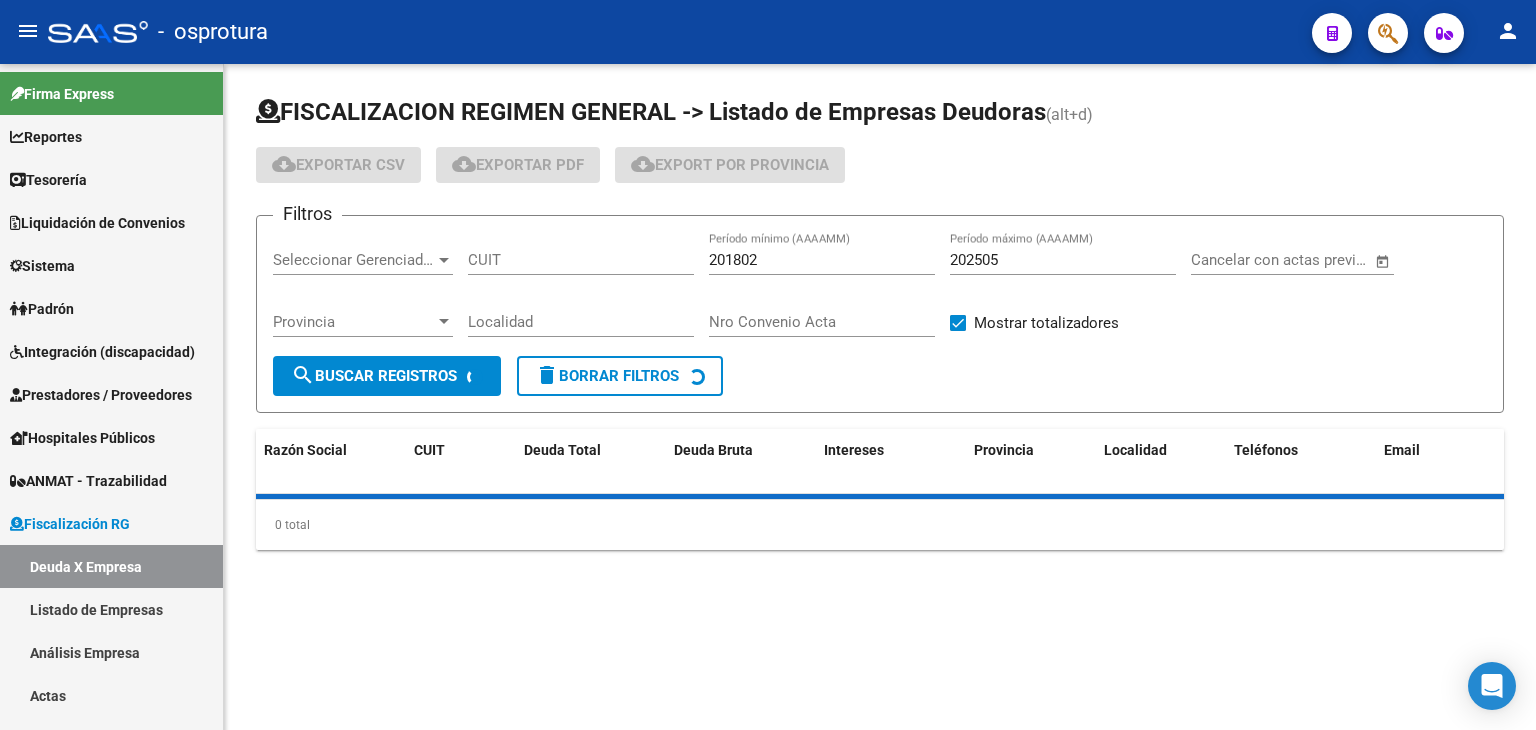 scroll, scrollTop: 0, scrollLeft: 0, axis: both 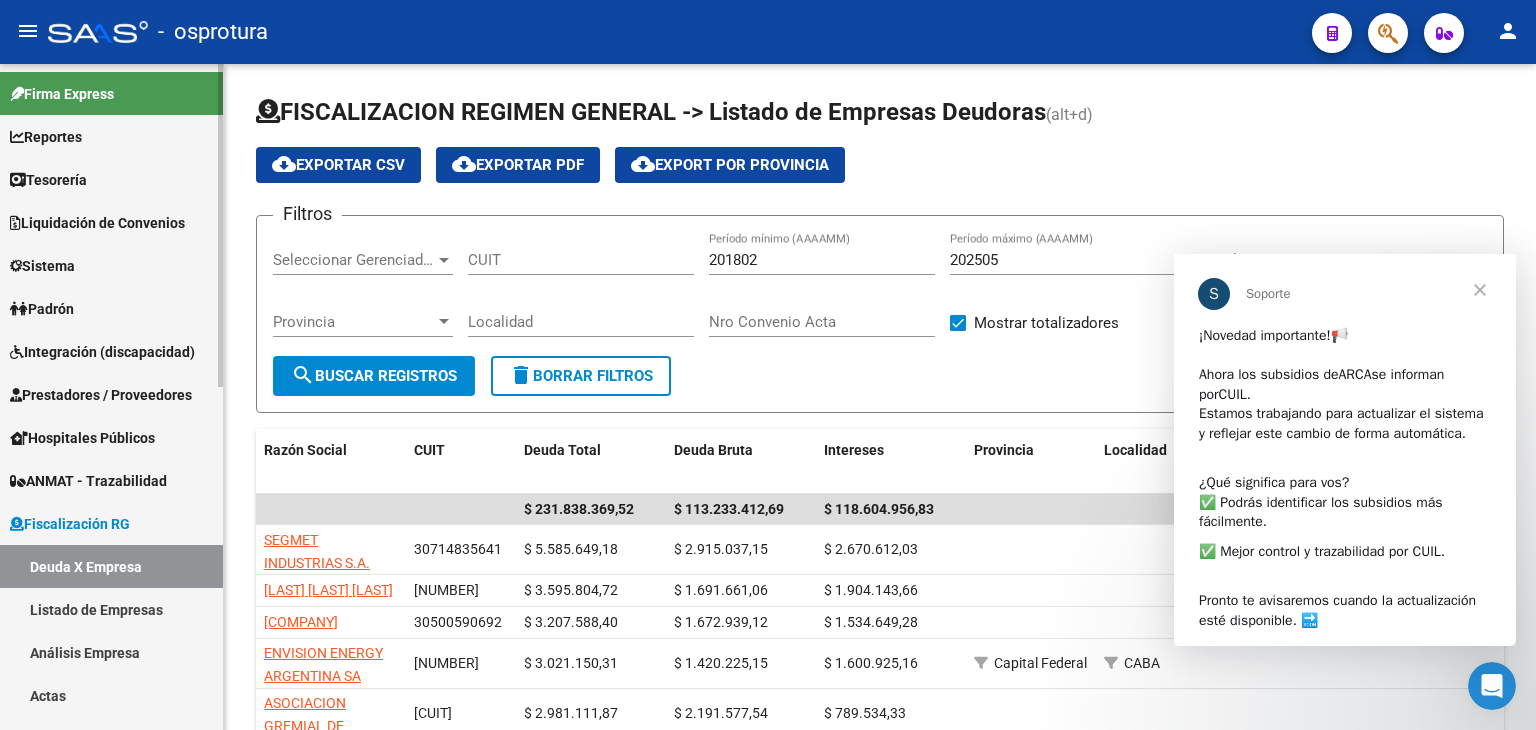 click on "Sistema" at bounding box center [111, 265] 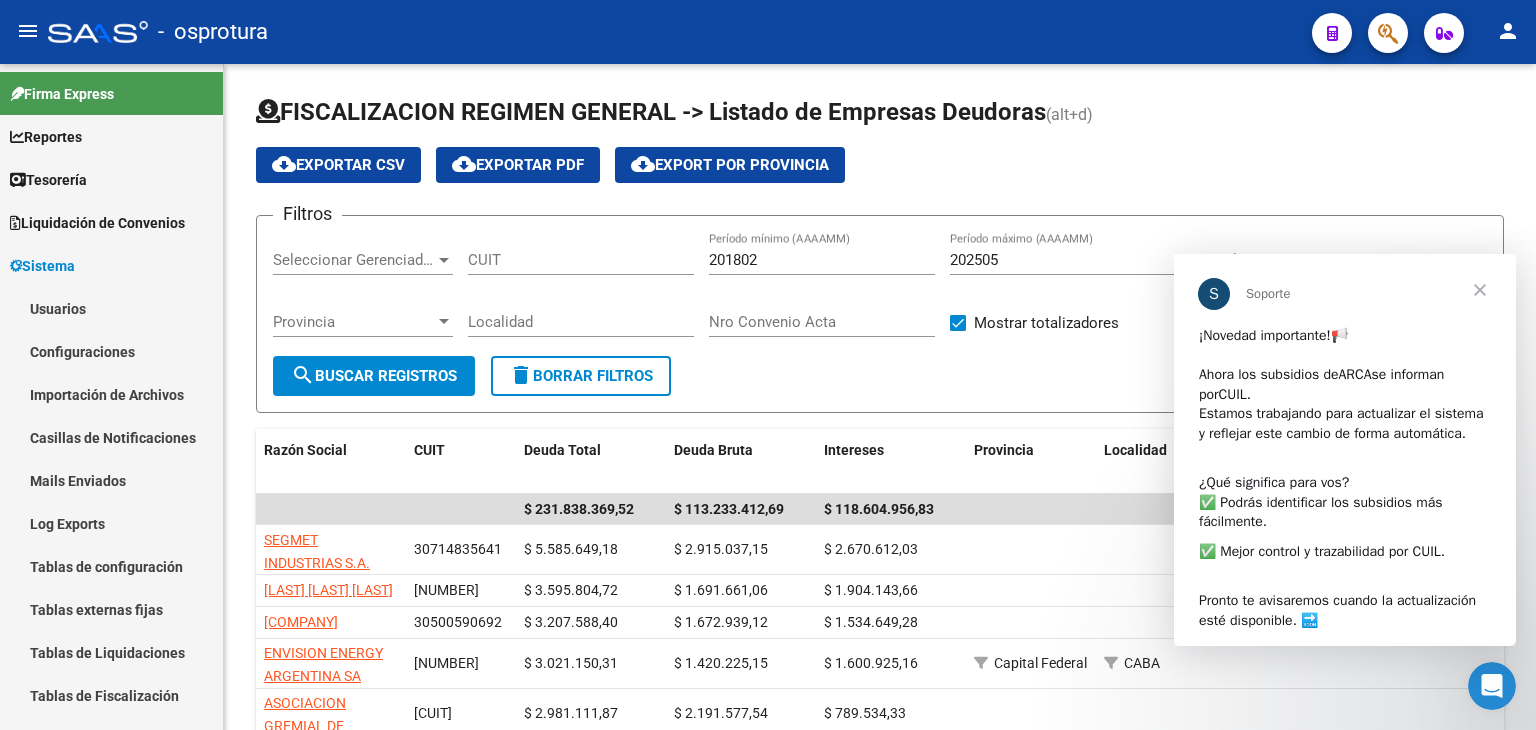 click at bounding box center (1480, 290) 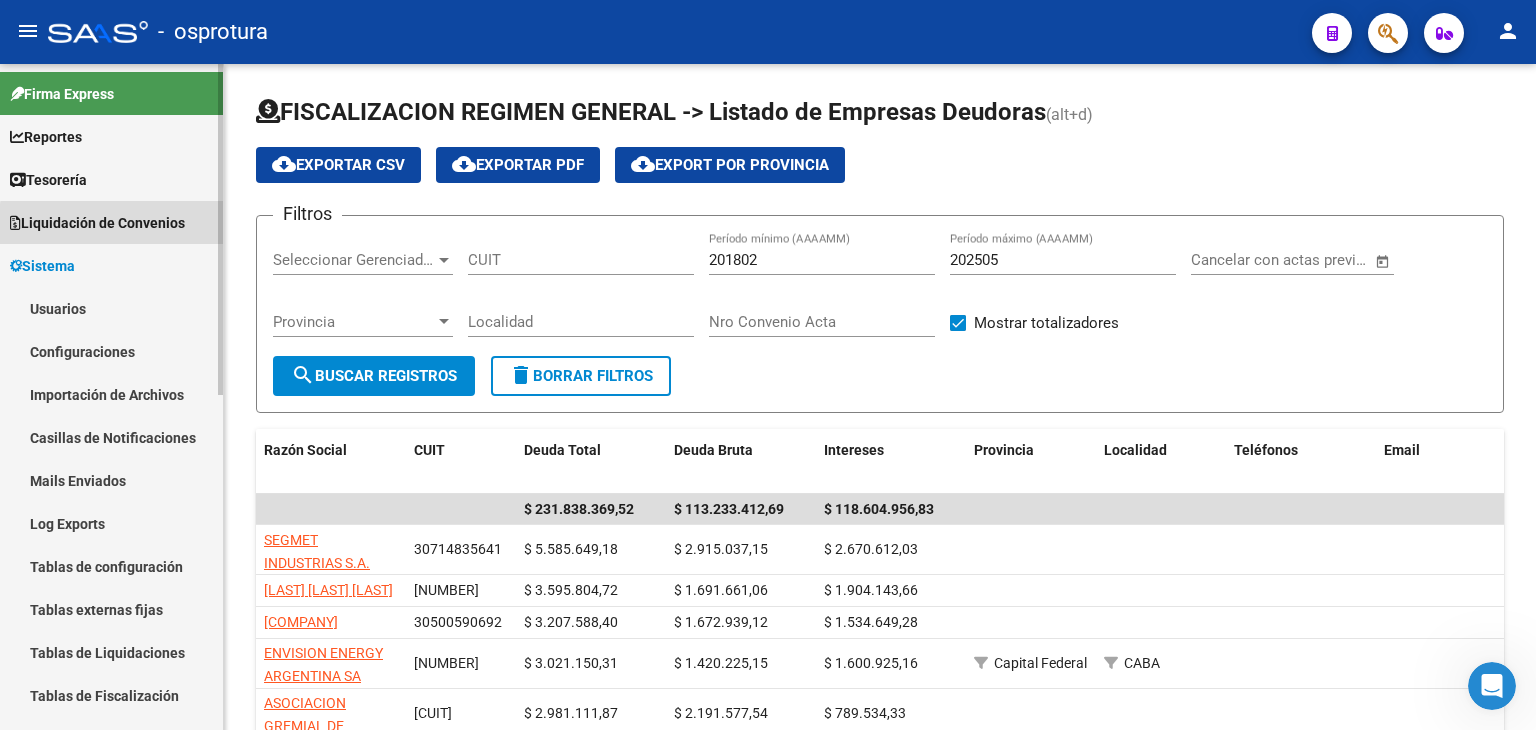 click on "Liquidación de Convenios" at bounding box center [97, 223] 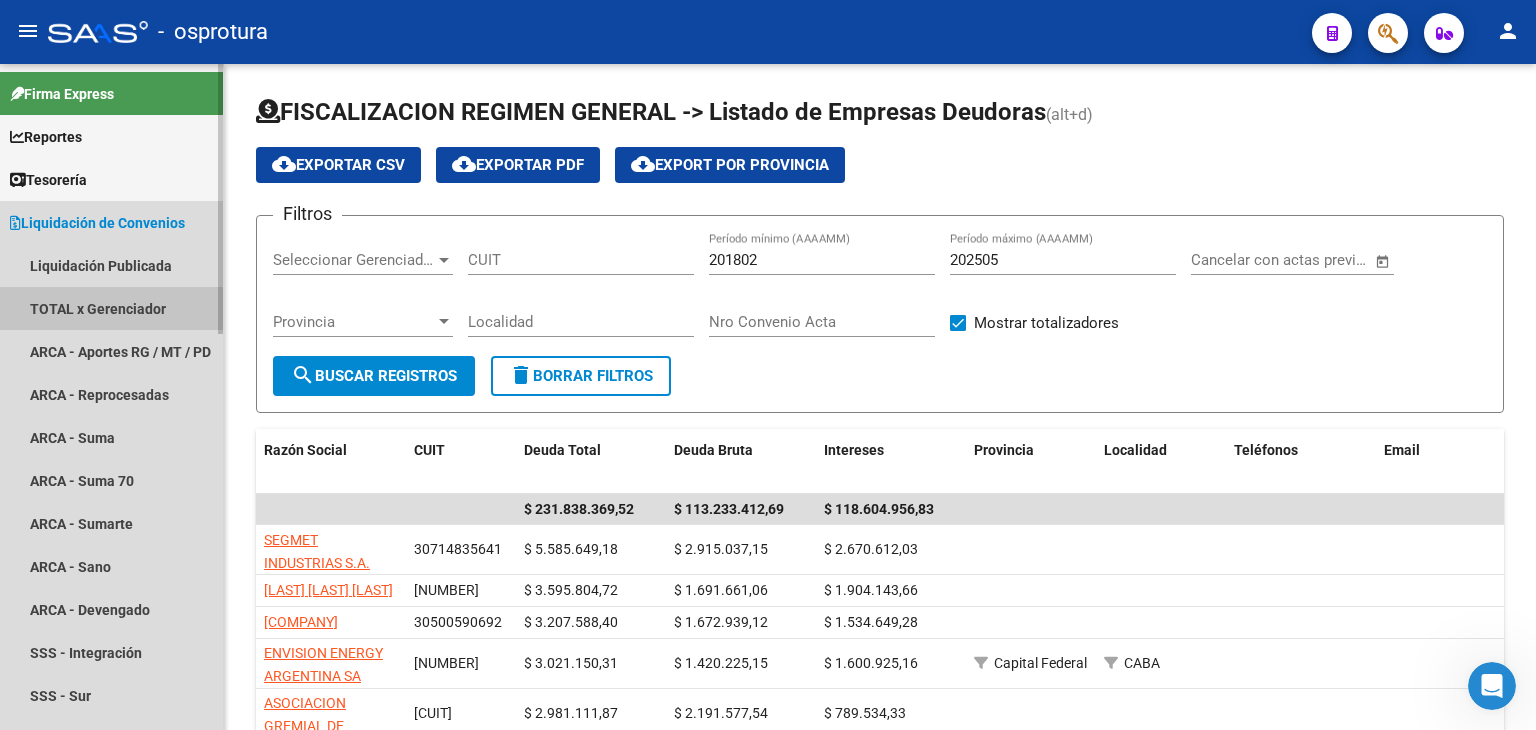 click on "TOTAL x Gerenciador" at bounding box center (111, 308) 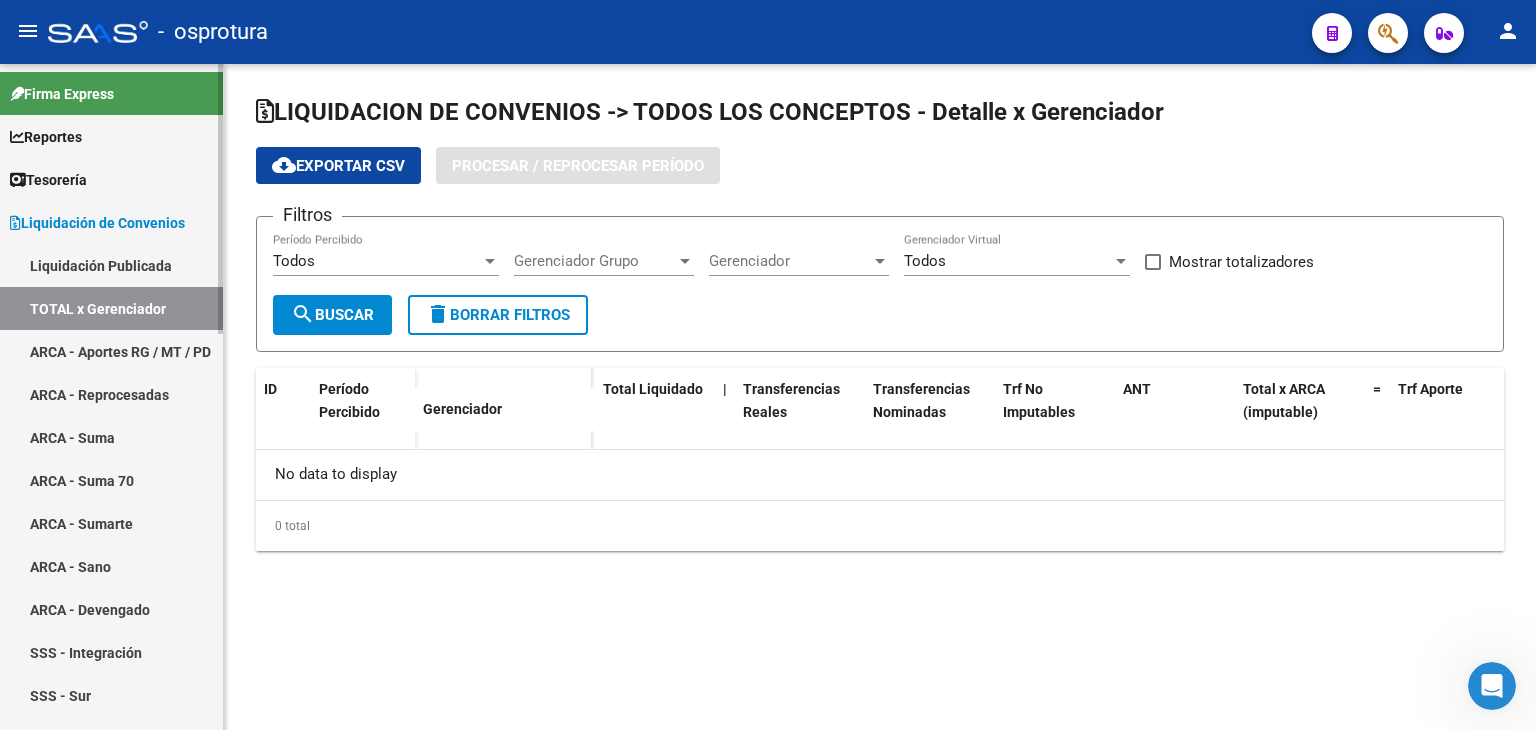 checkbox on "true" 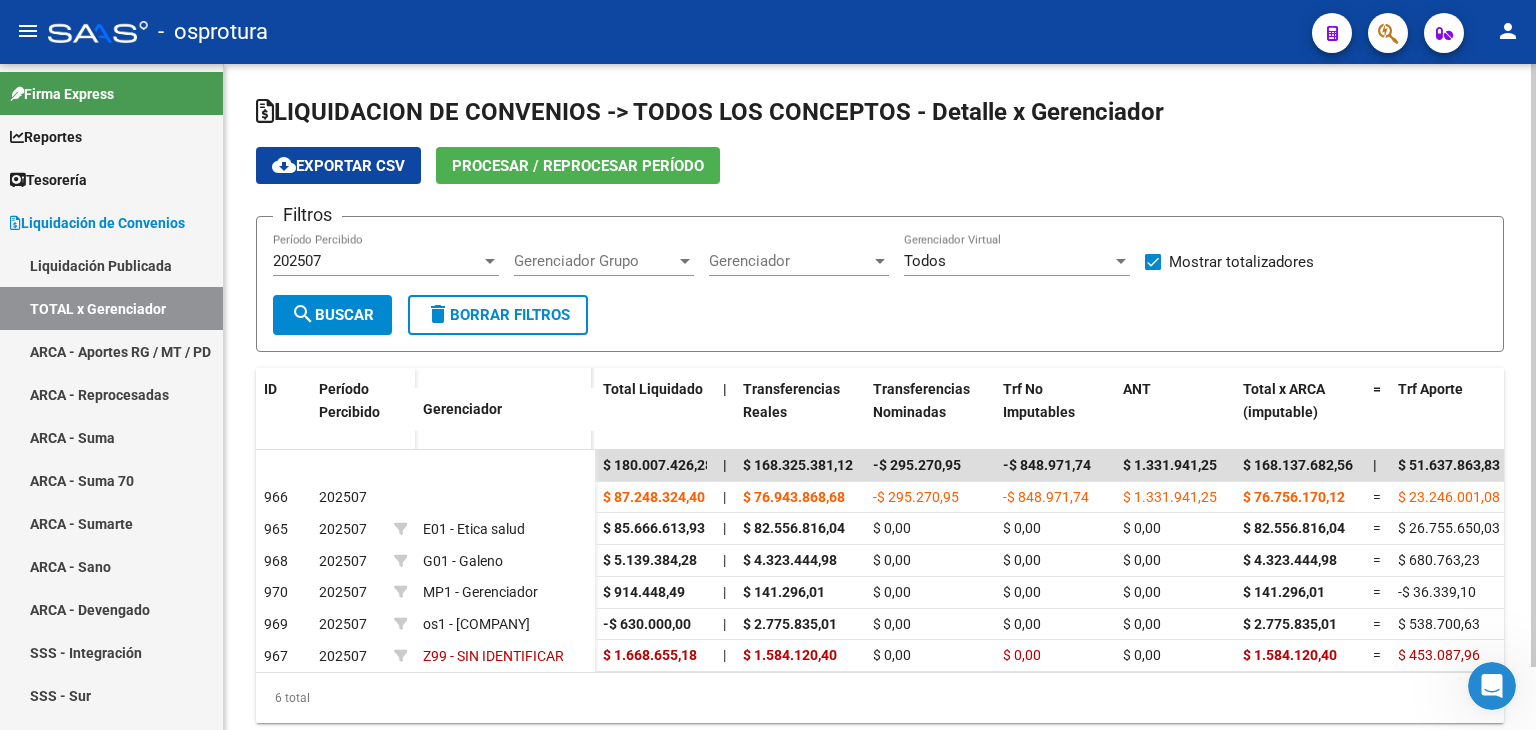 click on "Procesar / Reprocesar período" 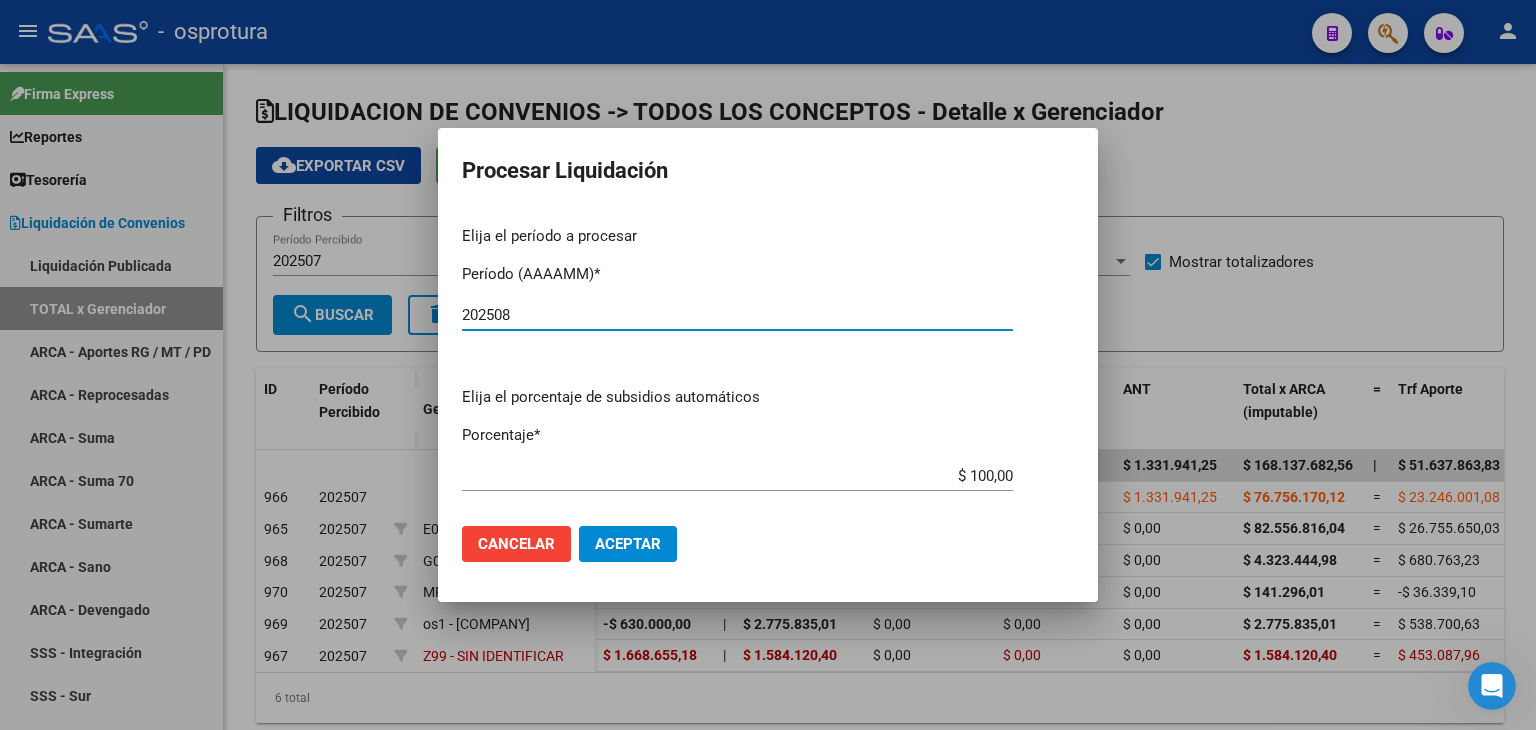 type on "202508" 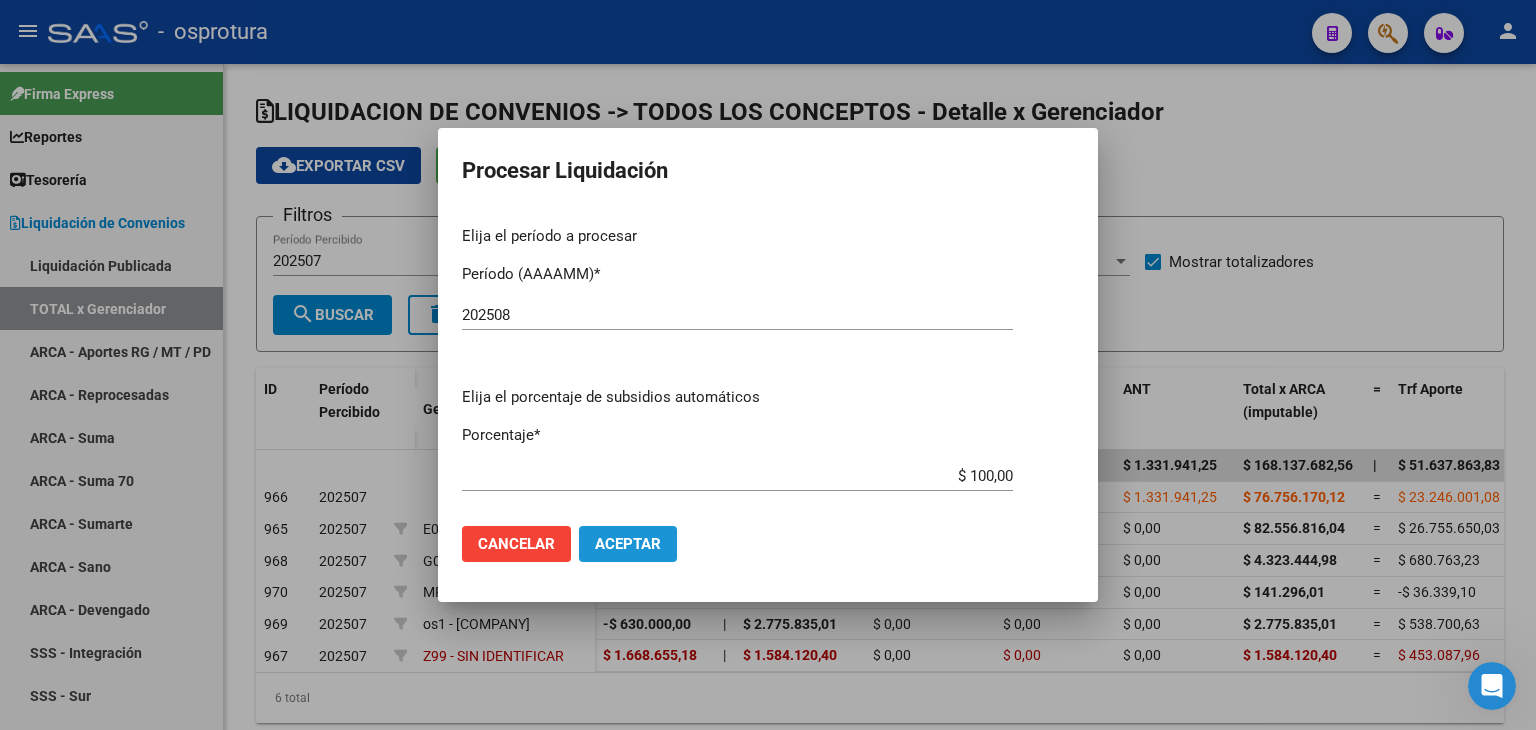 click on "Aceptar" 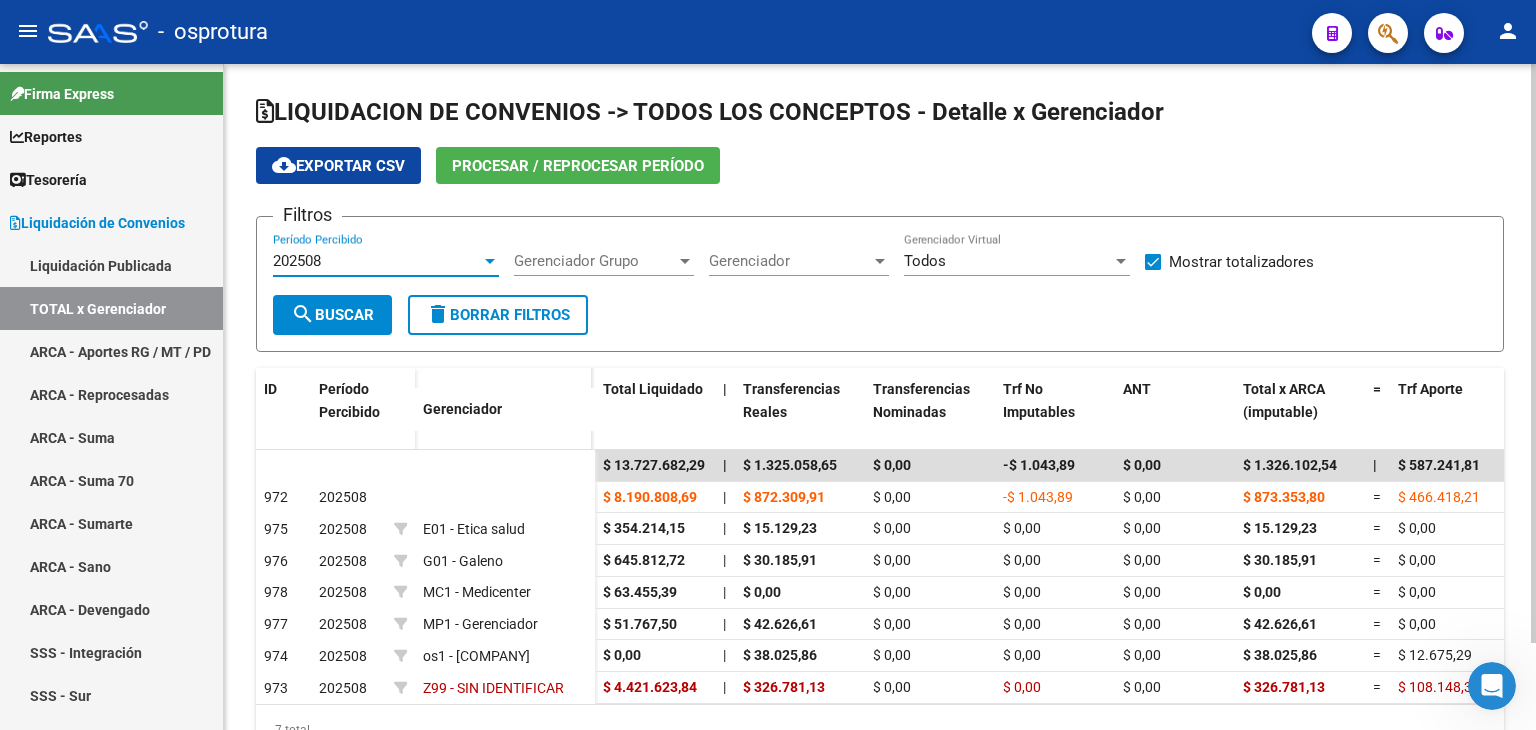 click on "202508" at bounding box center [377, 261] 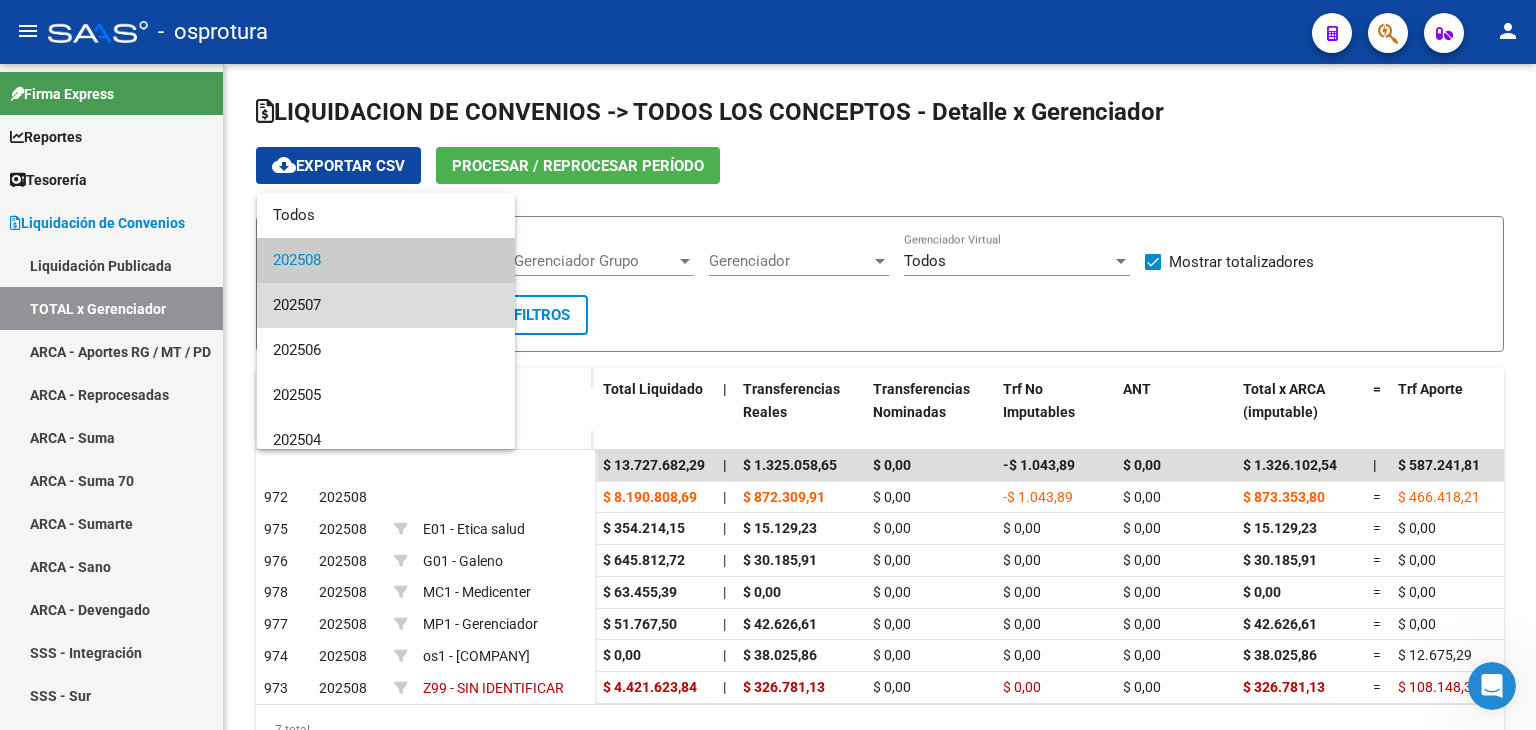 click on "202507" at bounding box center [386, 305] 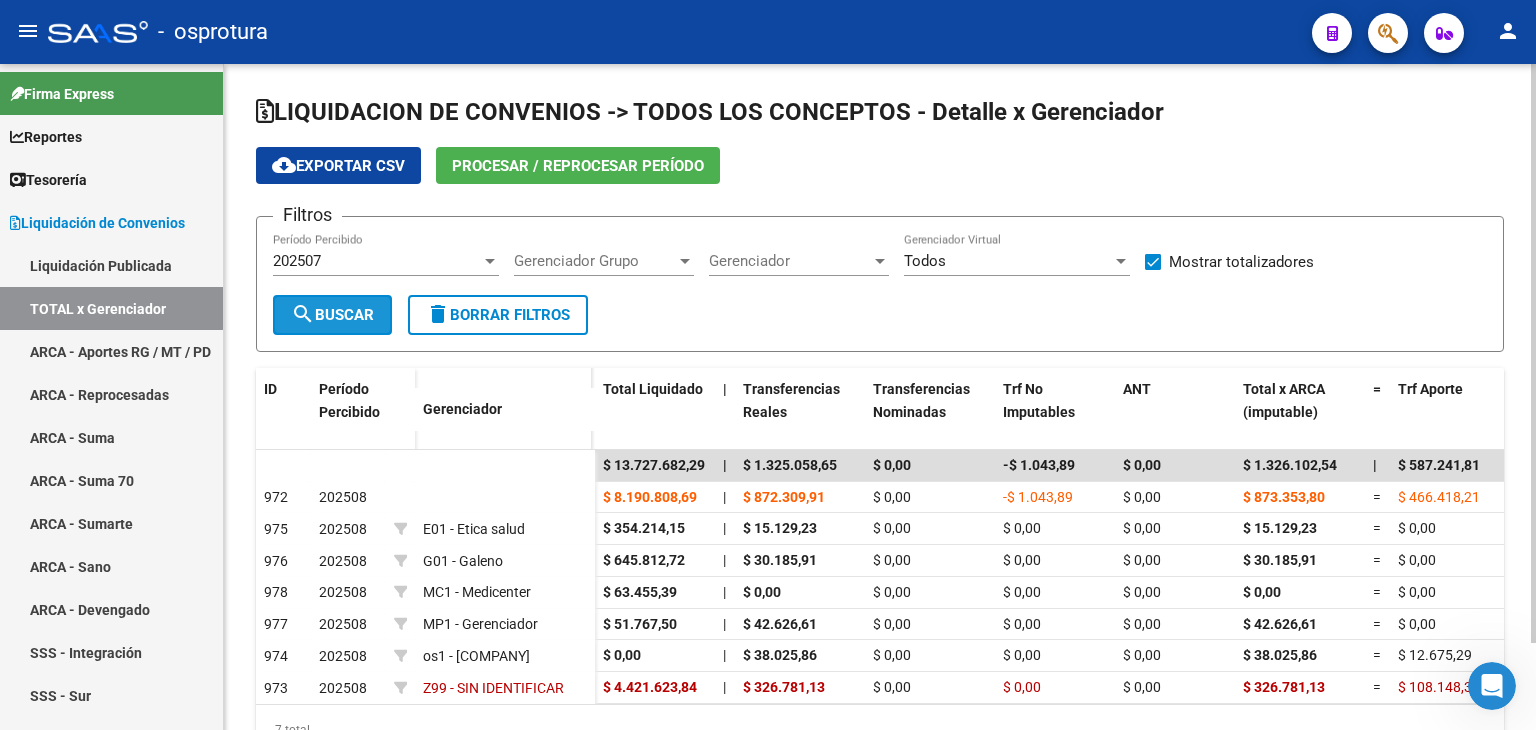 click on "search  Buscar" 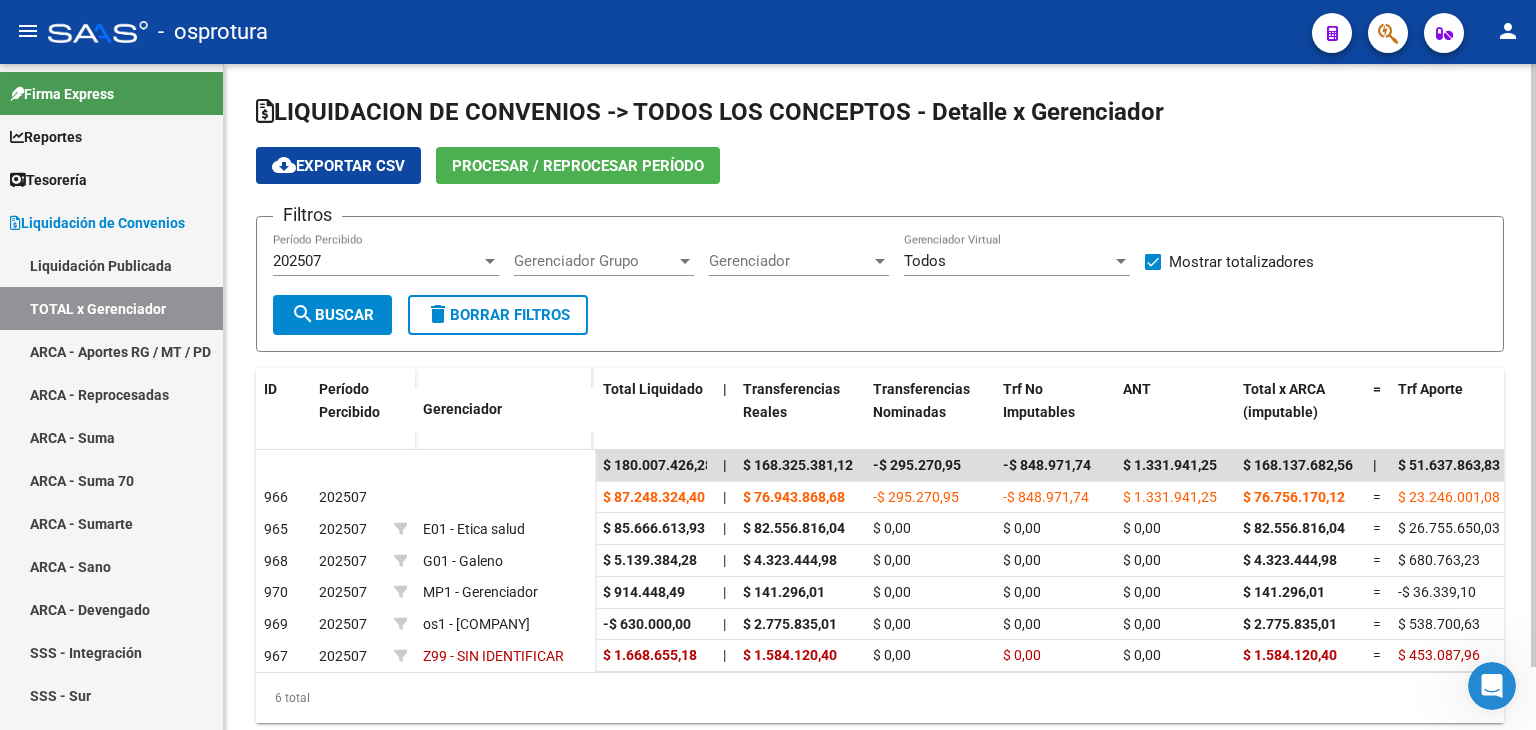 click on "202507" at bounding box center (377, 261) 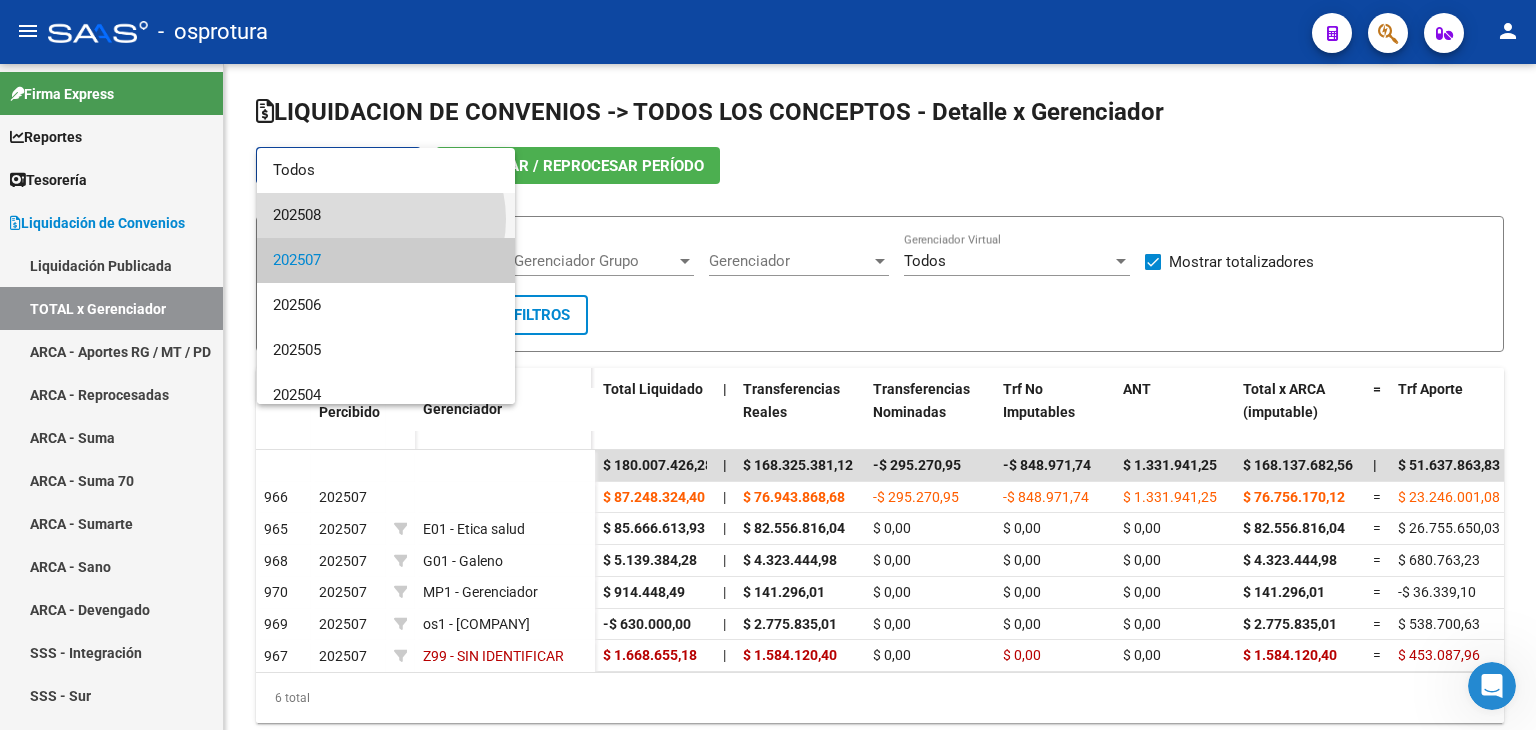 click on "202508" at bounding box center (386, 215) 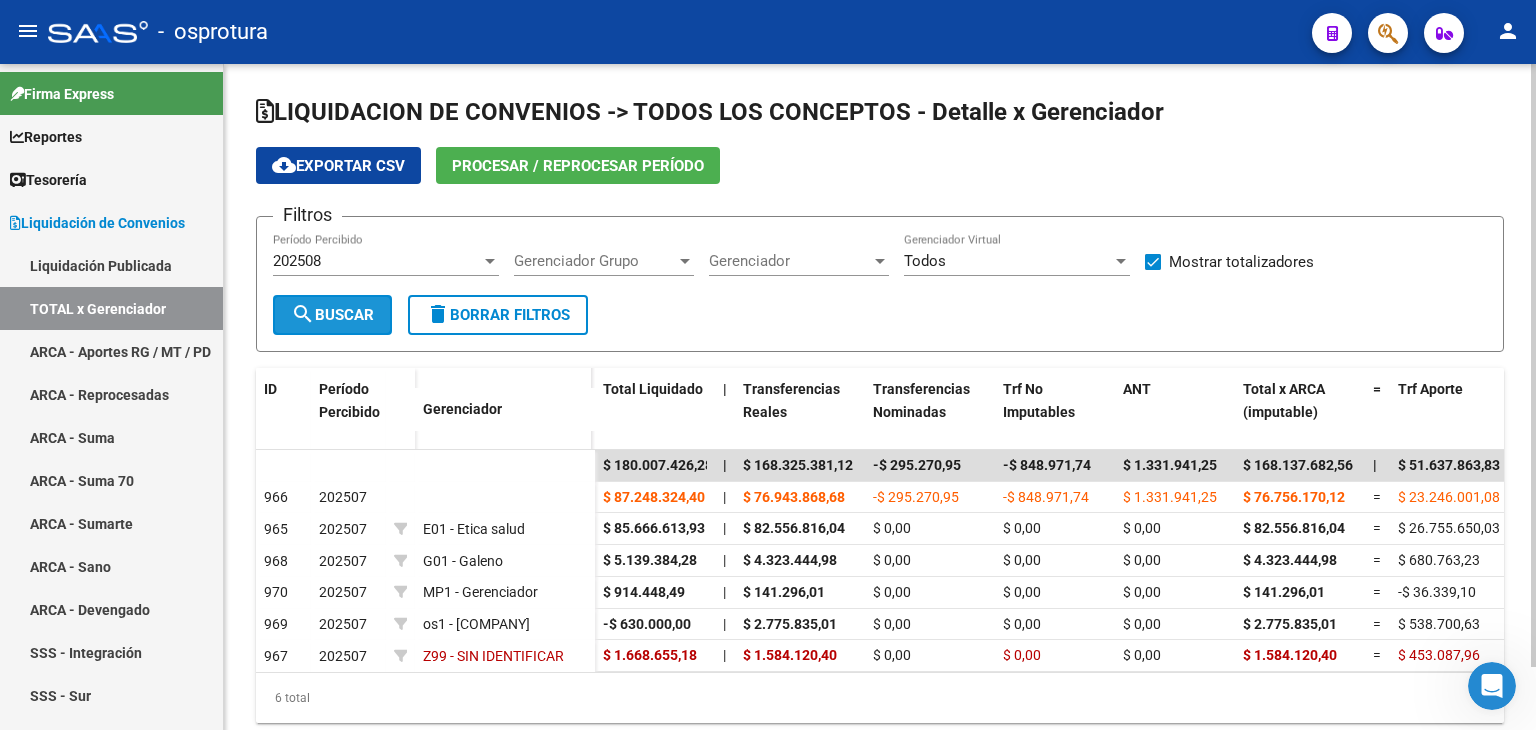 click on "search  Buscar" 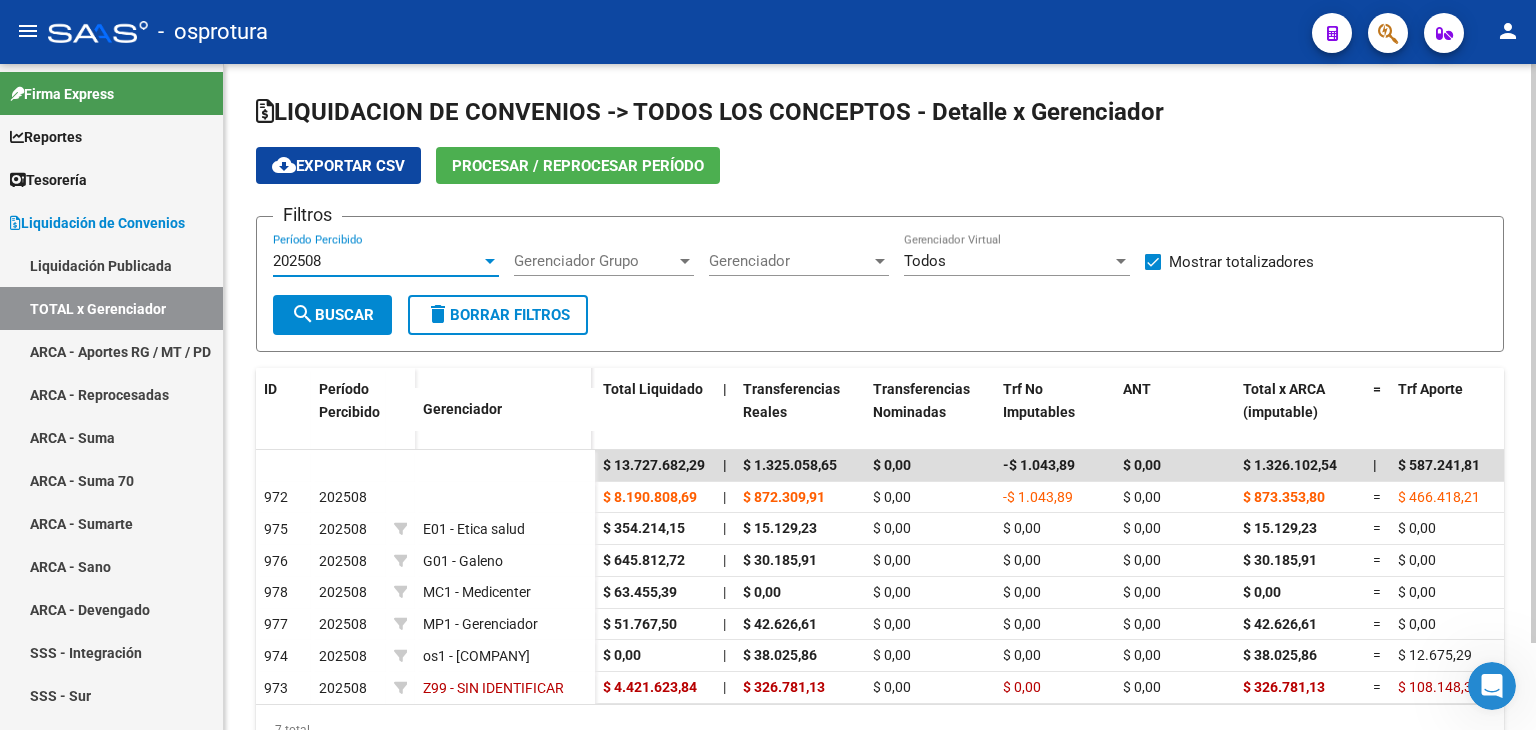 click on "202508" at bounding box center (377, 261) 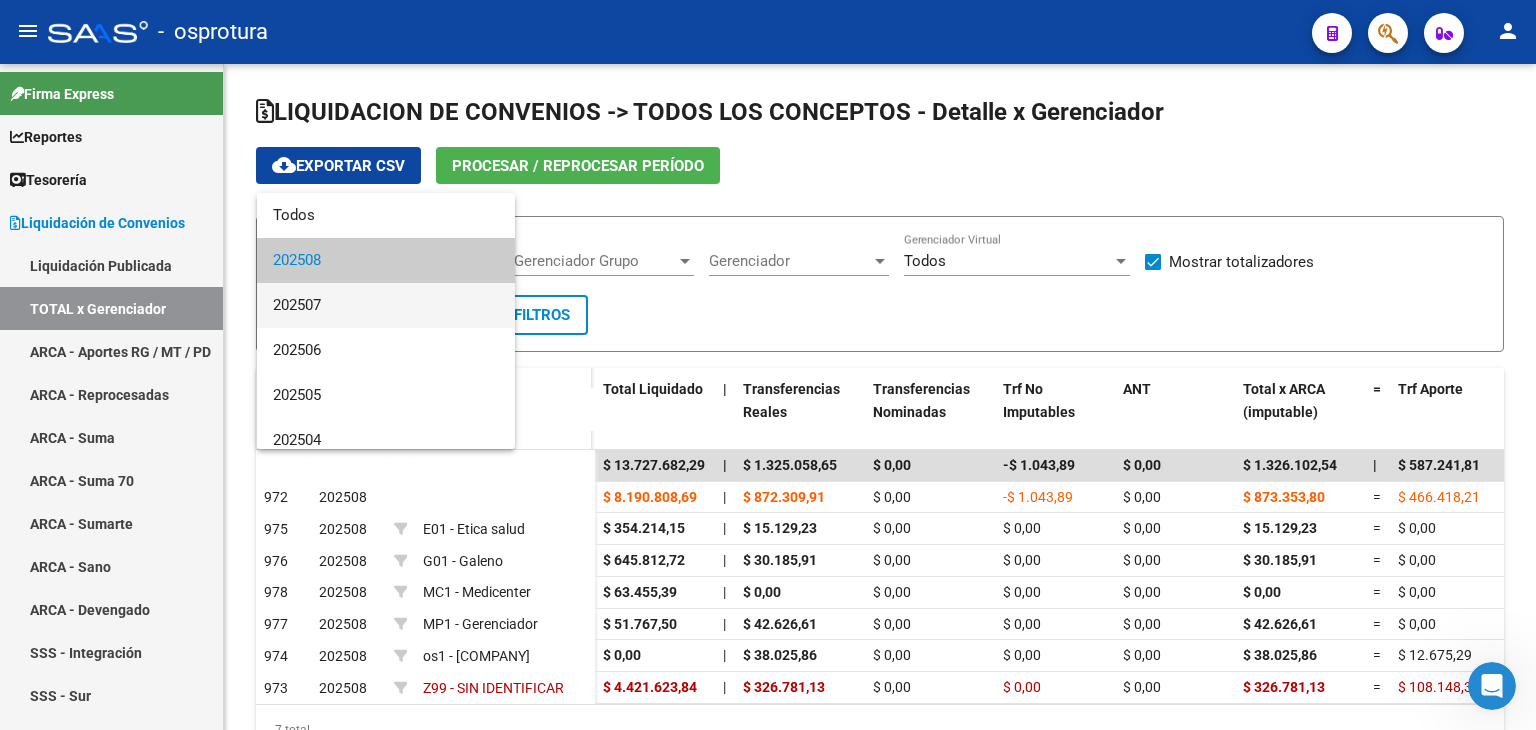 click on "202507" at bounding box center [386, 305] 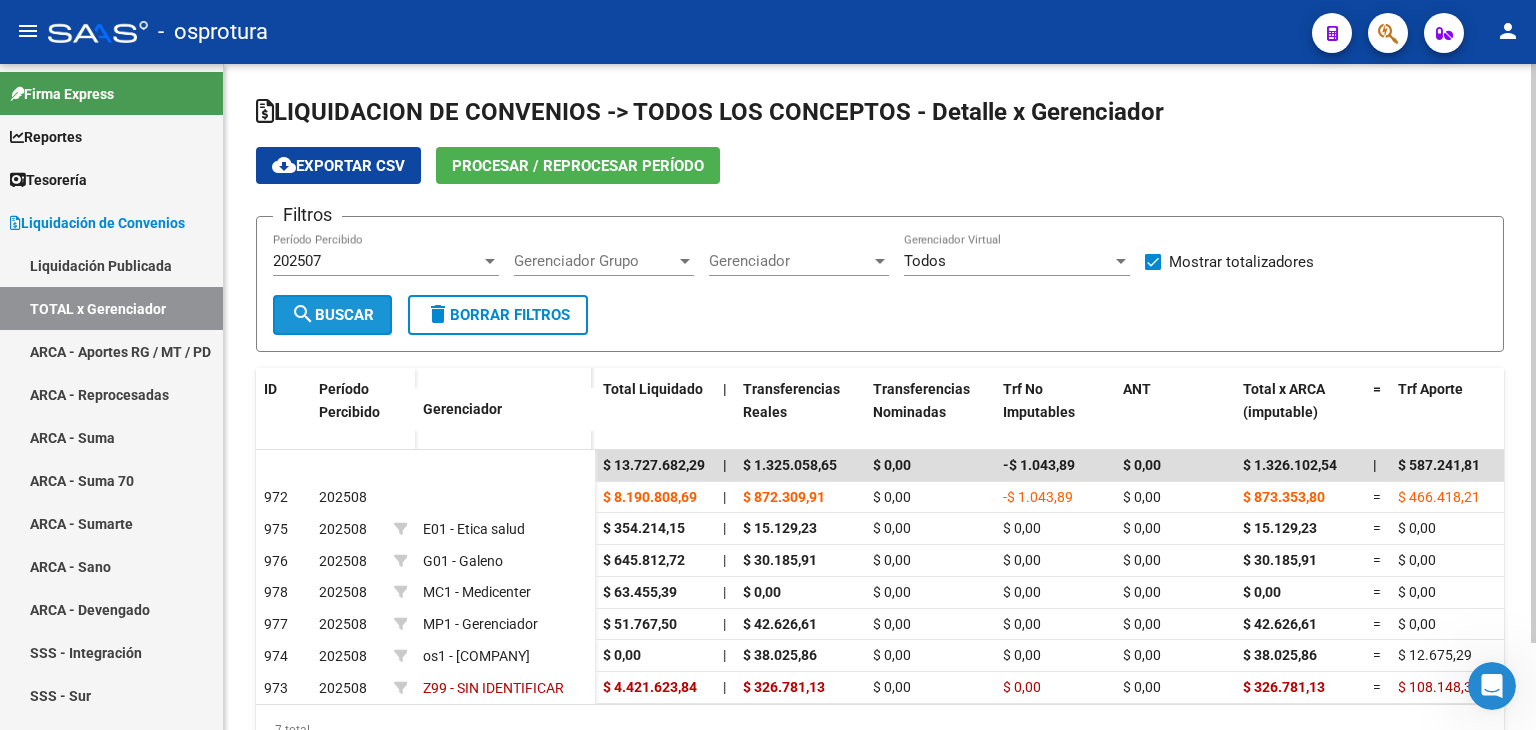 click on "search  Buscar" 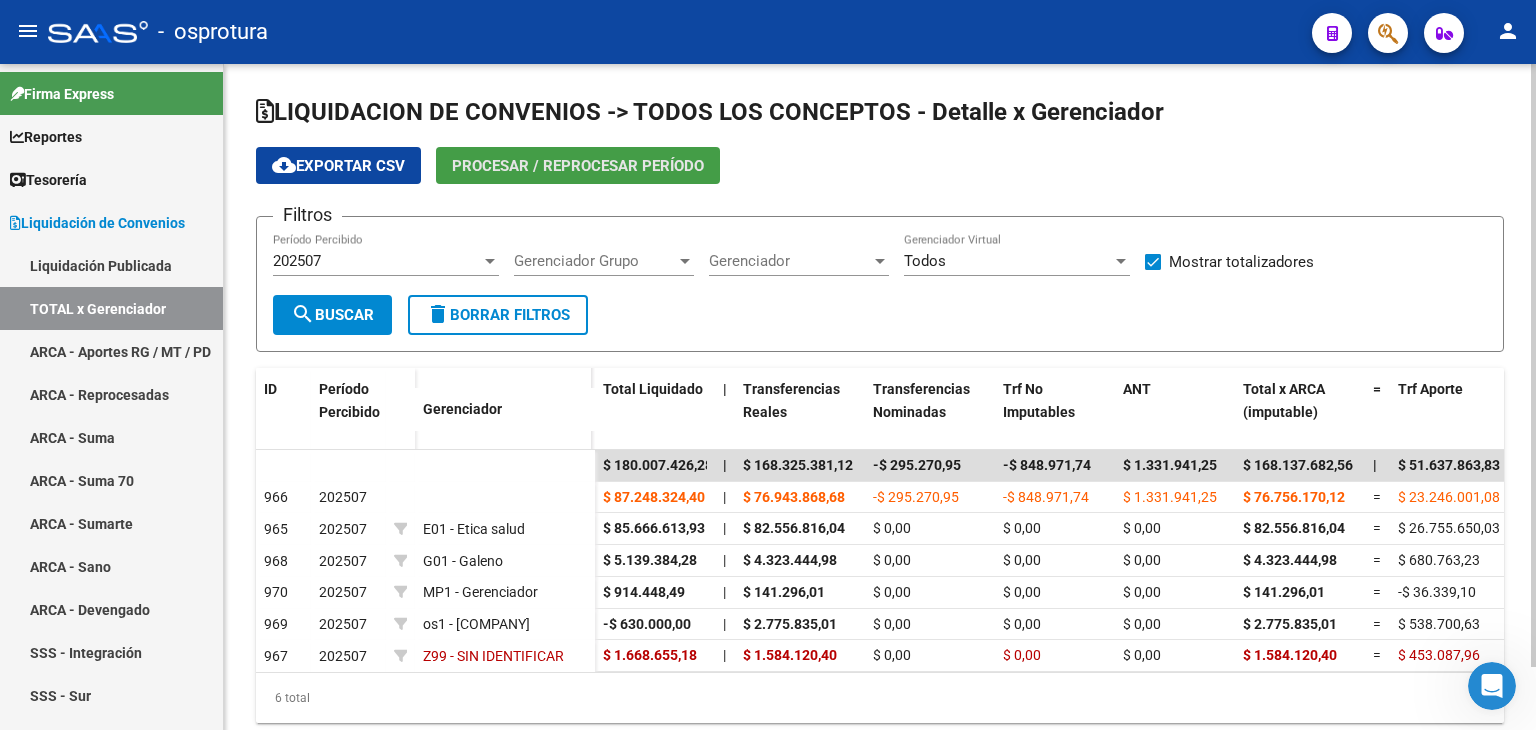 click on "Procesar / Reprocesar período" 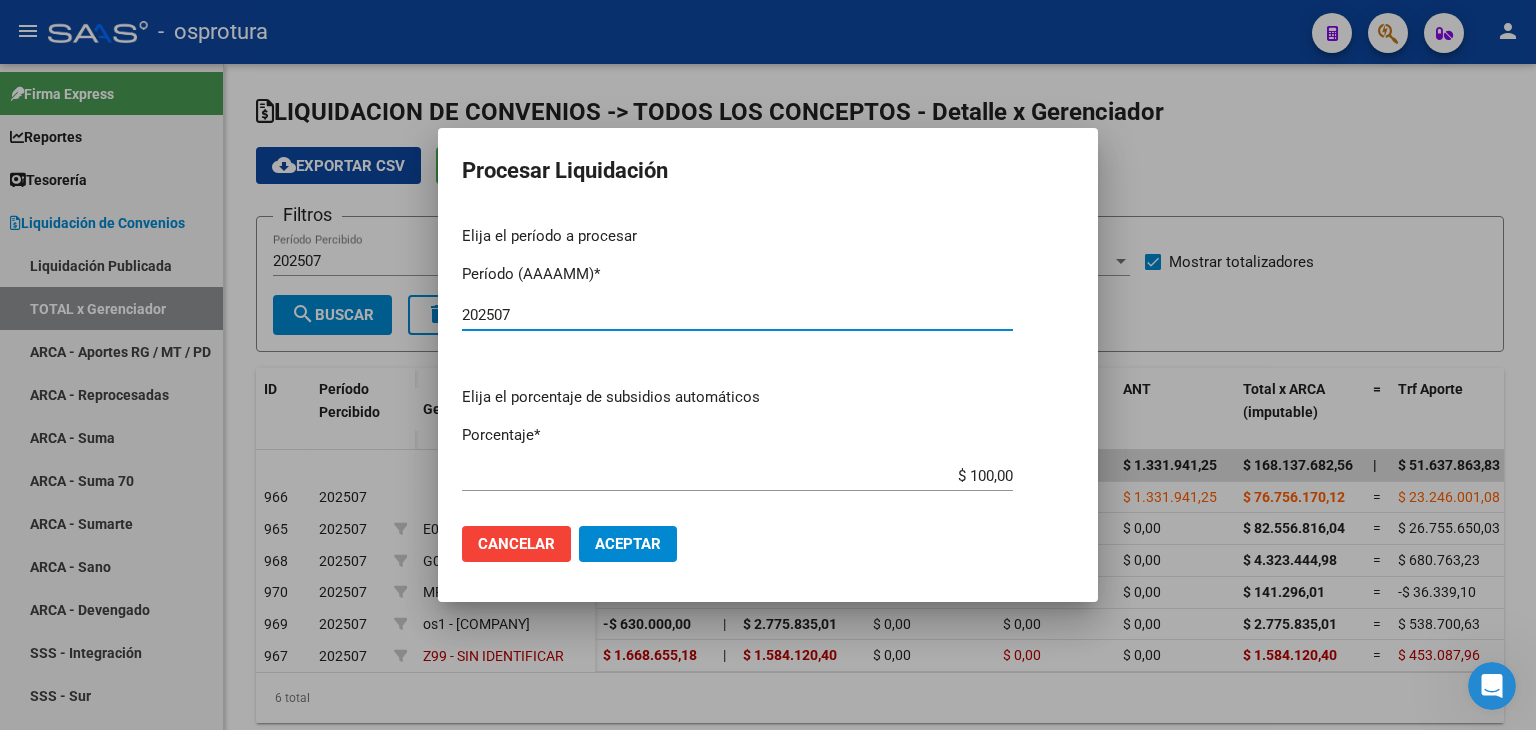 type on "202507" 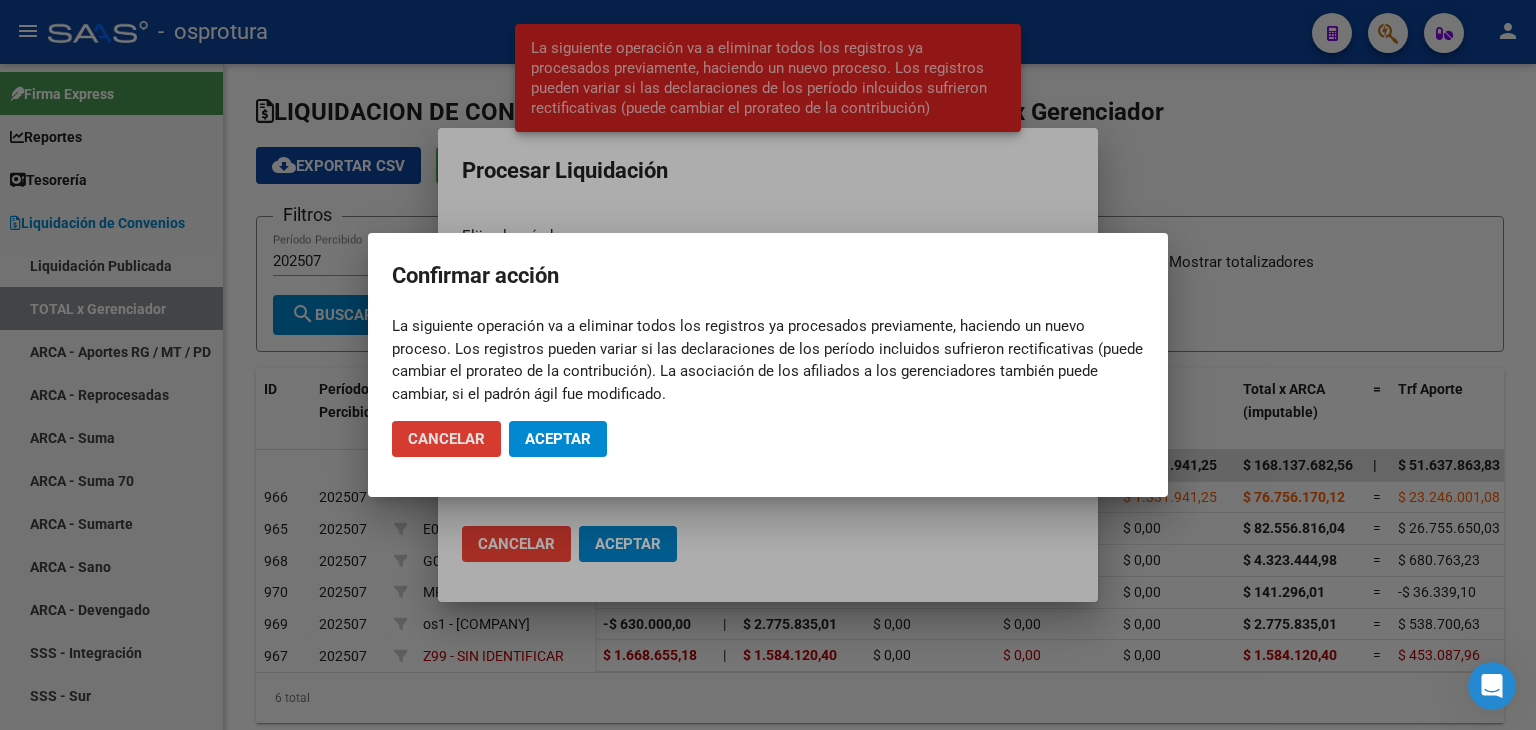 click on "Aceptar" 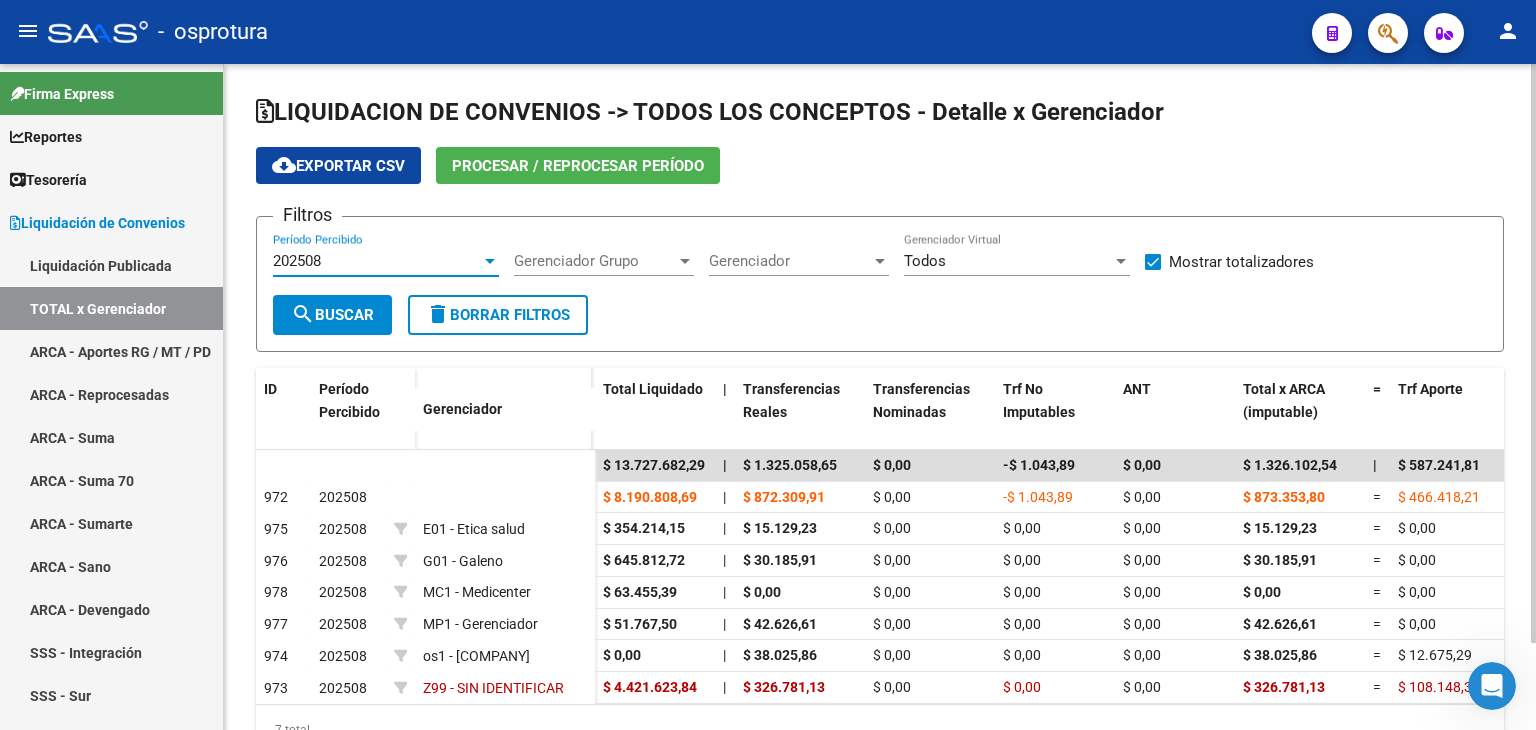 click on "202508" at bounding box center [377, 261] 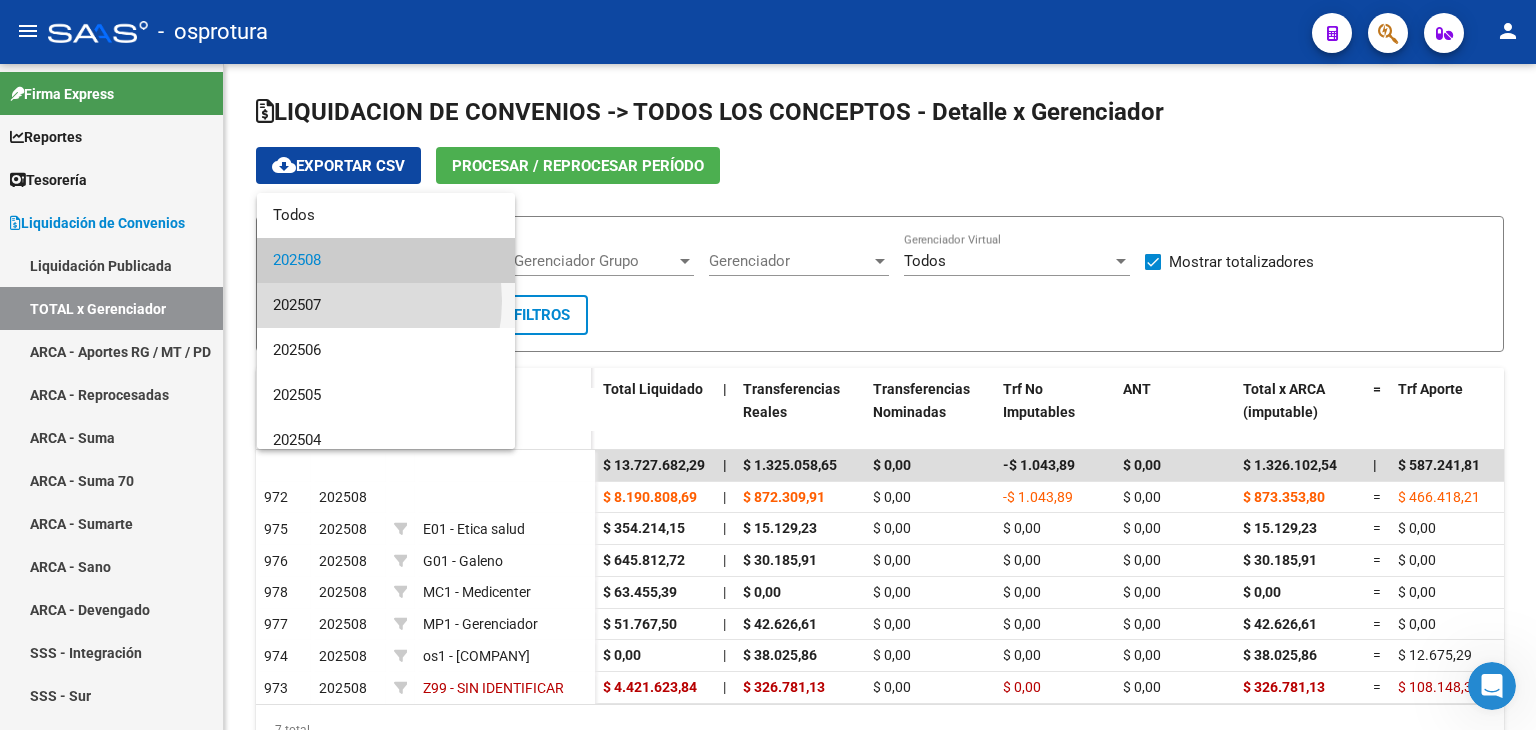 click on "202507" at bounding box center (386, 305) 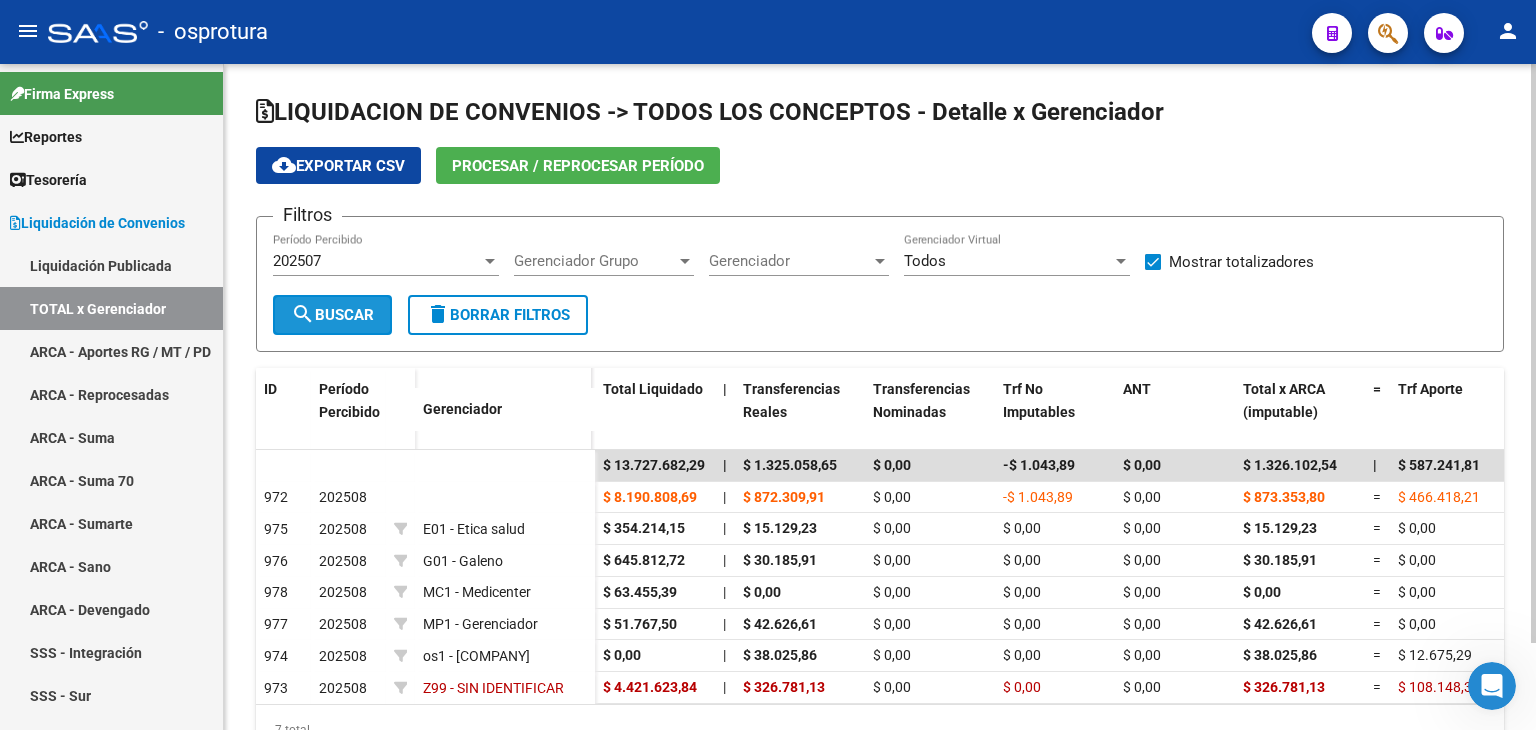 click on "search  Buscar" 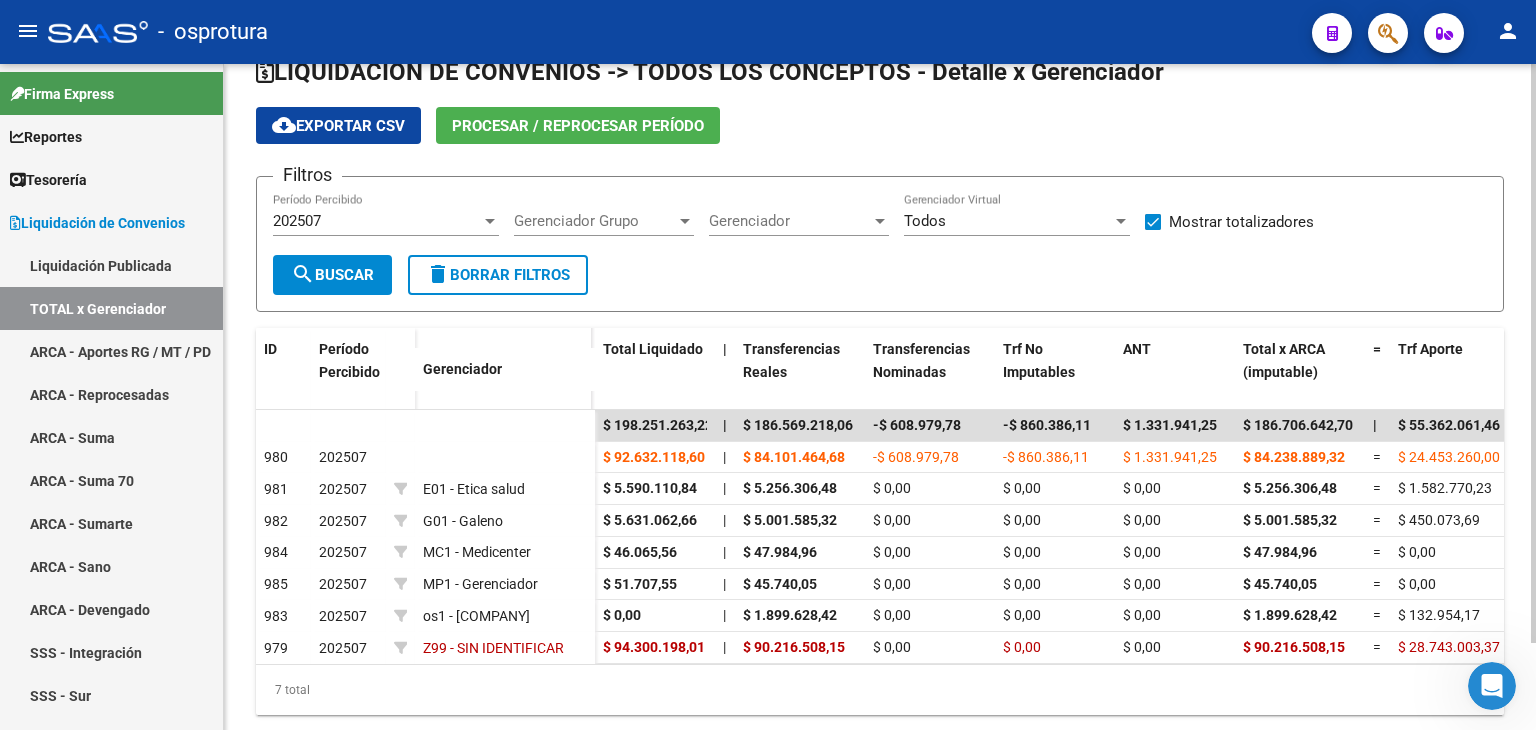 scroll, scrollTop: 80, scrollLeft: 0, axis: vertical 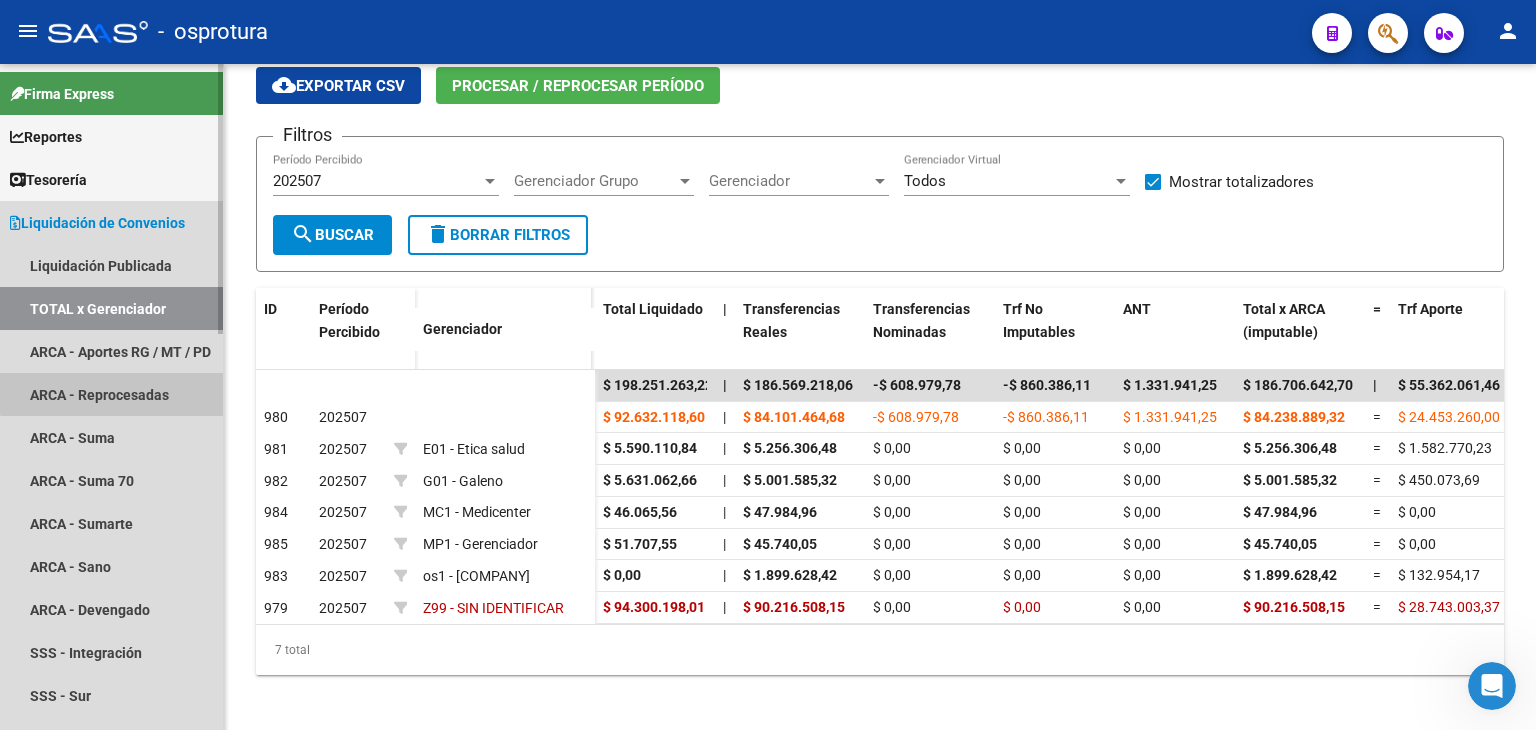 click on "ARCA - Reprocesadas" at bounding box center [111, 394] 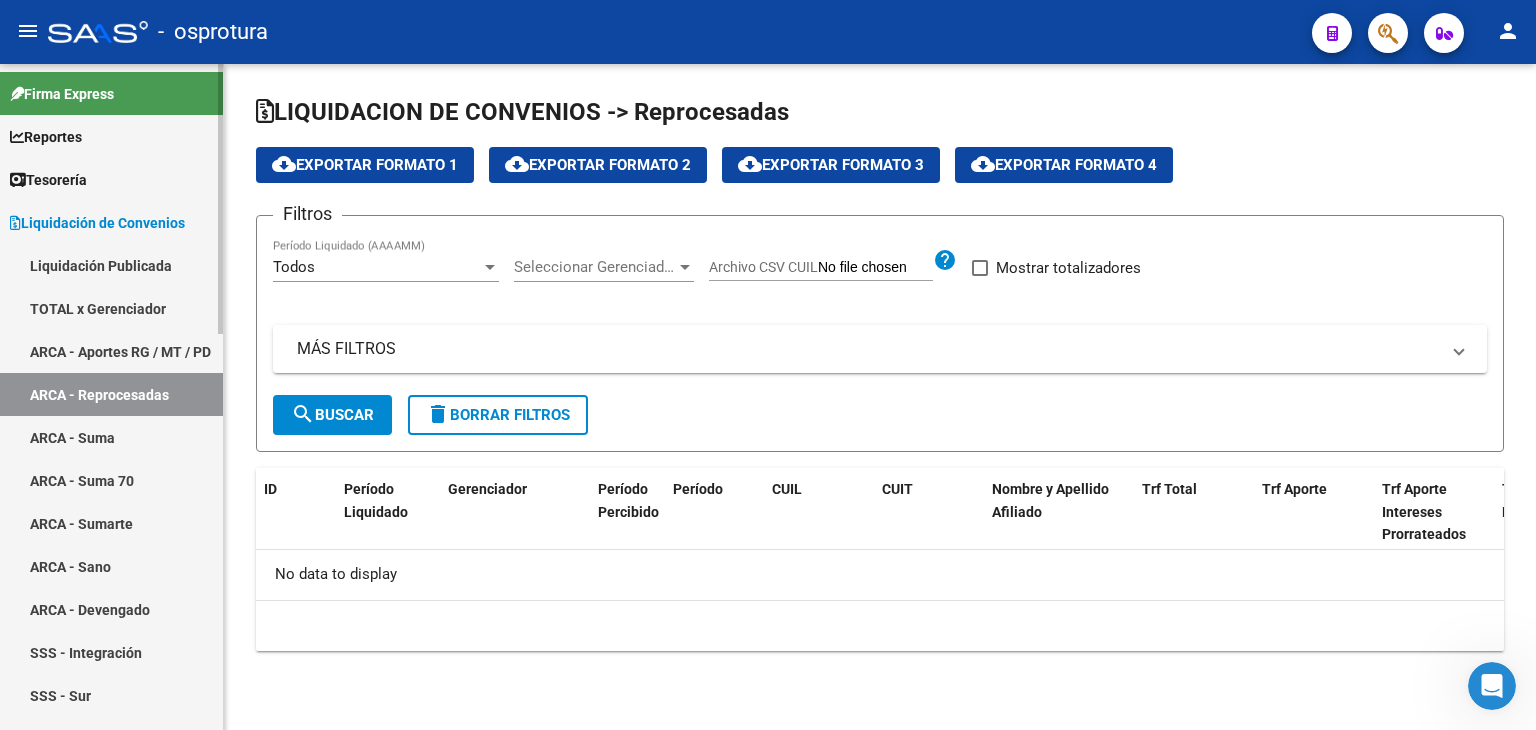 checkbox on "true" 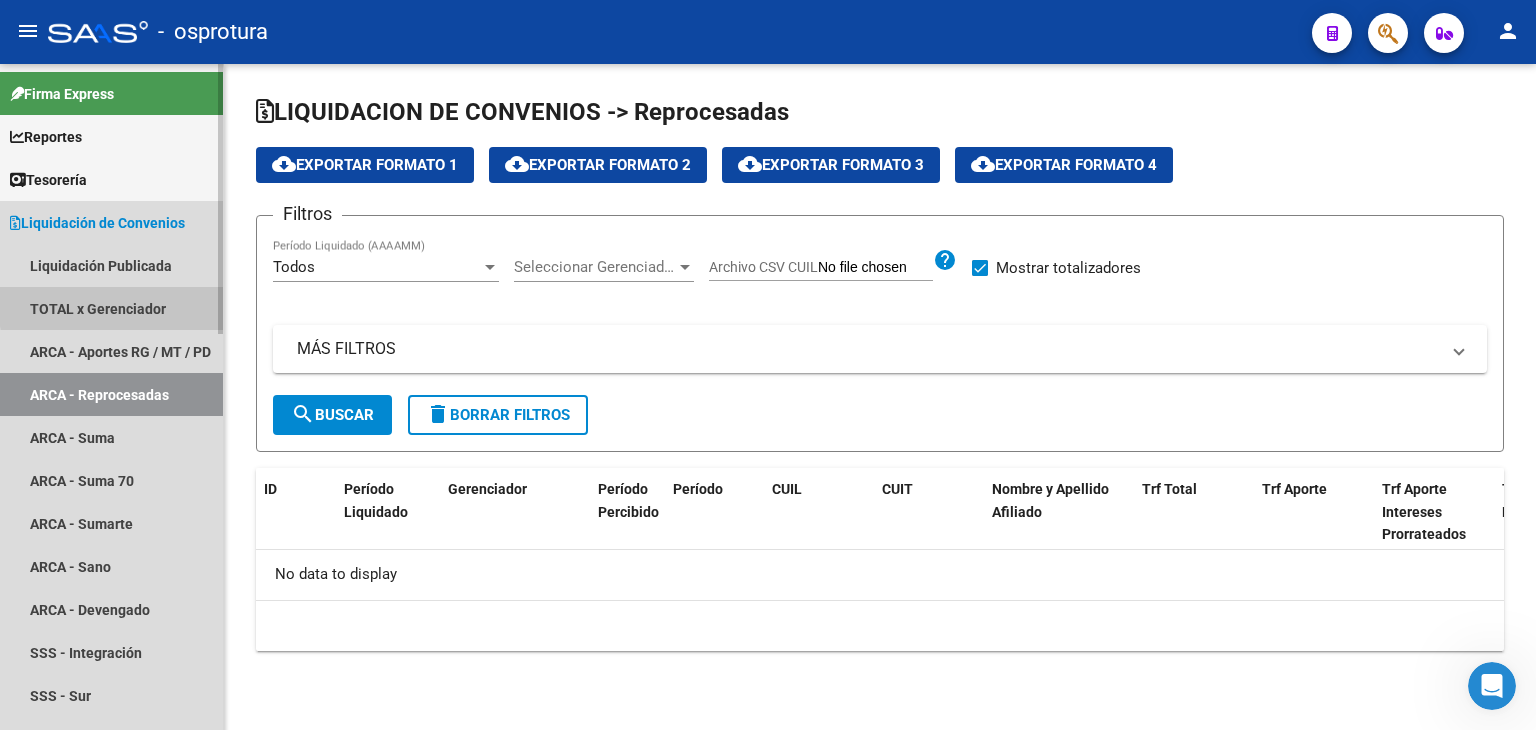 click on "TOTAL x Gerenciador" at bounding box center (111, 308) 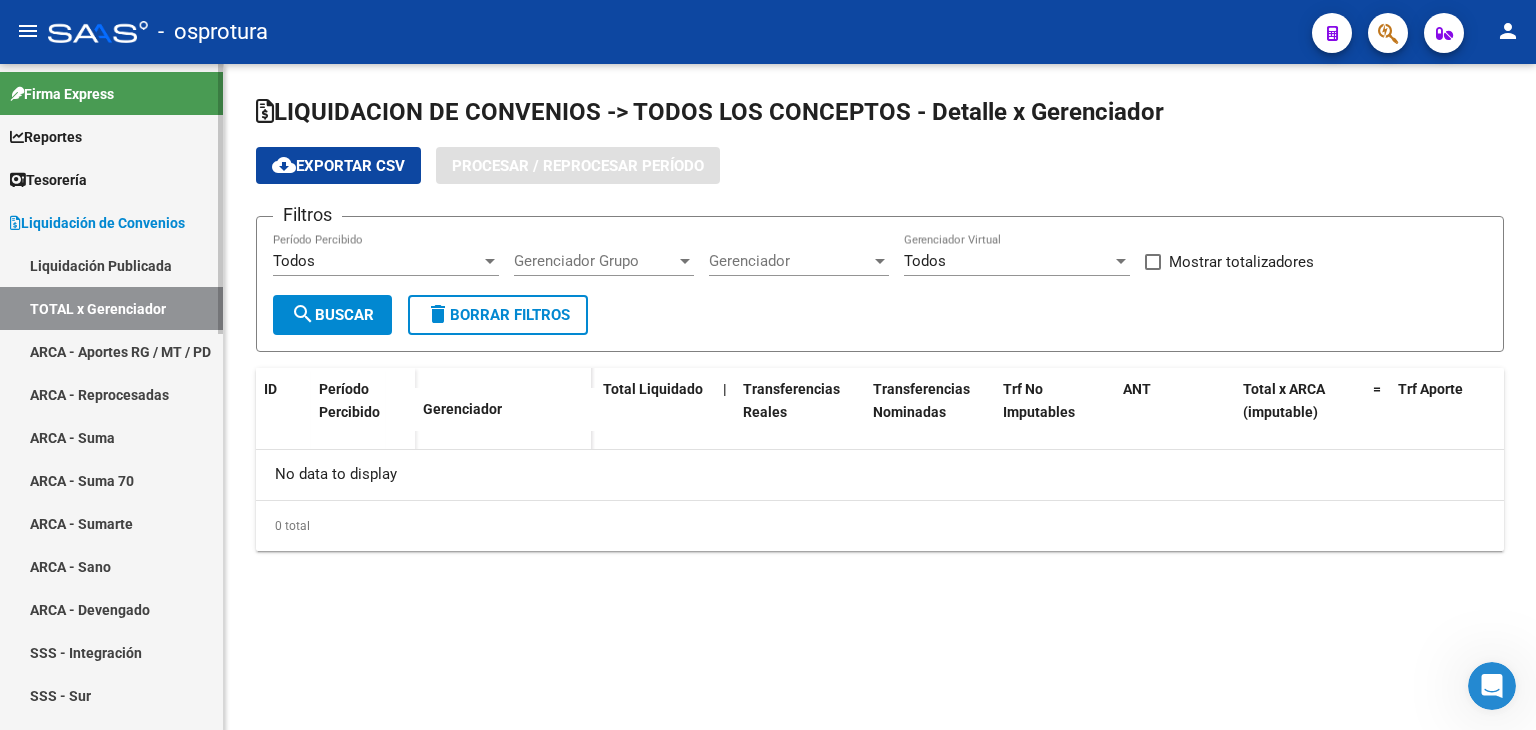 checkbox on "true" 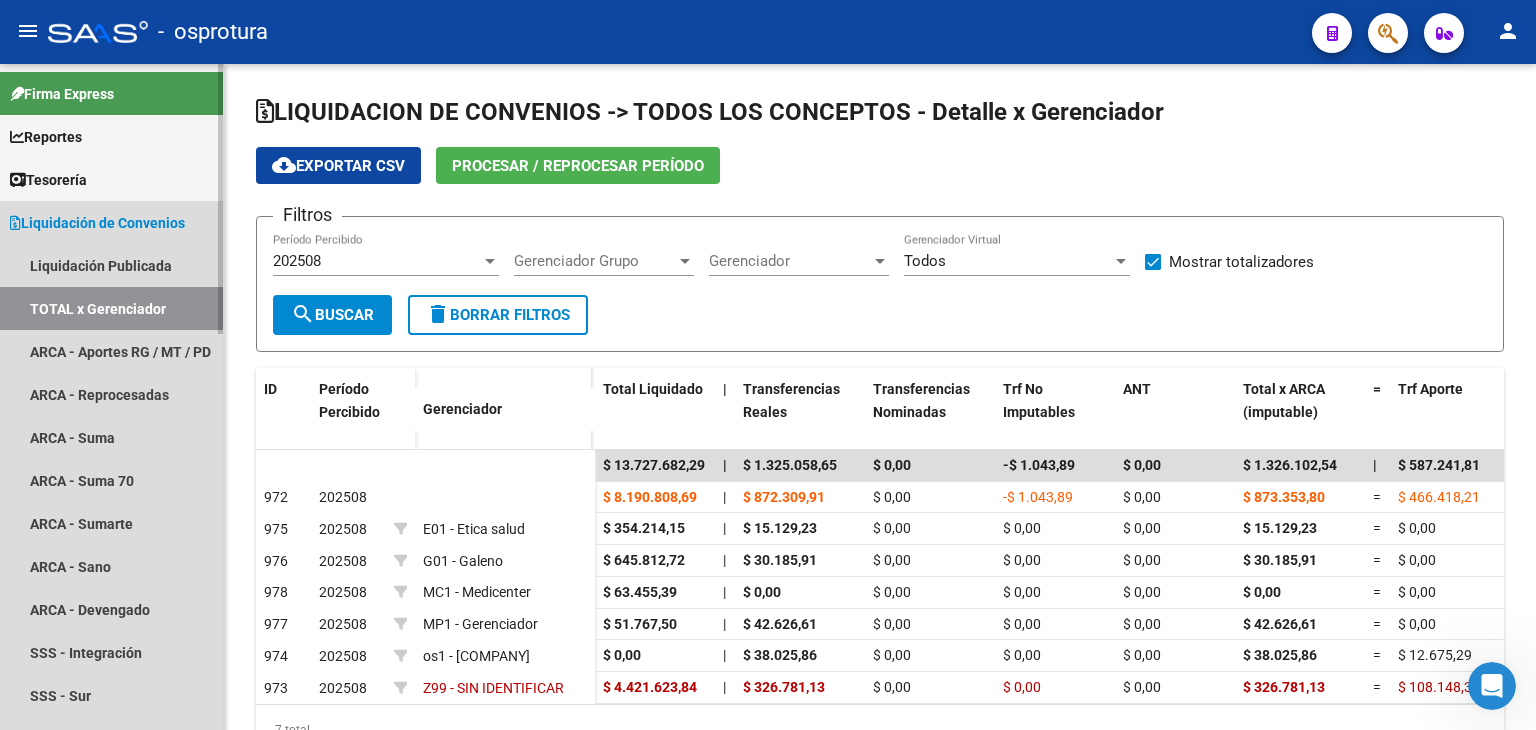 click on "Liquidación de Convenios" at bounding box center [97, 223] 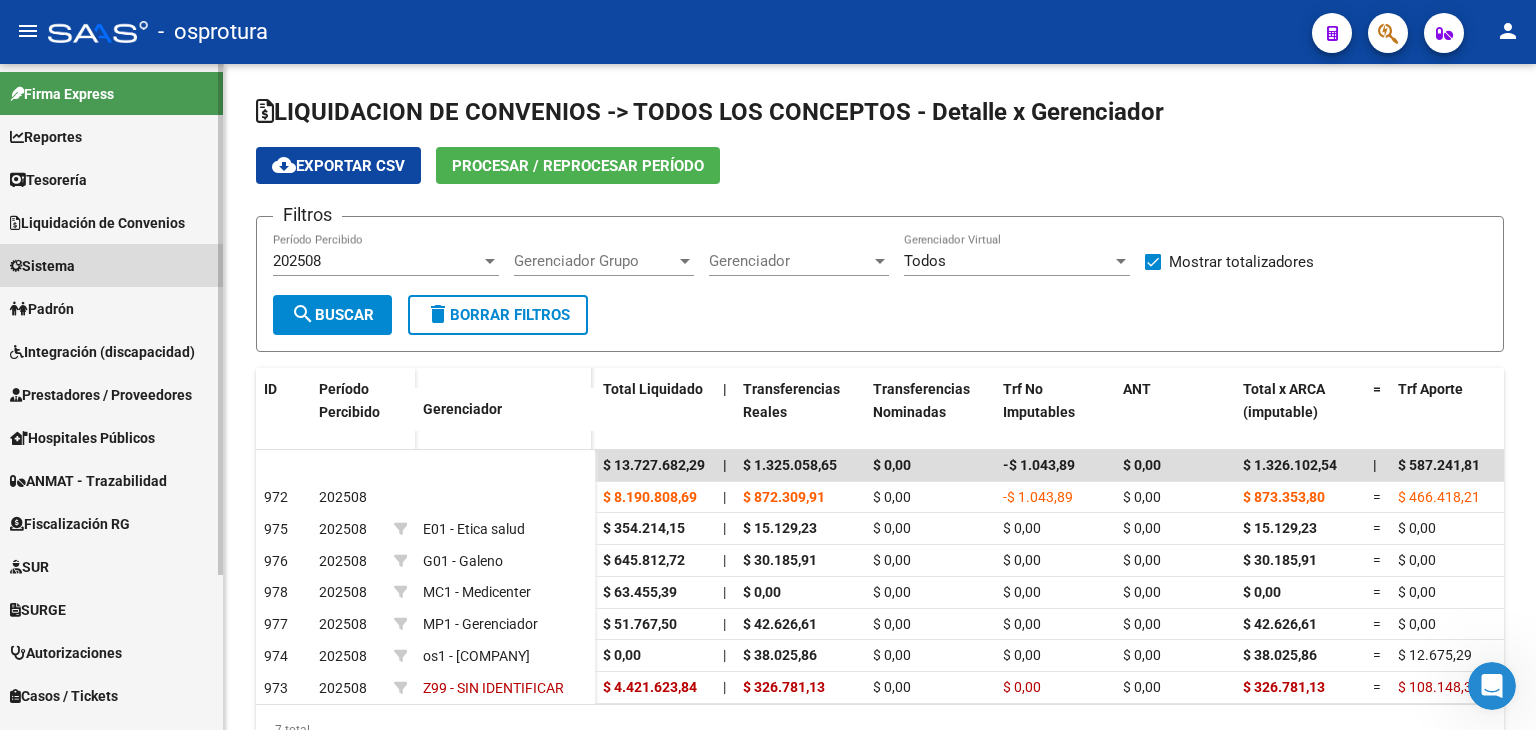 click on "Sistema" at bounding box center [111, 265] 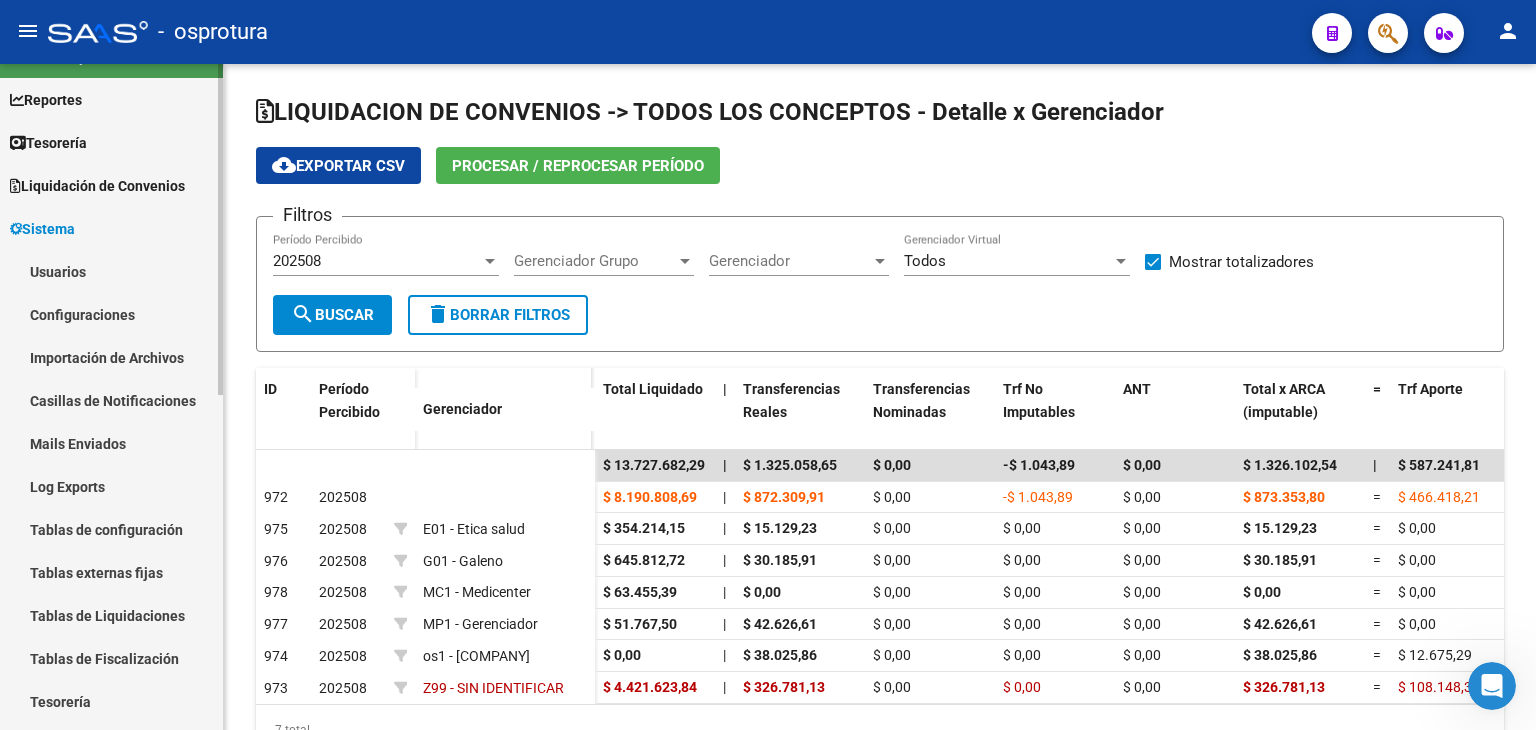 scroll, scrollTop: 0, scrollLeft: 0, axis: both 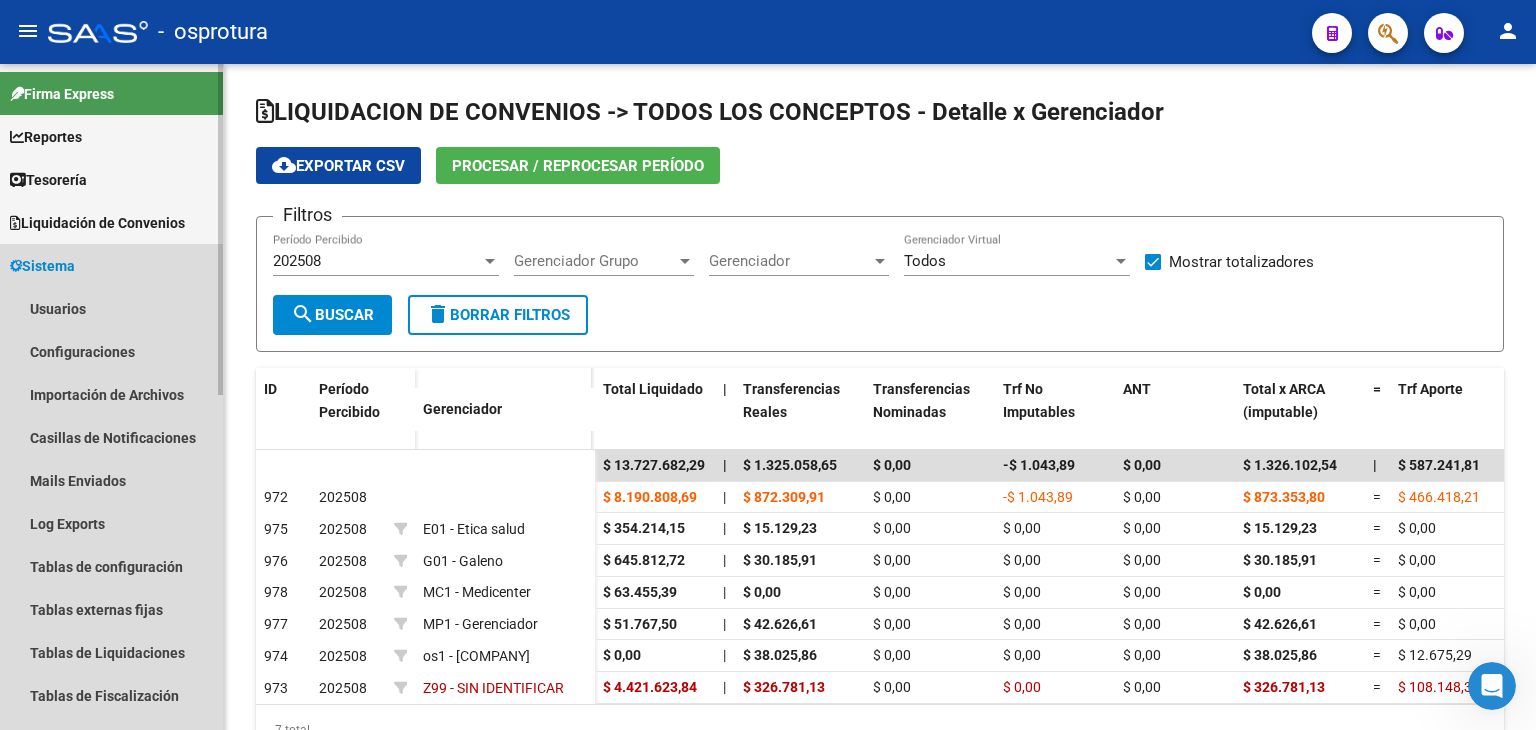 click on "Sistema" at bounding box center (111, 265) 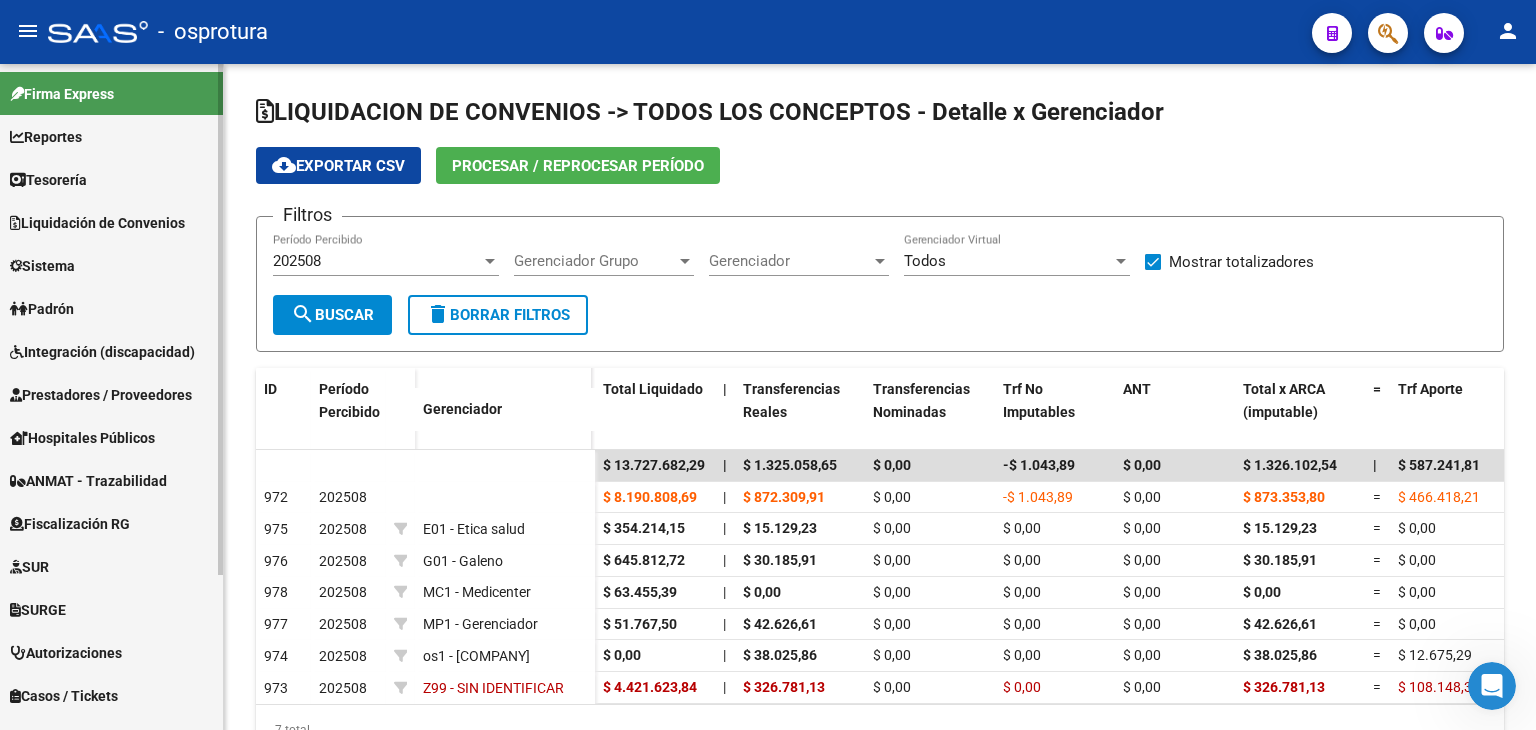 click on "Fiscalización RG" at bounding box center [111, 523] 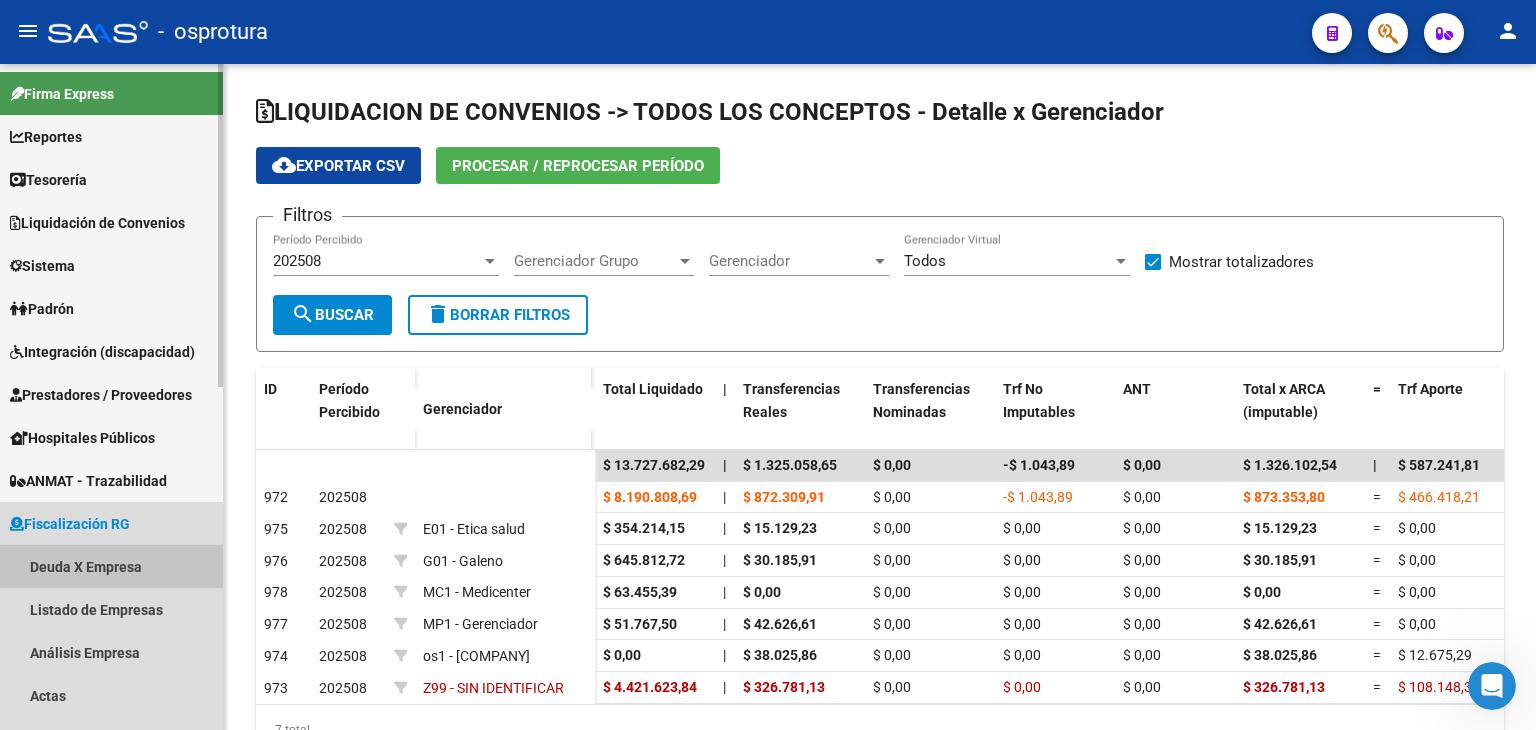 click on "Deuda X Empresa" at bounding box center (111, 566) 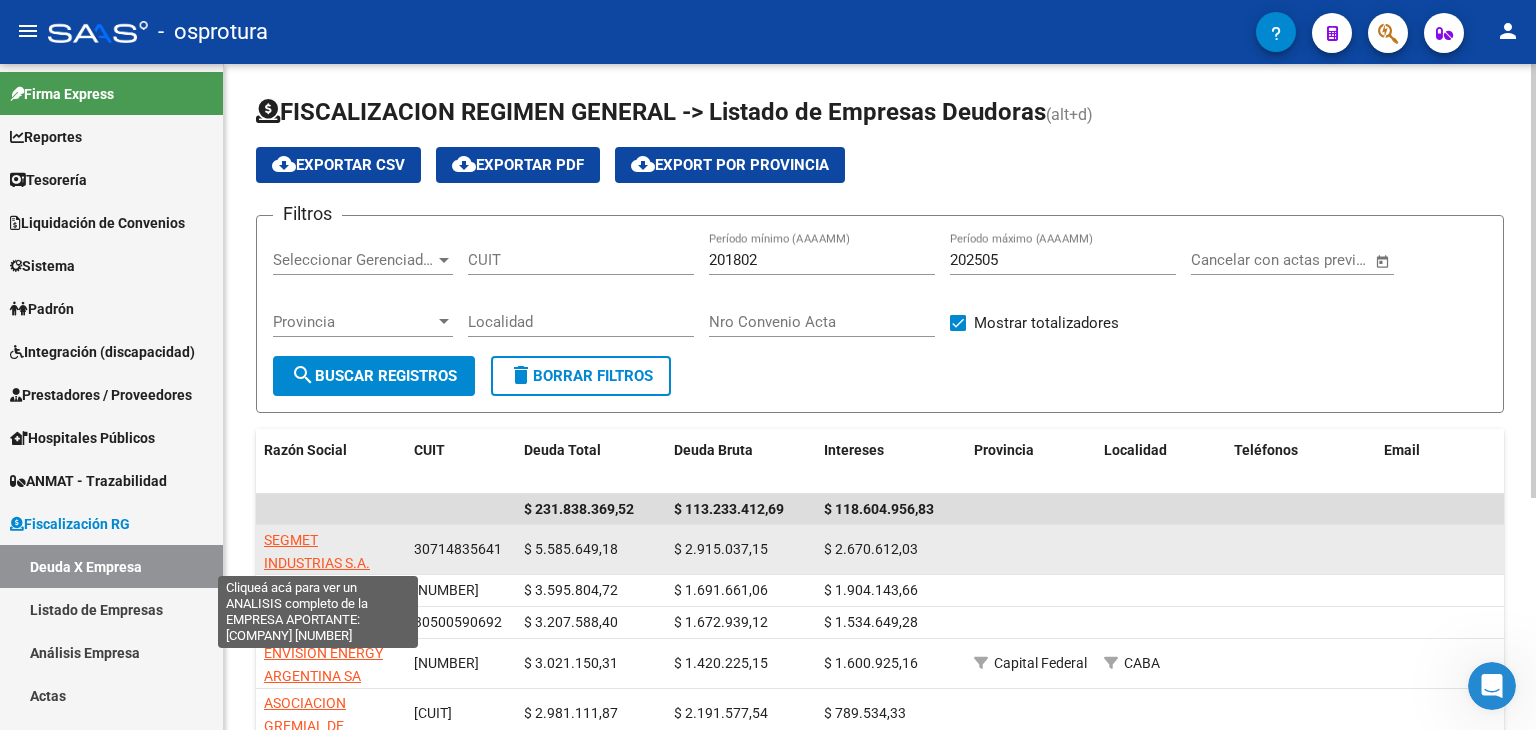 click on "SEGMET INDUSTRIAS S.A." 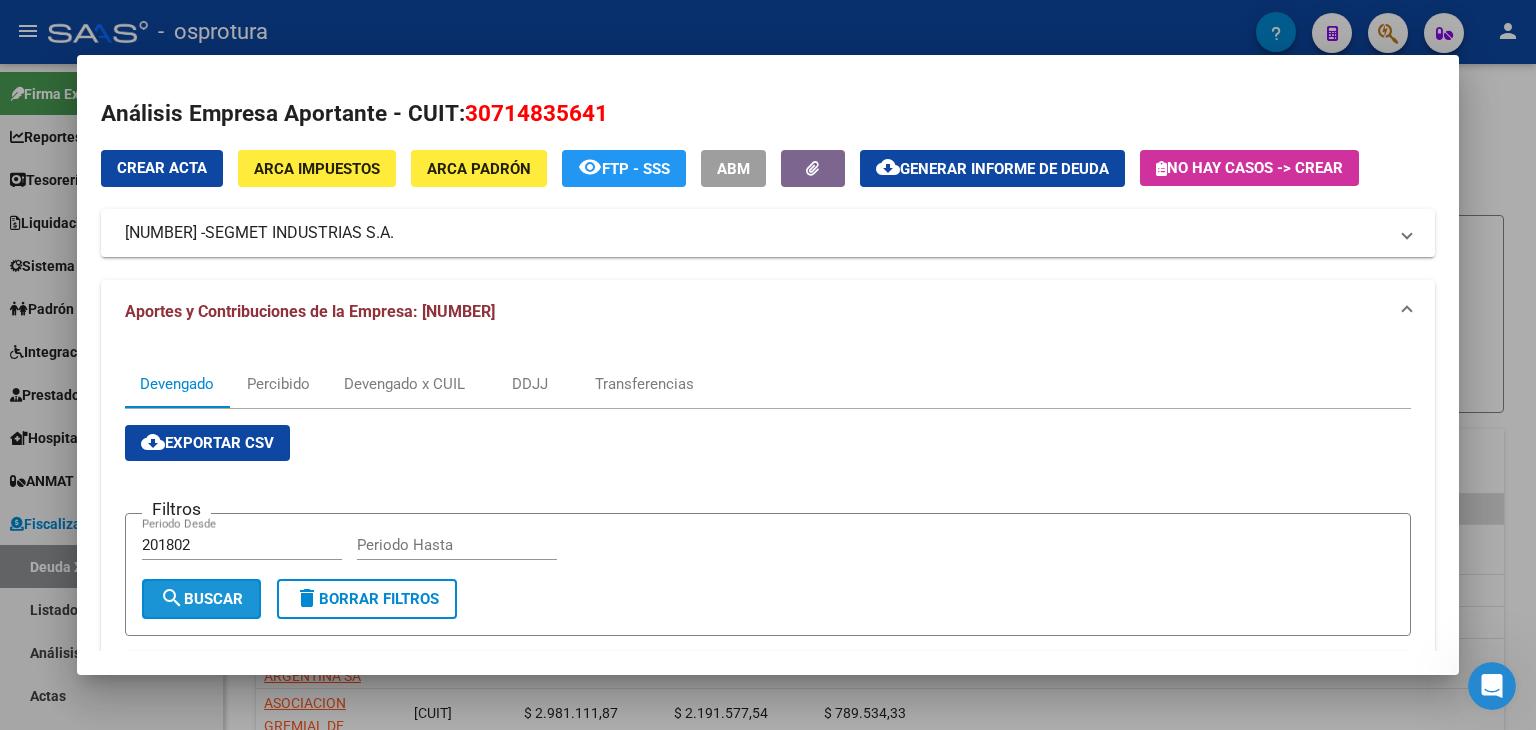 click on "search  Buscar" at bounding box center [201, 599] 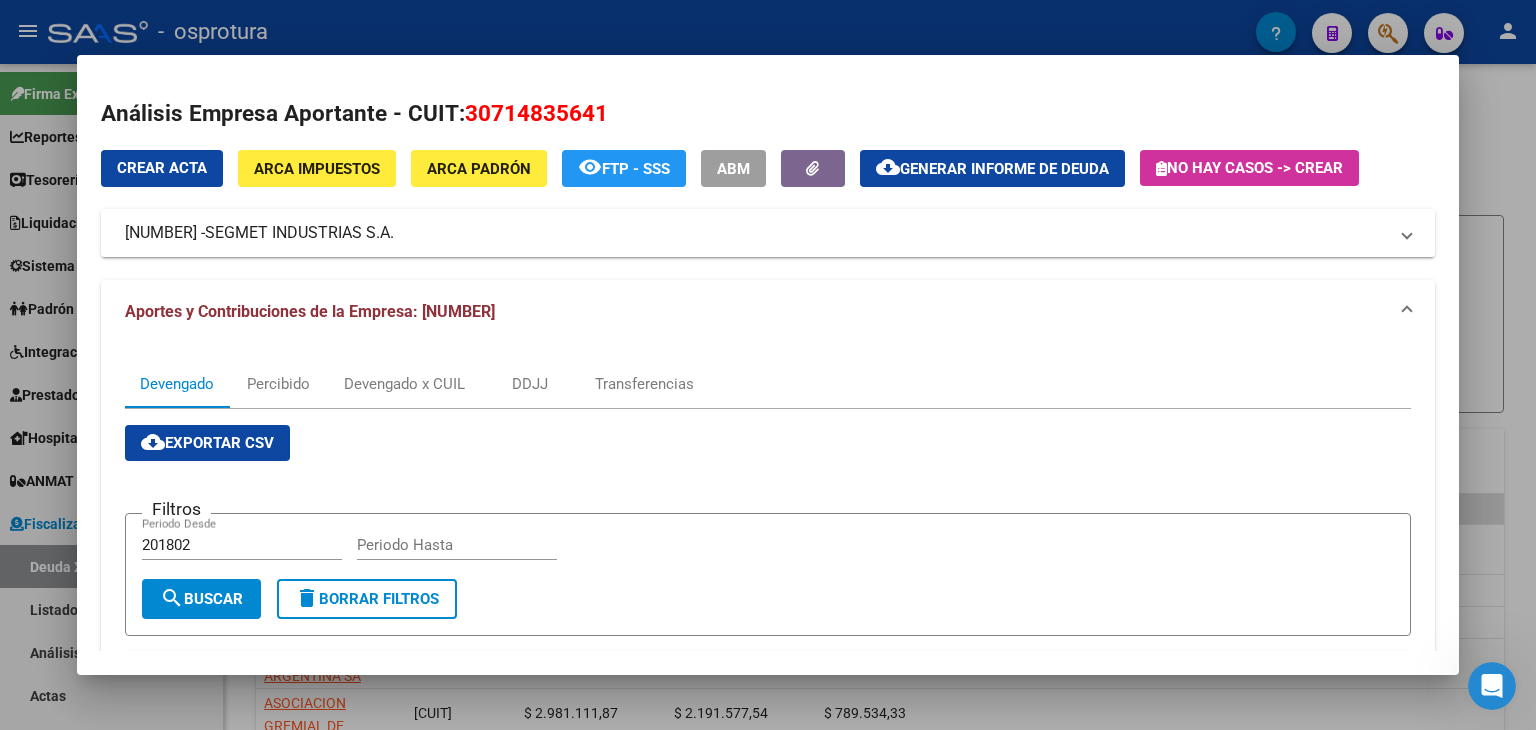 click on "[CUIT] -   SEGMET INDUSTRIAS S.A." at bounding box center (756, 233) 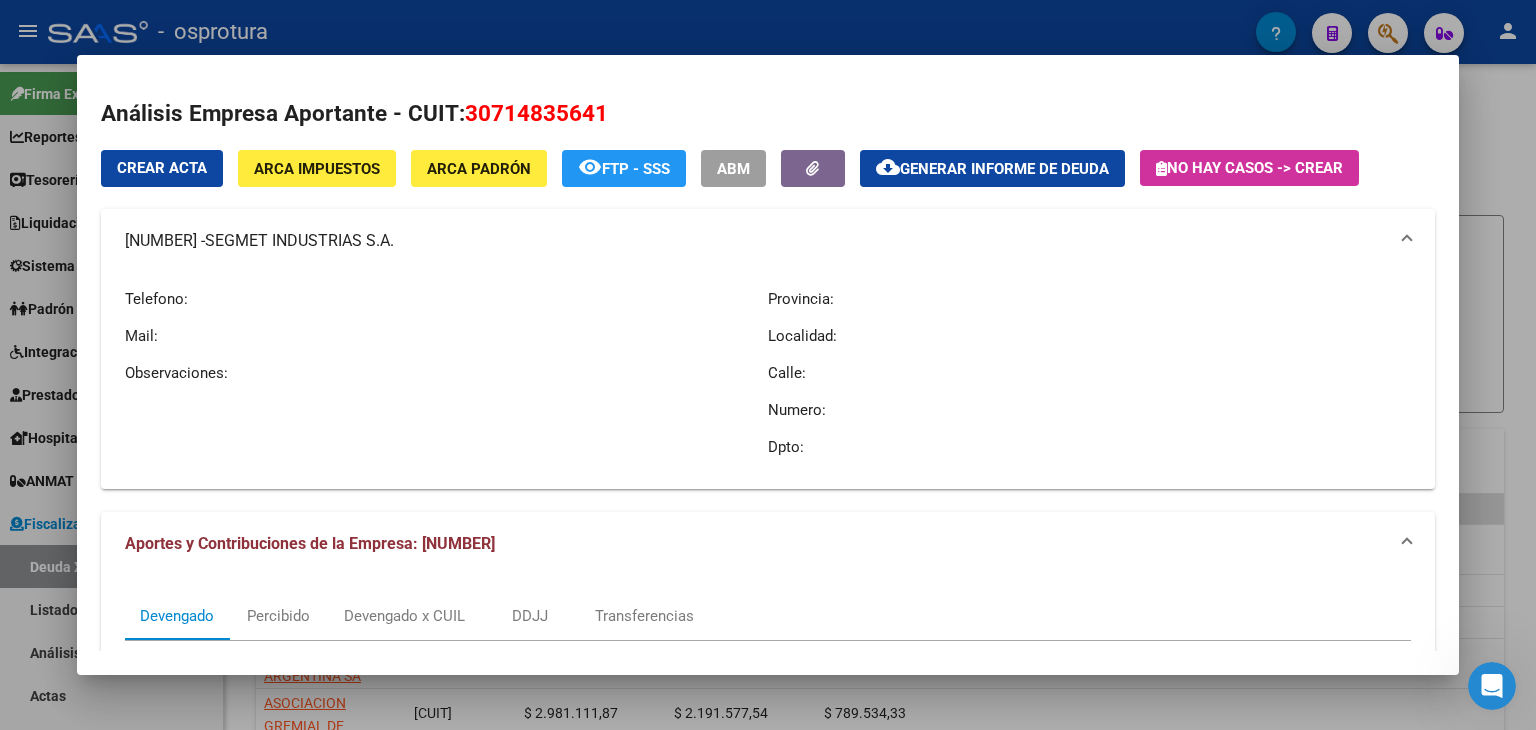 click on "[CUIT] -   SEGMET INDUSTRIAS S.A." at bounding box center (756, 241) 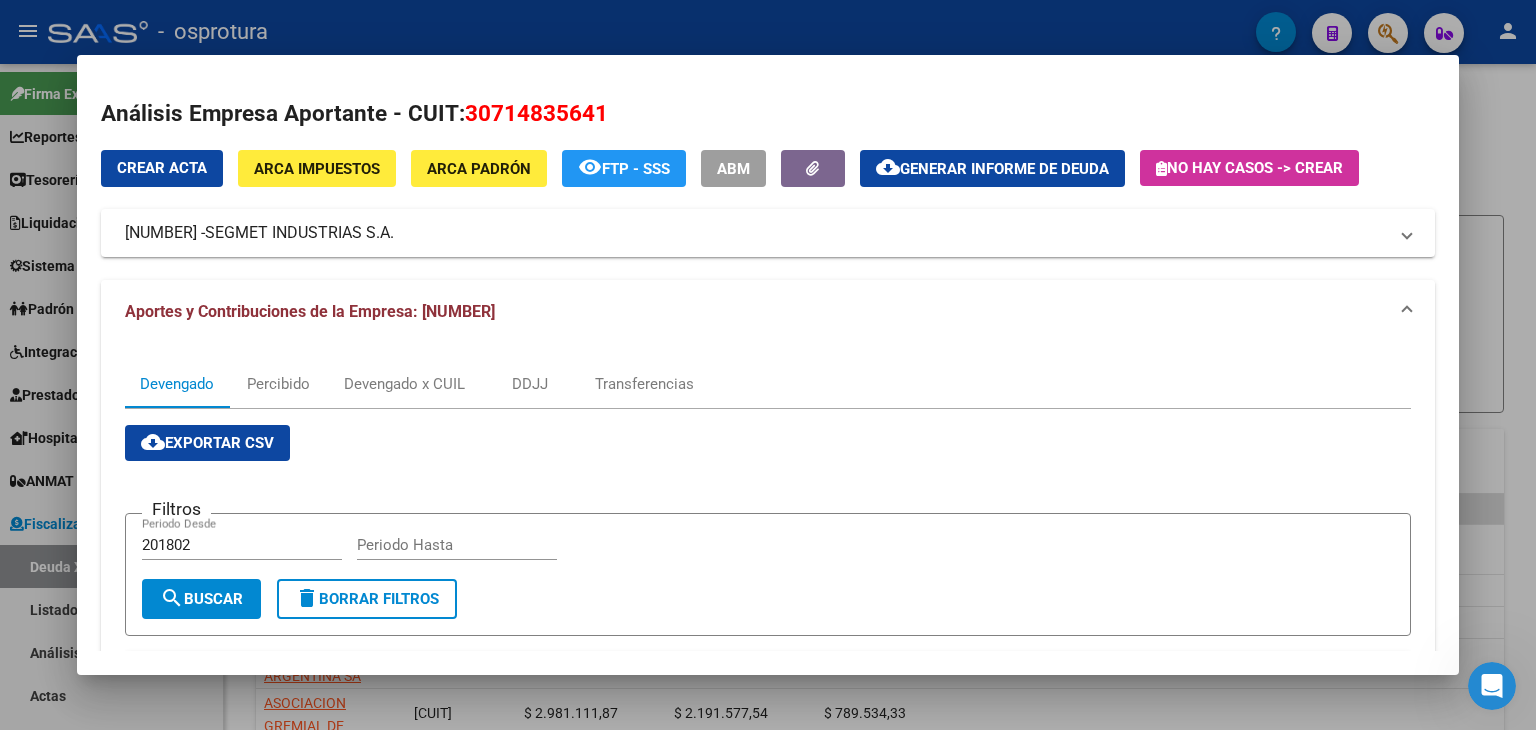 click on "Aportes y Contribuciones de la Empresa: [NUMBER]" at bounding box center [764, 312] 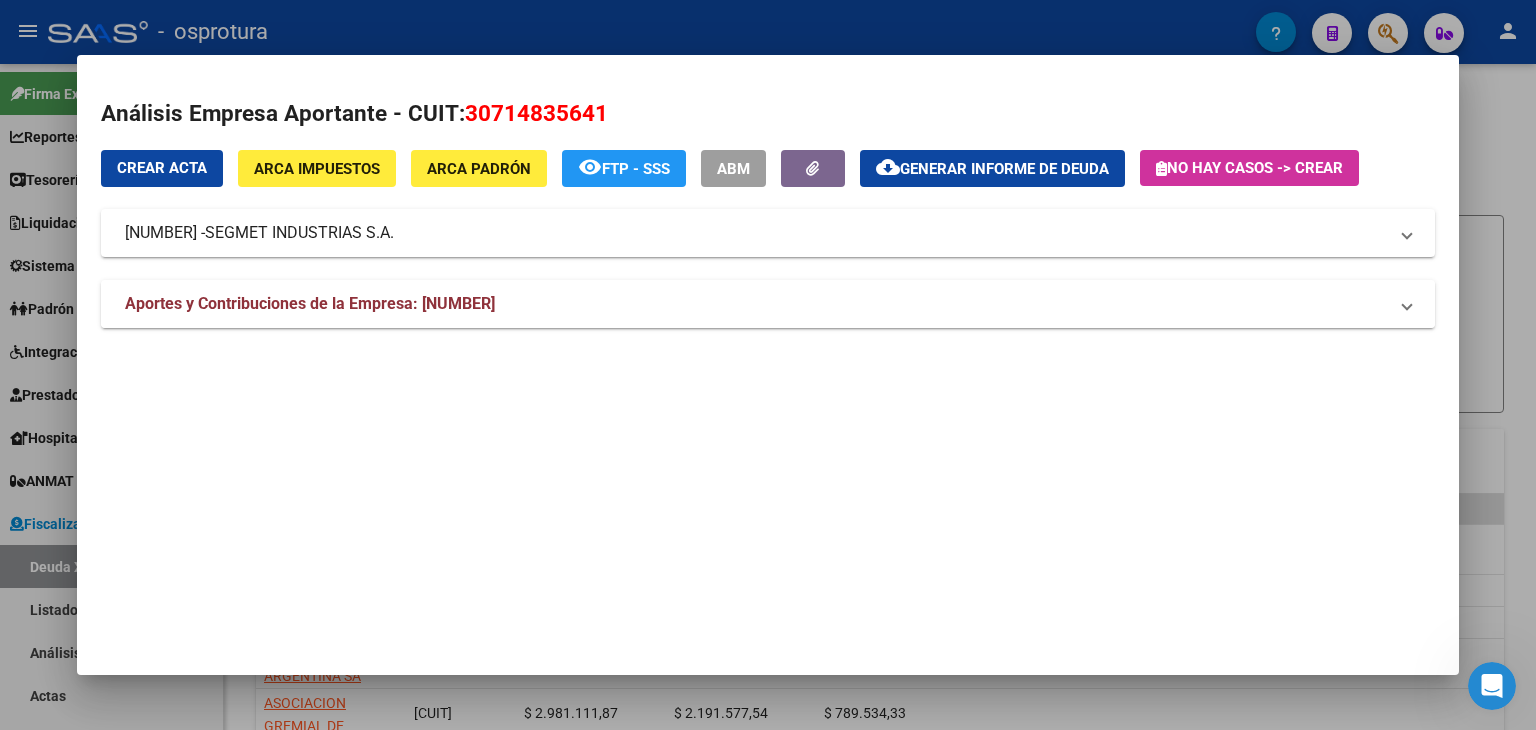click on "Aportes y Contribuciones de la Empresa: [NUMBER]" at bounding box center [756, 304] 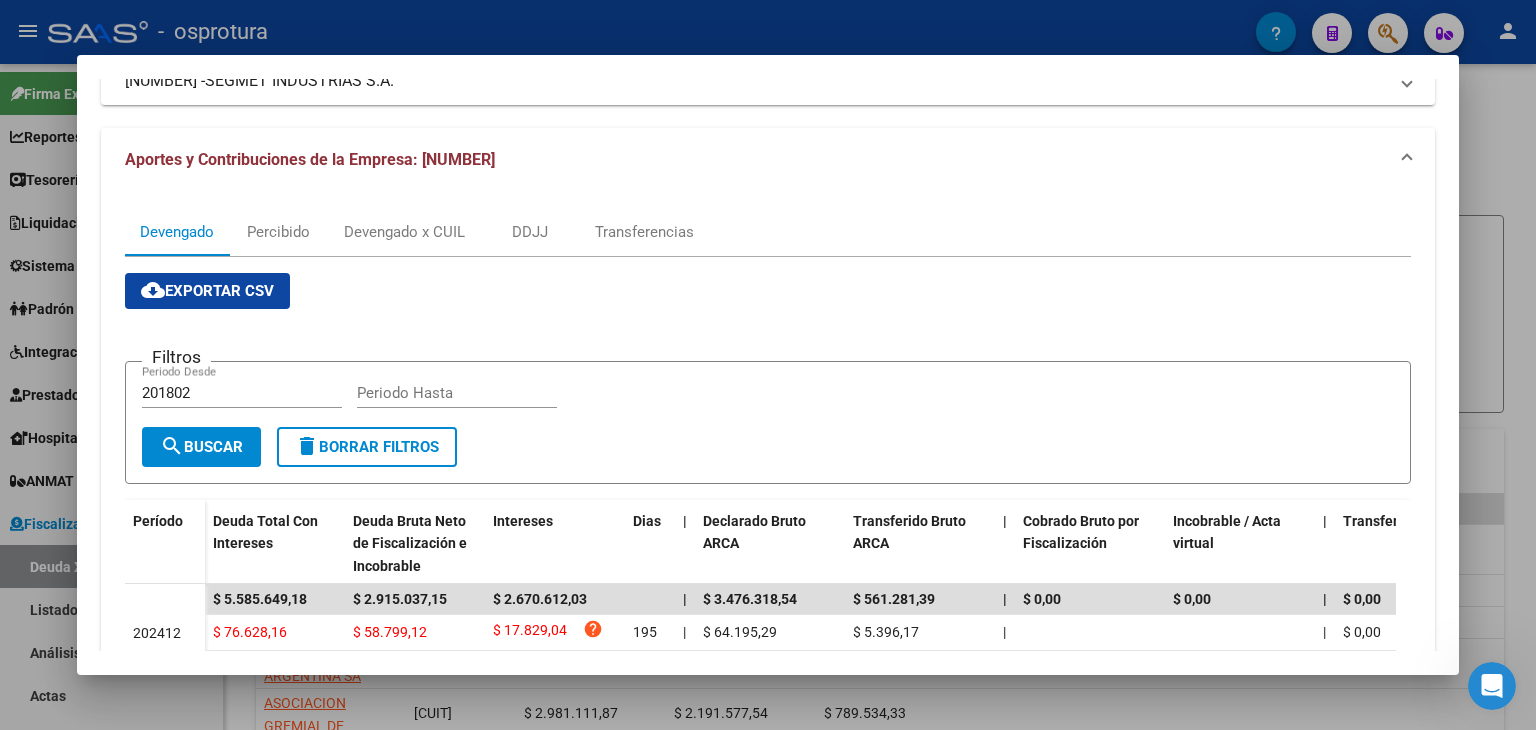 scroll, scrollTop: 150, scrollLeft: 0, axis: vertical 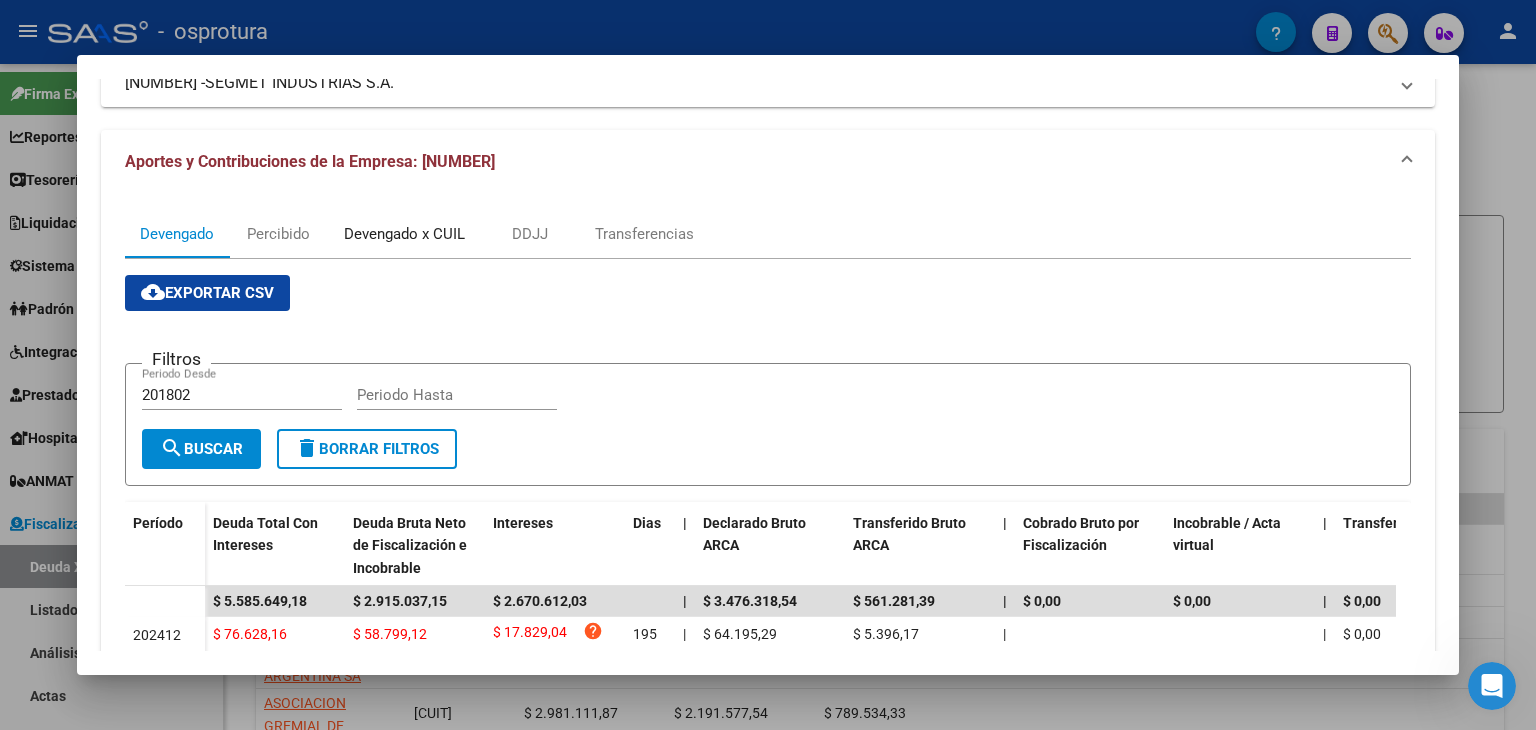 click on "Devengado x CUIL" at bounding box center (404, 234) 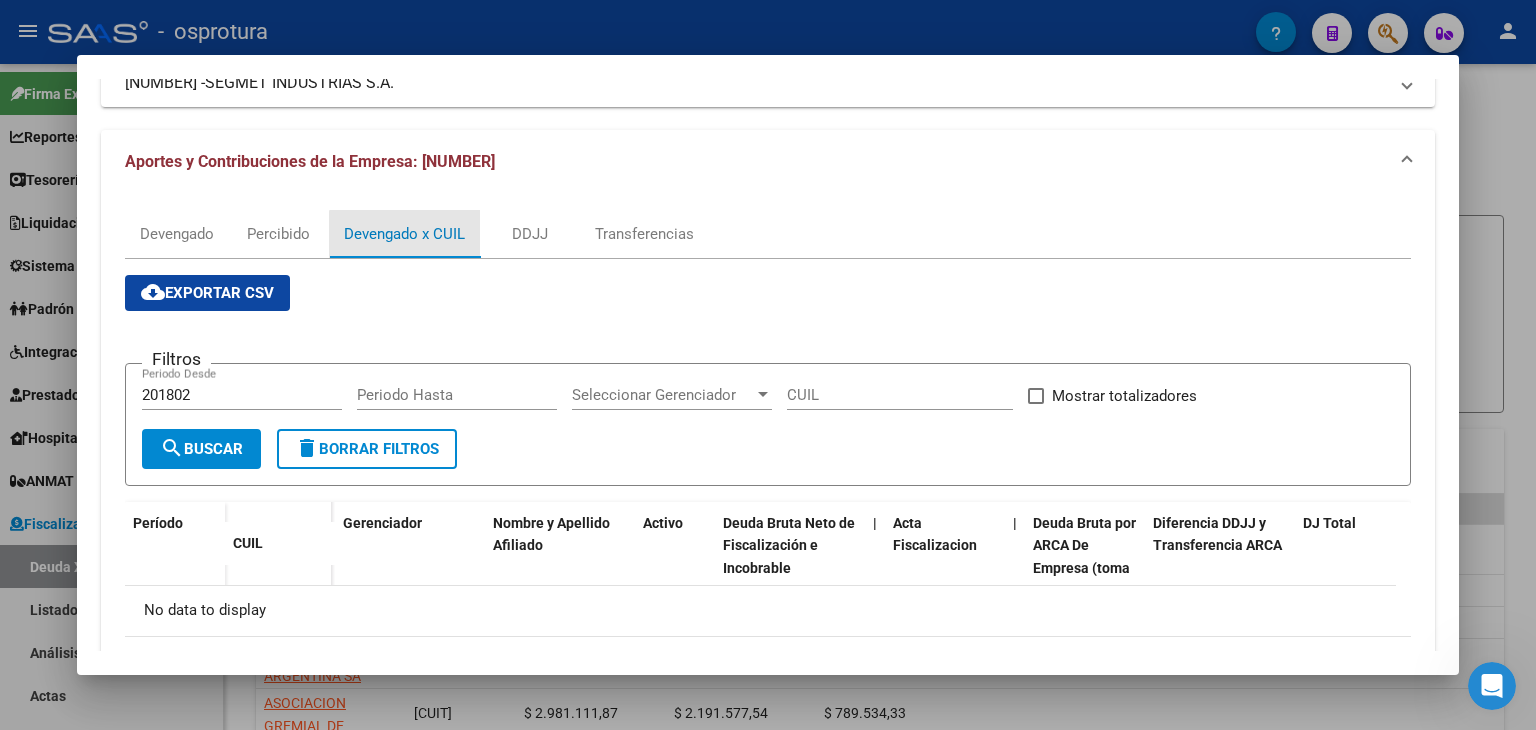 scroll, scrollTop: 0, scrollLeft: 0, axis: both 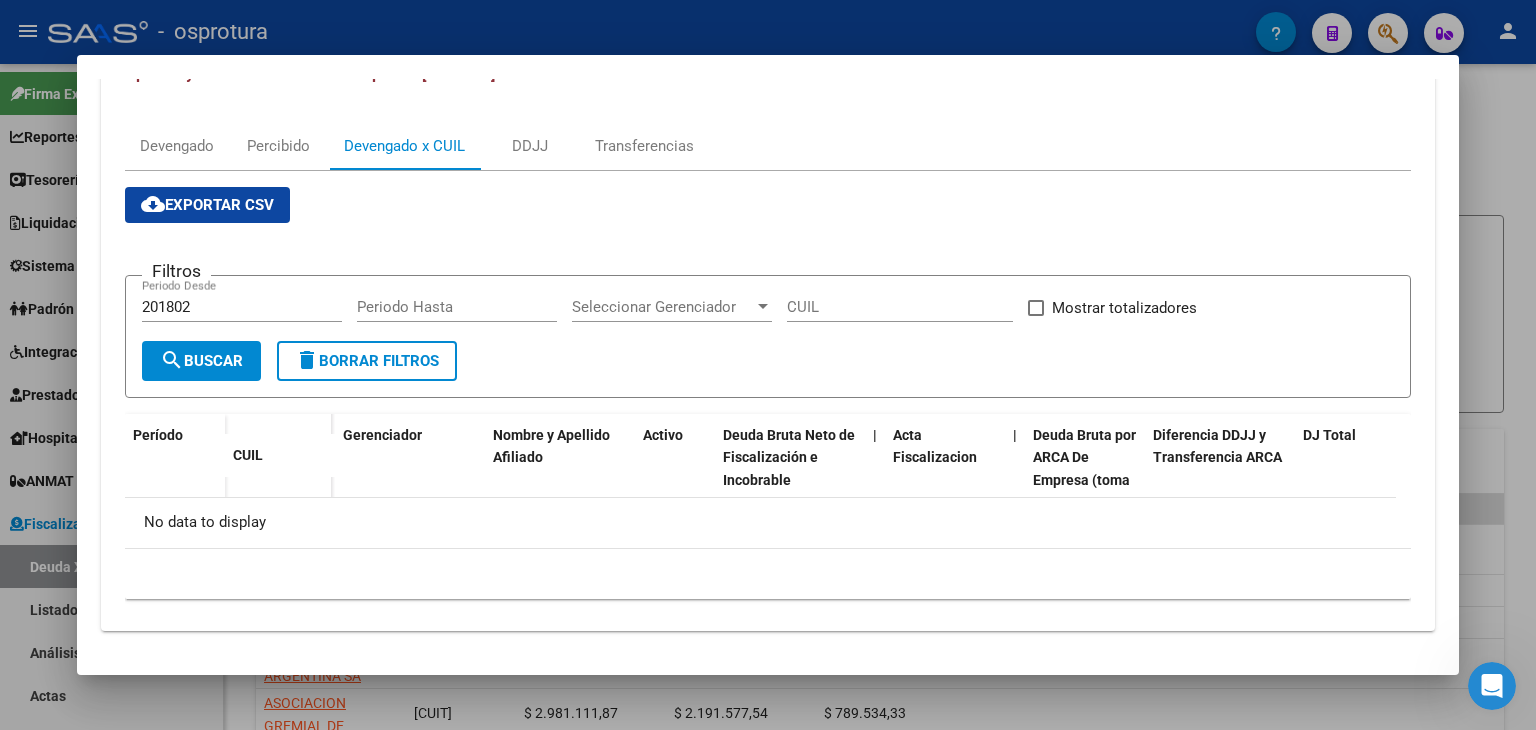 click on "search  Buscar" at bounding box center [201, 361] 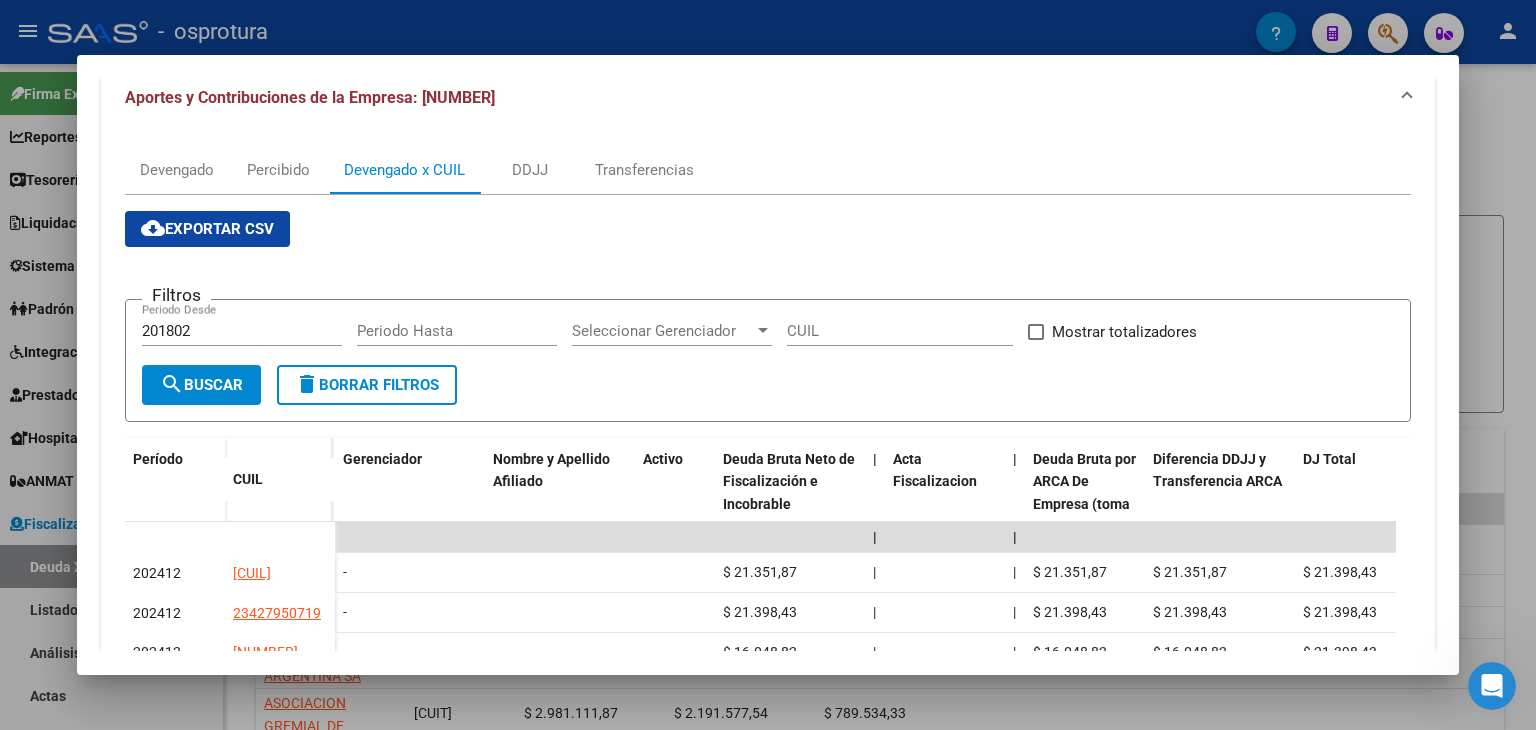 scroll, scrollTop: 238, scrollLeft: 0, axis: vertical 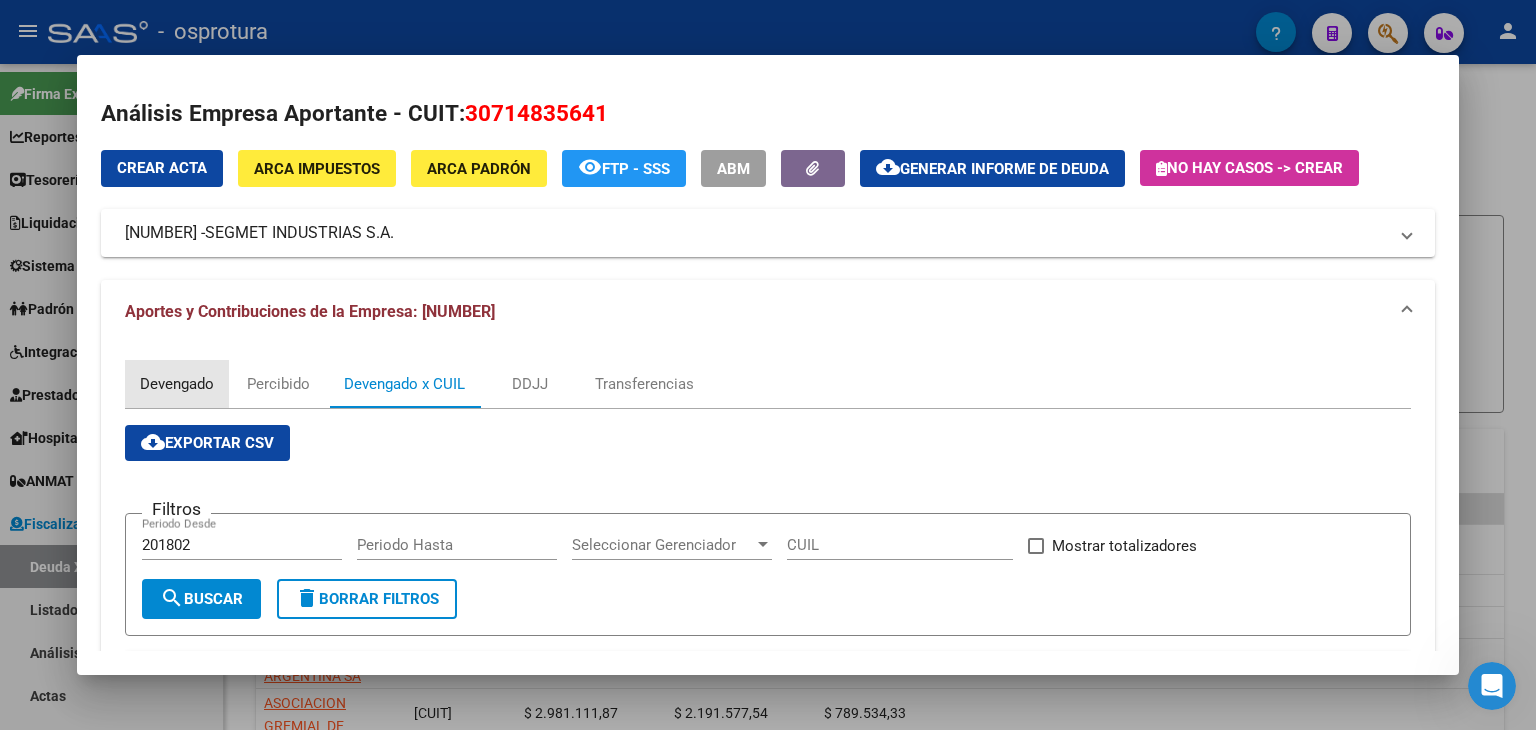 click on "Devengado" at bounding box center [177, 384] 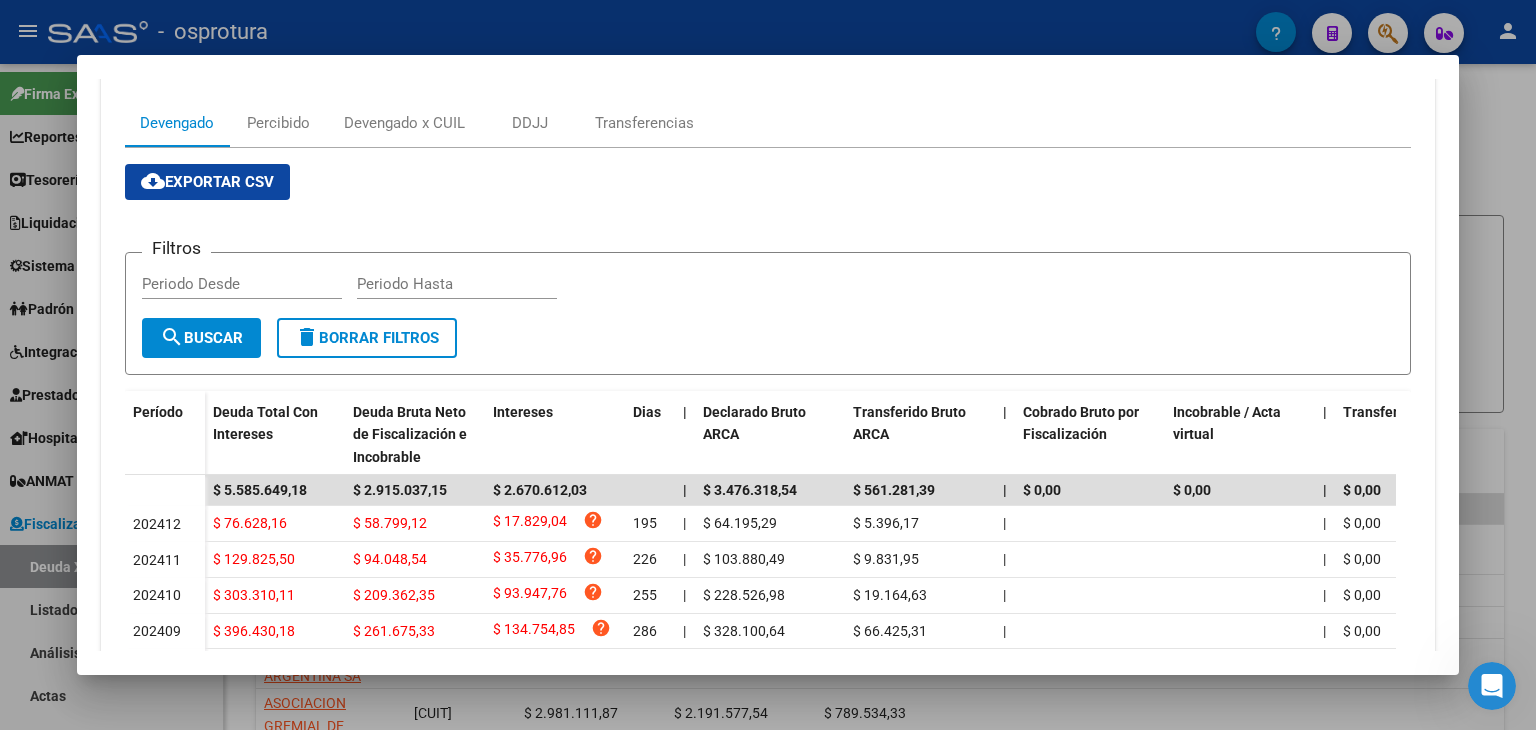 scroll, scrollTop: 8, scrollLeft: 0, axis: vertical 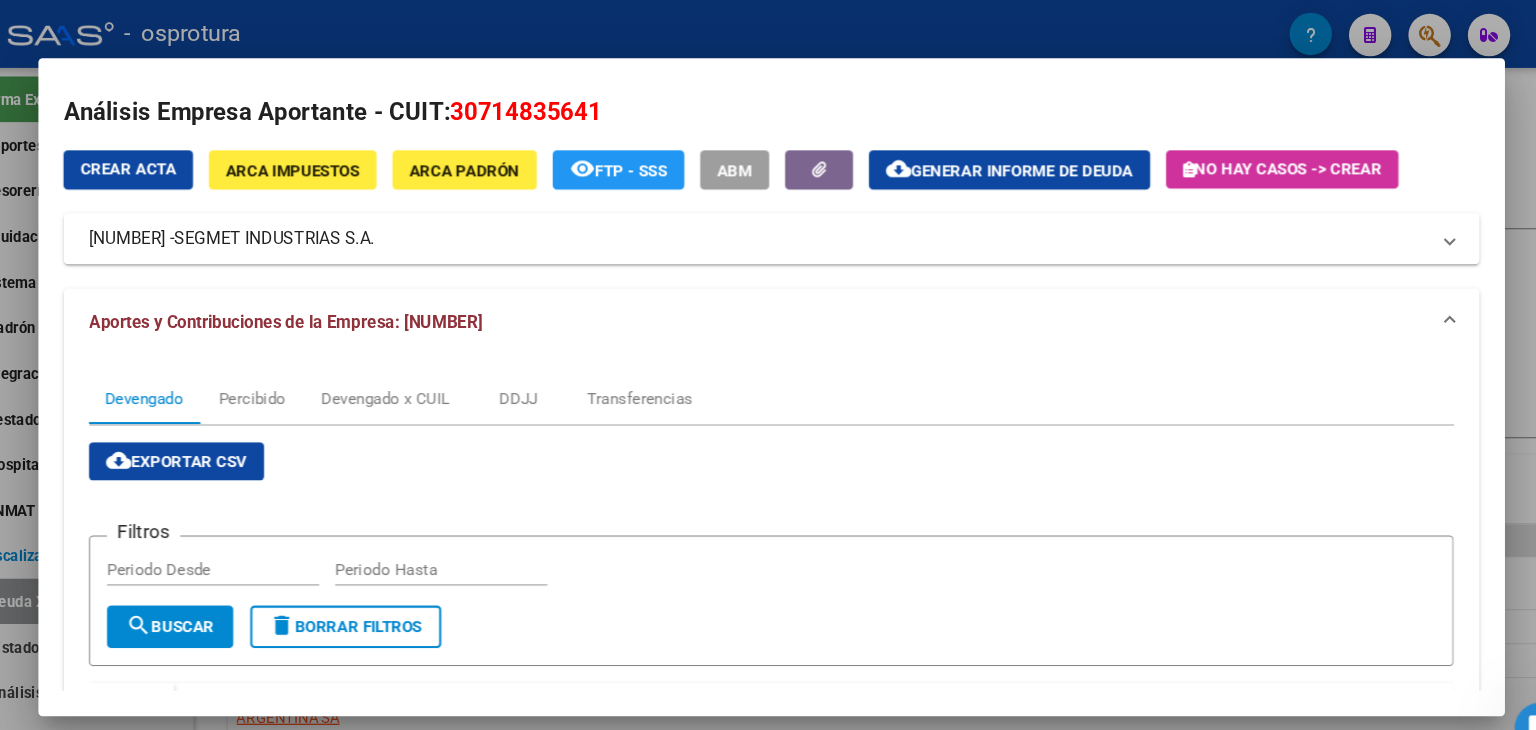 click on "Análisis Empresa Aportante - CUIT:  [CUIT] Crear Acta ARCA Impuestos ARCA Padrón remove_red_eye  FTP - SSS  ABM  cloud_download  Generar informe de deuda   No hay casos -> Crear
[CUIT] -   SEGMET INDUSTRIAS S.A. Telefono:  Mail:  Observaciones:  Provincia:  Localidad:  Calle:  Numero:  Dpto:  Aportes y Contribuciones de la Empresa: [CUIT] Devengado Percibido Devengado x CUIL DDJJ Transferencias cloud_download  Exportar CSV  Filtros   Periodo Desde    Periodo Hasta  search  Buscar  delete  Borrar Filtros  Período Deuda Total Con Intereses  Deuda Bruta Neto de Fiscalización e Incobrable Intereses Dias | Declarado Bruto ARCA Transferido Bruto ARCA | Cobrado Bruto por Fiscalización Incobrable / Acta virtual | Transferido De Más | Interés Aporte cobrado por ARCA Interés Contribución cobrado por ARCA | Total cobrado Sin DDJJ | DJ Aporte Trf Aporte DJ Contribucion Trf Contribucion $ 5.585.649,18 $ 2.915.037,15 $ 2.670.612,03 | $ 3.476.318,54 $ 561.281,39 | $ 0,00 $ 0,00 | $ 0,00 |" at bounding box center [768, 365] 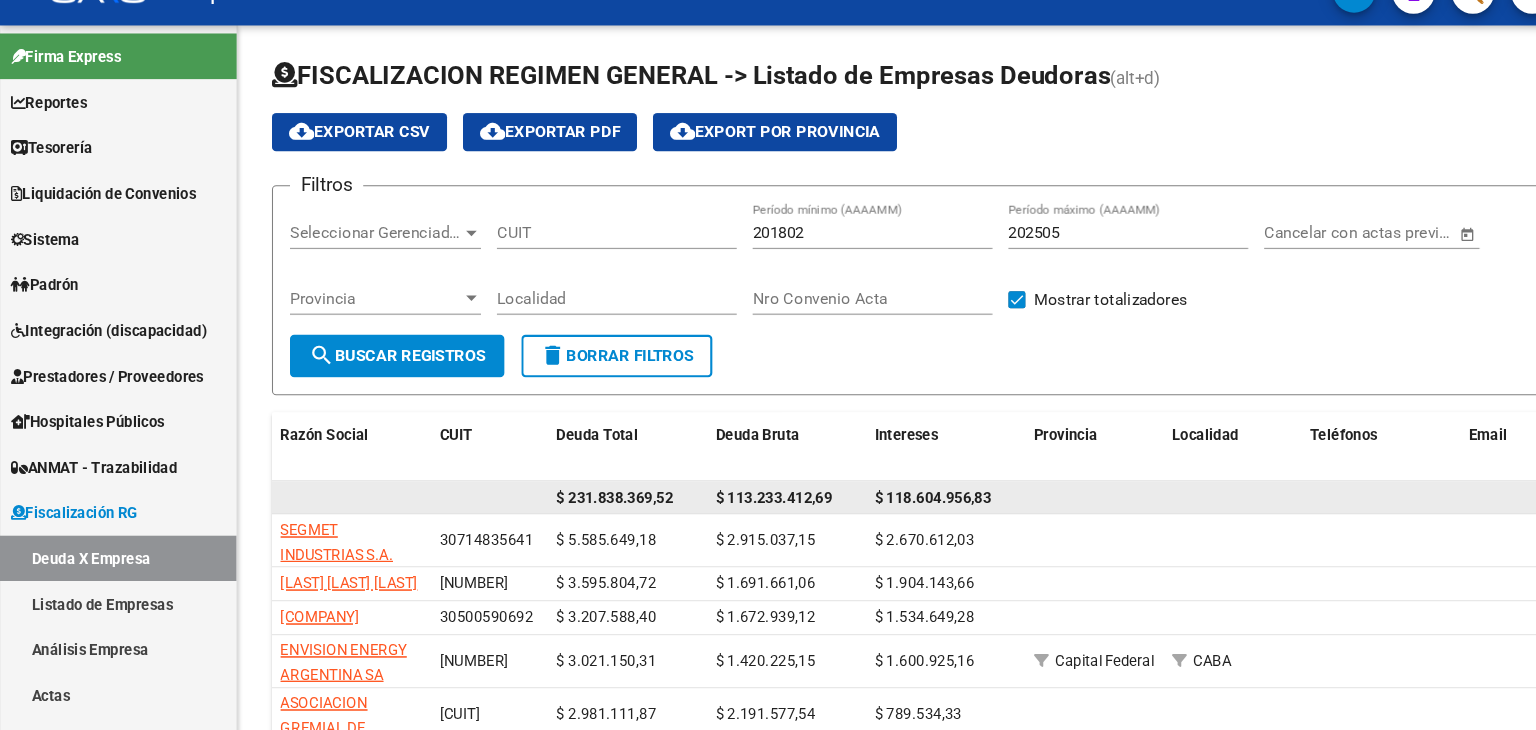 scroll, scrollTop: 0, scrollLeft: 0, axis: both 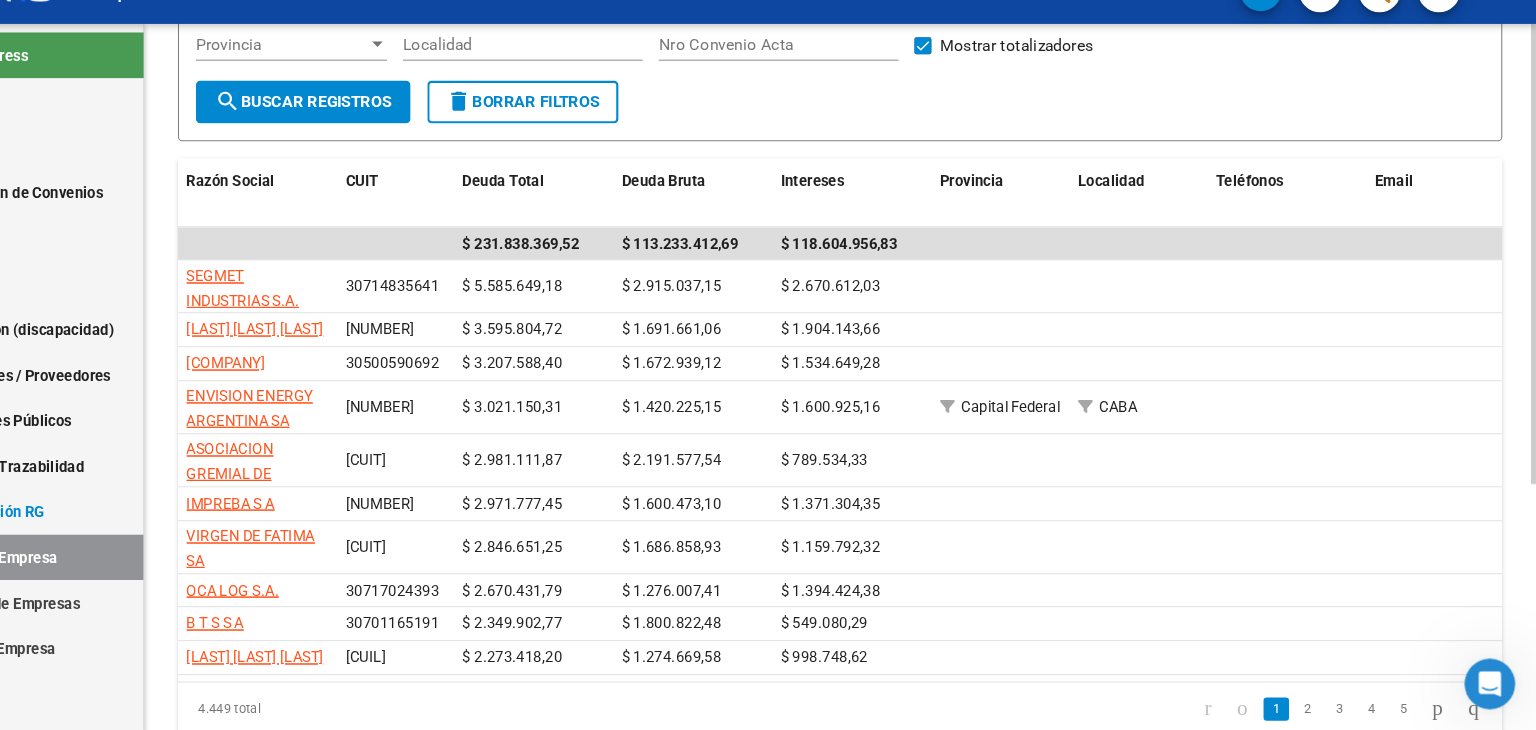 click on "FISCALIZACION REGIMEN GENERAL -> Listado de Empresas Deudoras  (alt+d) cloud_download  Exportar CSV  cloud_download  Exportar PDF  cloud_download  Exportar por Provincia  Filtros Seleccionar Gerenciador Seleccionar Gerenciador CUIT 201802 Período mínimo (AAAAMM) 202505 Período máximo (AAAAMM) Cancelar con actas previas a Provincia Provincia Localidad Nro Convenio Acta   Mostrar totalizadores  search  Buscar Registros  delete  Borrar Filtros  Razón Social CUIT Deuda Total Deuda Bruta Intereses Provincia Localidad Teléfonos Email Ult. Acta Ult. Acta Nro Ult. Acta Monto Ult. Acta Periodo Máx. Ult. Acta Nro Convenio Ult. Acta Comentario $ 231.838.369,52 $ 113.233.412,69 $ 118.604.956,83 SEGMET INDUSTRIAS S.A. [NUMBER] $ 5.585.649,18 $ 2.915.037,15 $ 2.670.612,03       JAIMEZ MARCOS JUAN DE DIOS [NUMBER] $ 3.595.804,72 $ 1.691.661,06 $ 1.904.143,66       CABOSCH SA [NUMBER] $ 3.207.588,40 $ 1.672.939,12 $ 1.534.649,28       ENVISION ENERGY ARGENTINA SA [NUMBER]       CABA" 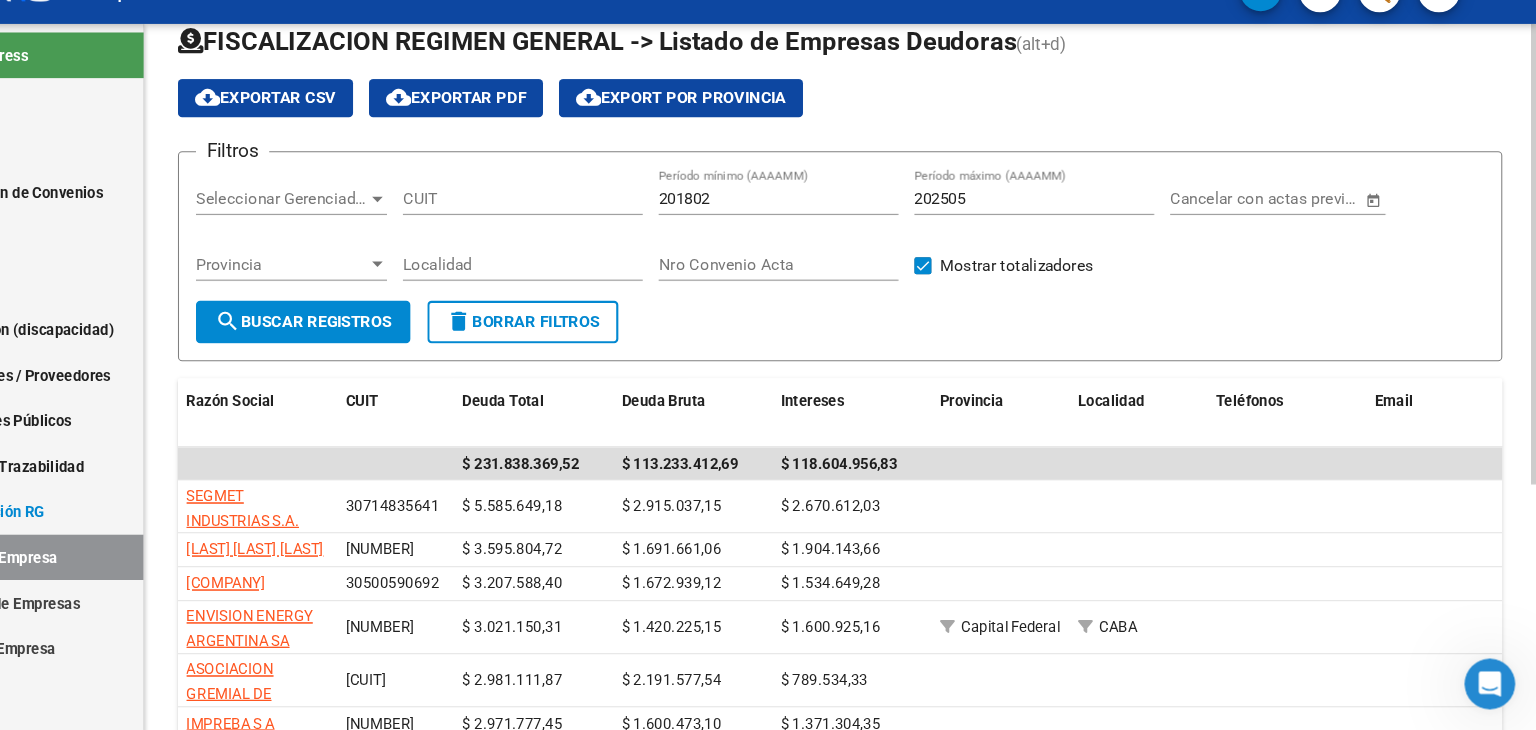 scroll, scrollTop: 0, scrollLeft: 0, axis: both 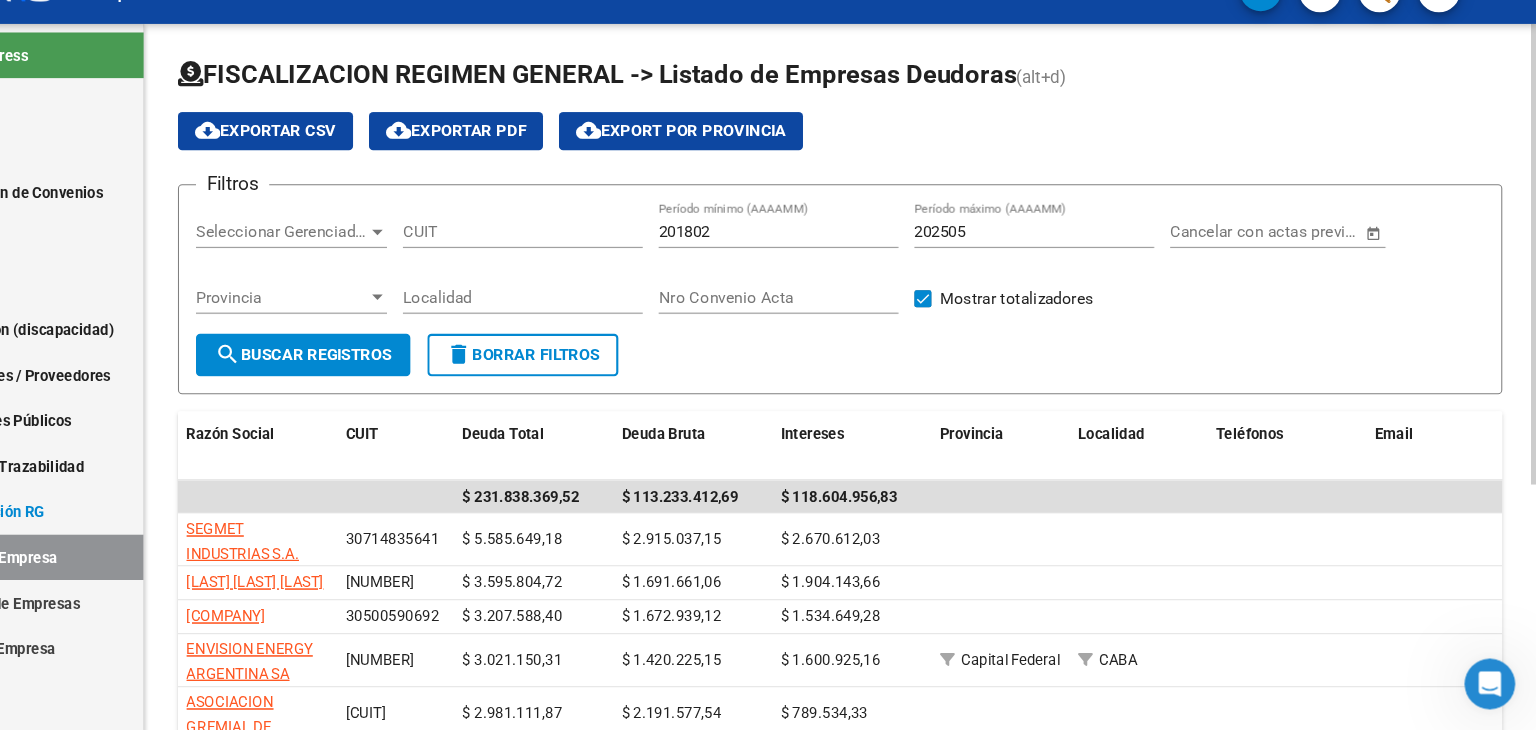 click 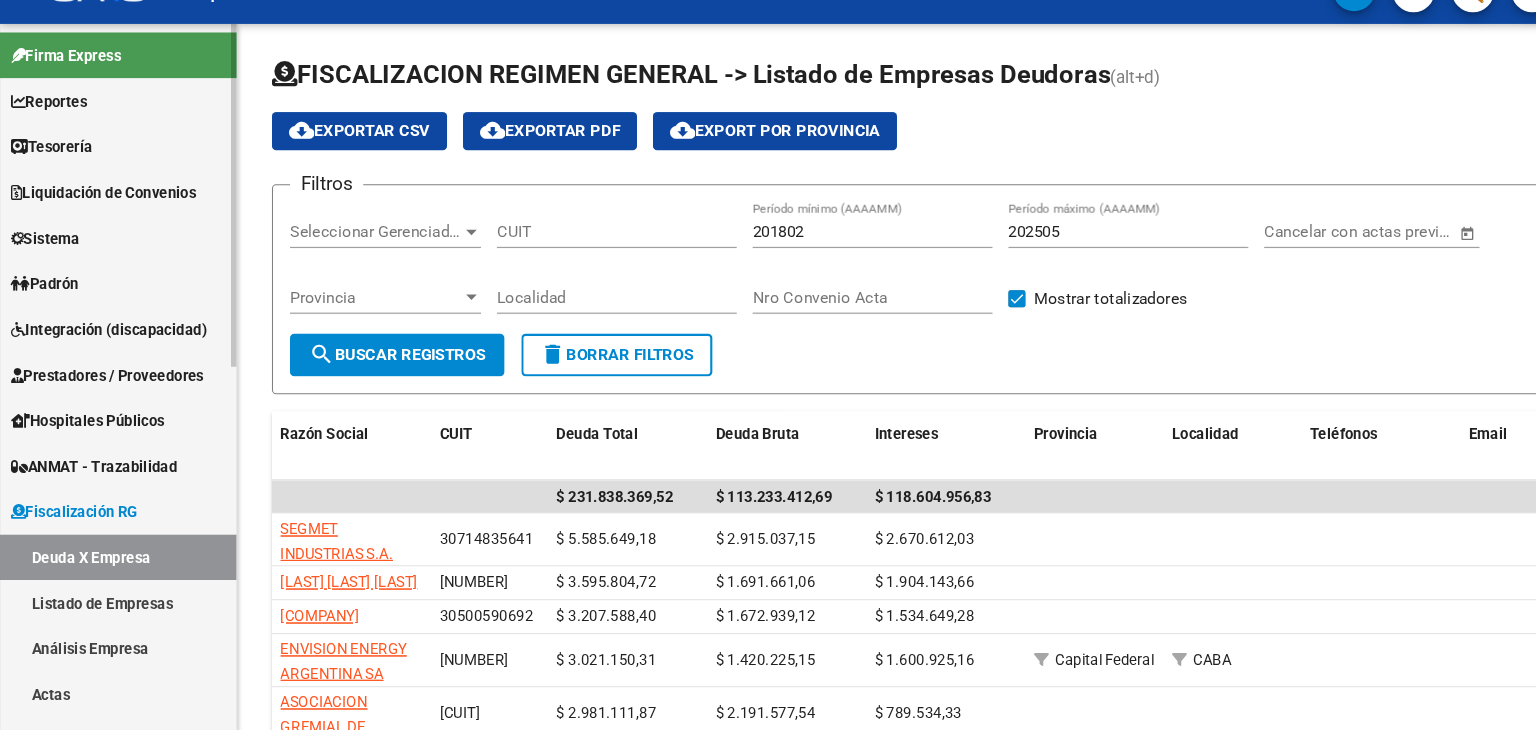 click on "Fiscalización RG" at bounding box center (70, 524) 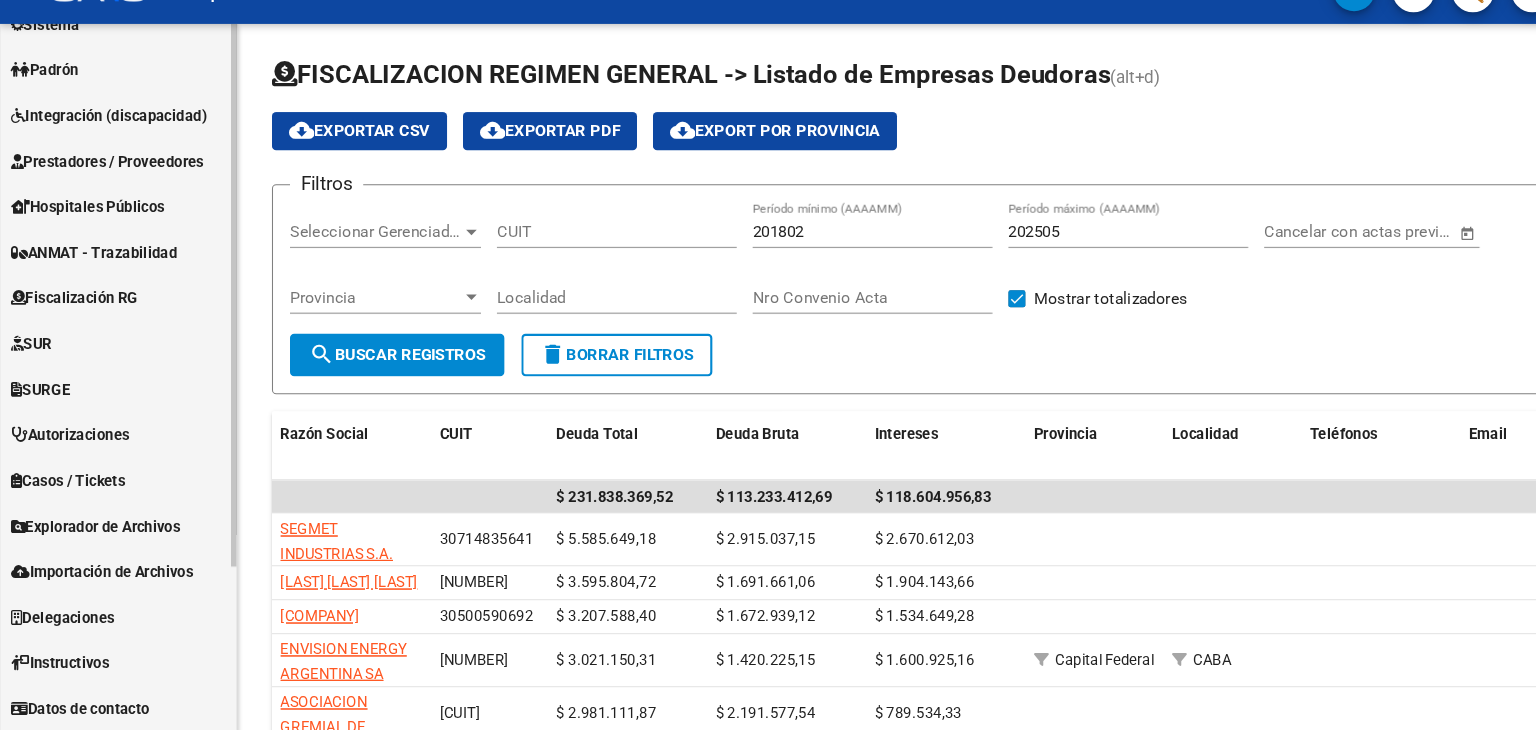 scroll, scrollTop: 0, scrollLeft: 0, axis: both 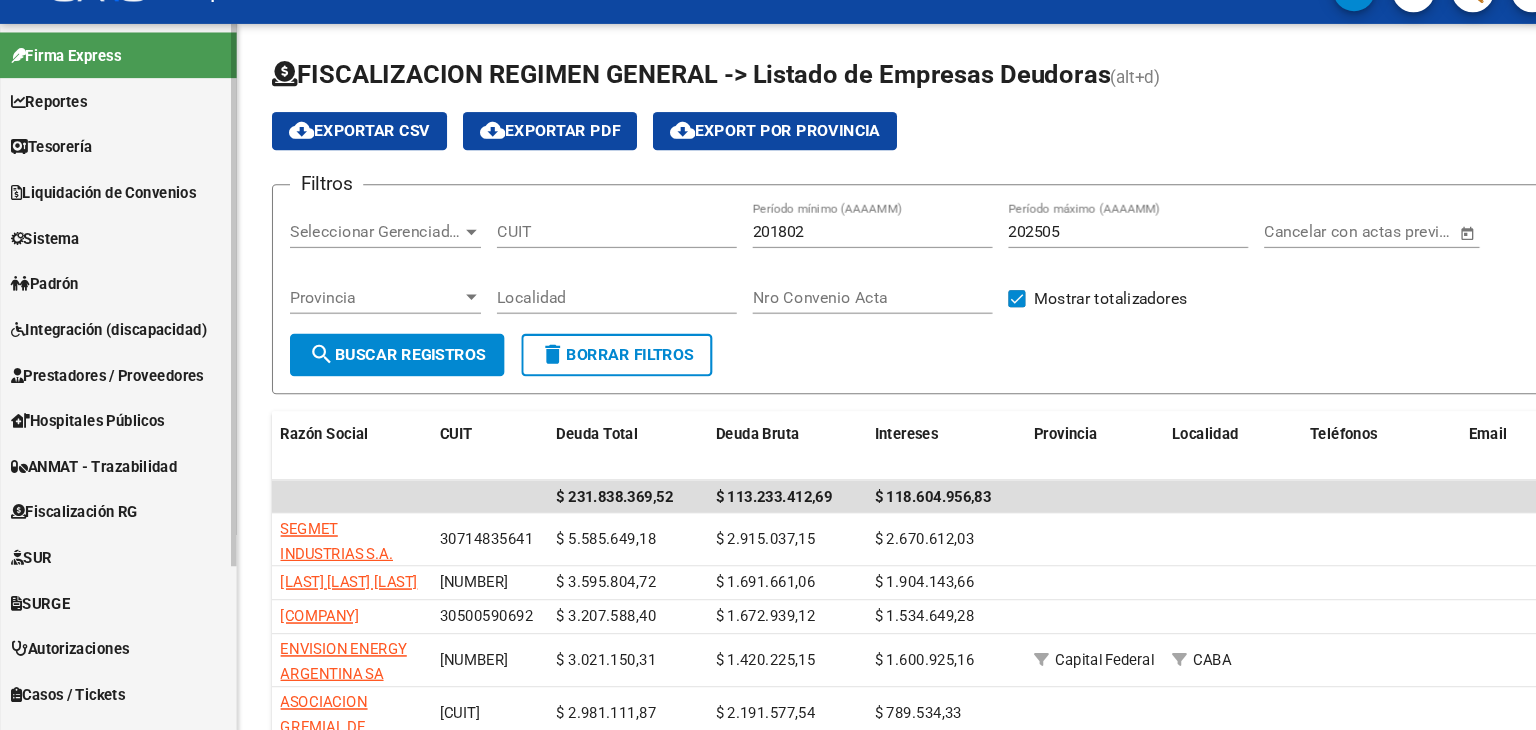 click on "Firma Express     Reportes Tablero de Control Ingresos Percibidos Análisis de todos los conceptos (histórico) Análisis de todos los conceptos detalle (mensual) Apertura de Transferencias Reales (histórico) Análisis Ingresos RG por CUIT (mensual) Imputación de Códigos Ingresos Devengados Análisis Histórico Detalles Transferencias RG sin DDJJ Detalles por CUIL RG Detalles - MT/PD MT morosos Egresos Devengados Comprobantes Recibidos Facturación Apócrifa Auditorías x Área Auditorías x Usuario Ítems de Auditorías x Usuario Auditorías No Liquidadas SUR Expedientes Internos Movimiento de Expte. SSS Padrón Traspasos x O.S. Traspasos x Gerenciador Traspasos x Provincia Nuevos Aportantes Métricas - Padrón SSS Métricas - Crecimiento Población Tesorería Cheques Emitidos Transferencias Bancarias Realizadas    Tesorería Extractos Procesados (csv) Extractos Originales (pdf) Otros Ingresos Cheques Emitidos Pendientes de Depósito Cheques Depositados Histórico Auditorías Confirmadas ARCA - Suma" 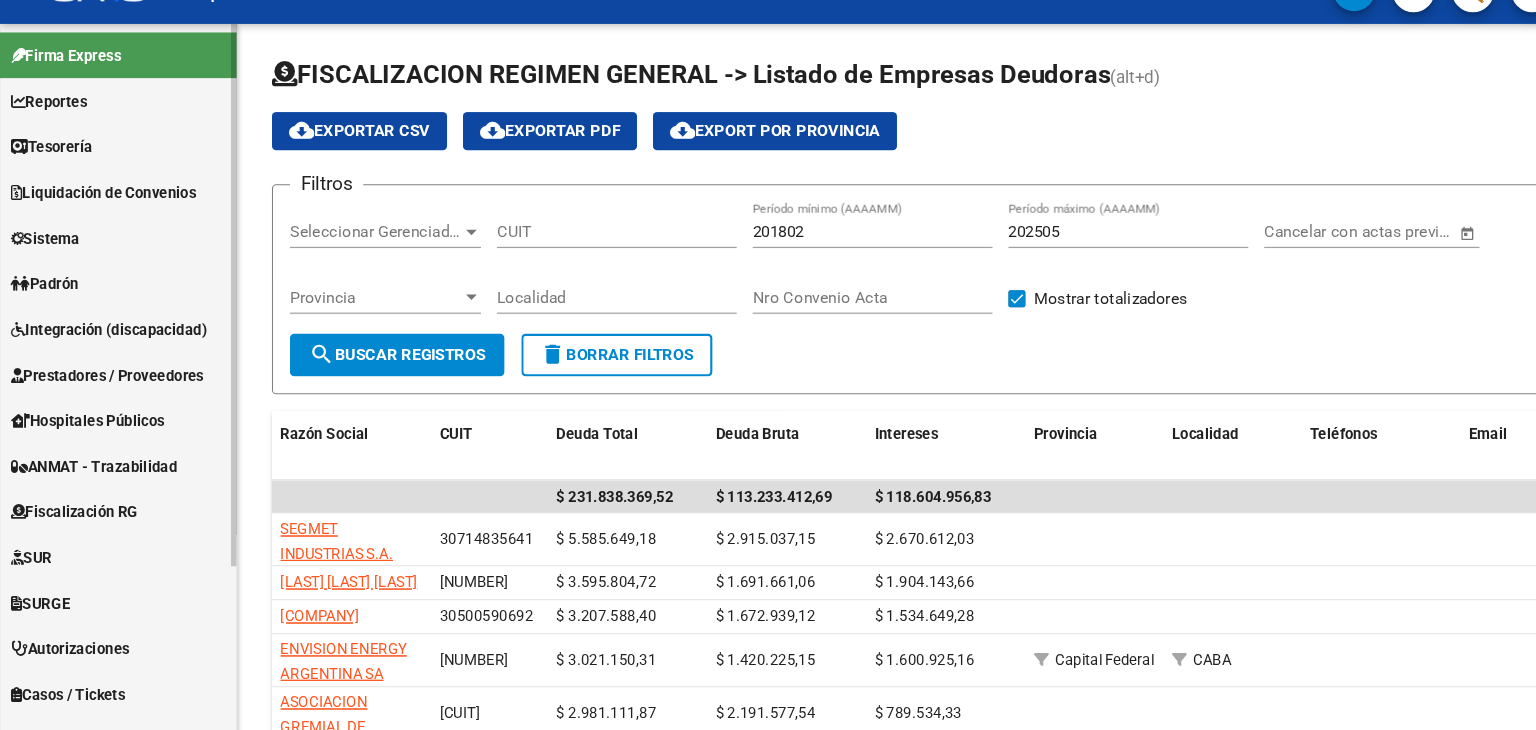 click on "Liquidación de Convenios" at bounding box center (97, 223) 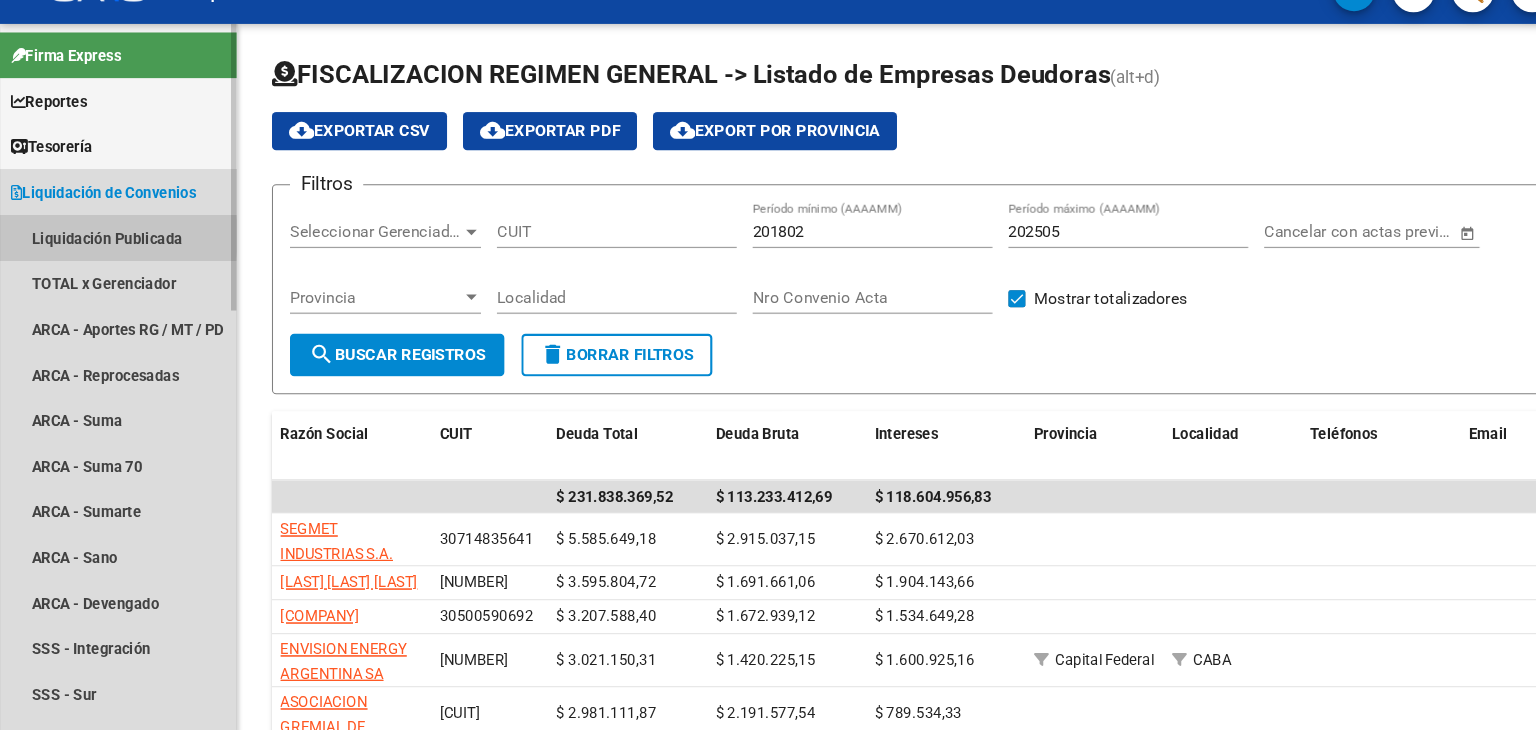 click on "Liquidación Publicada" at bounding box center (111, 265) 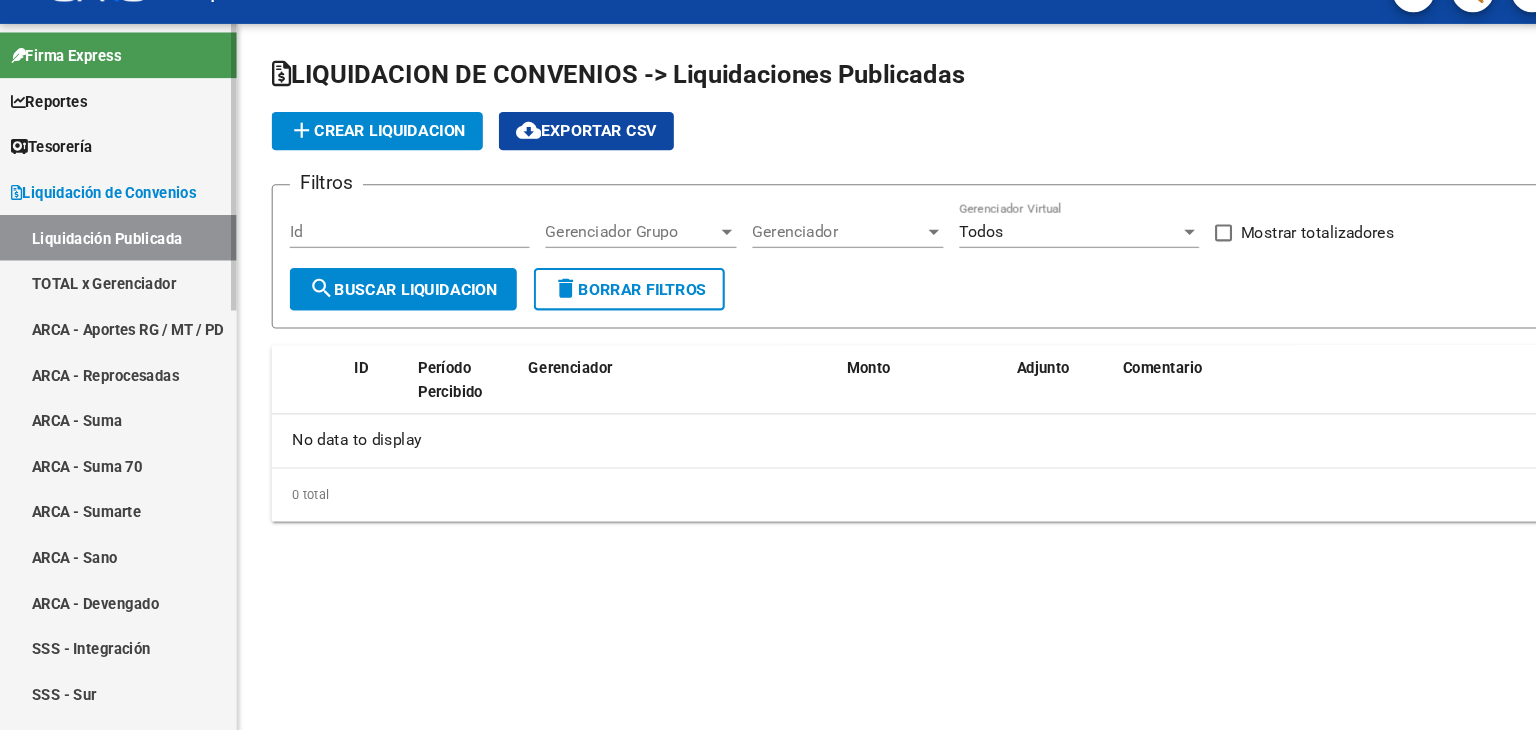 checkbox on "true" 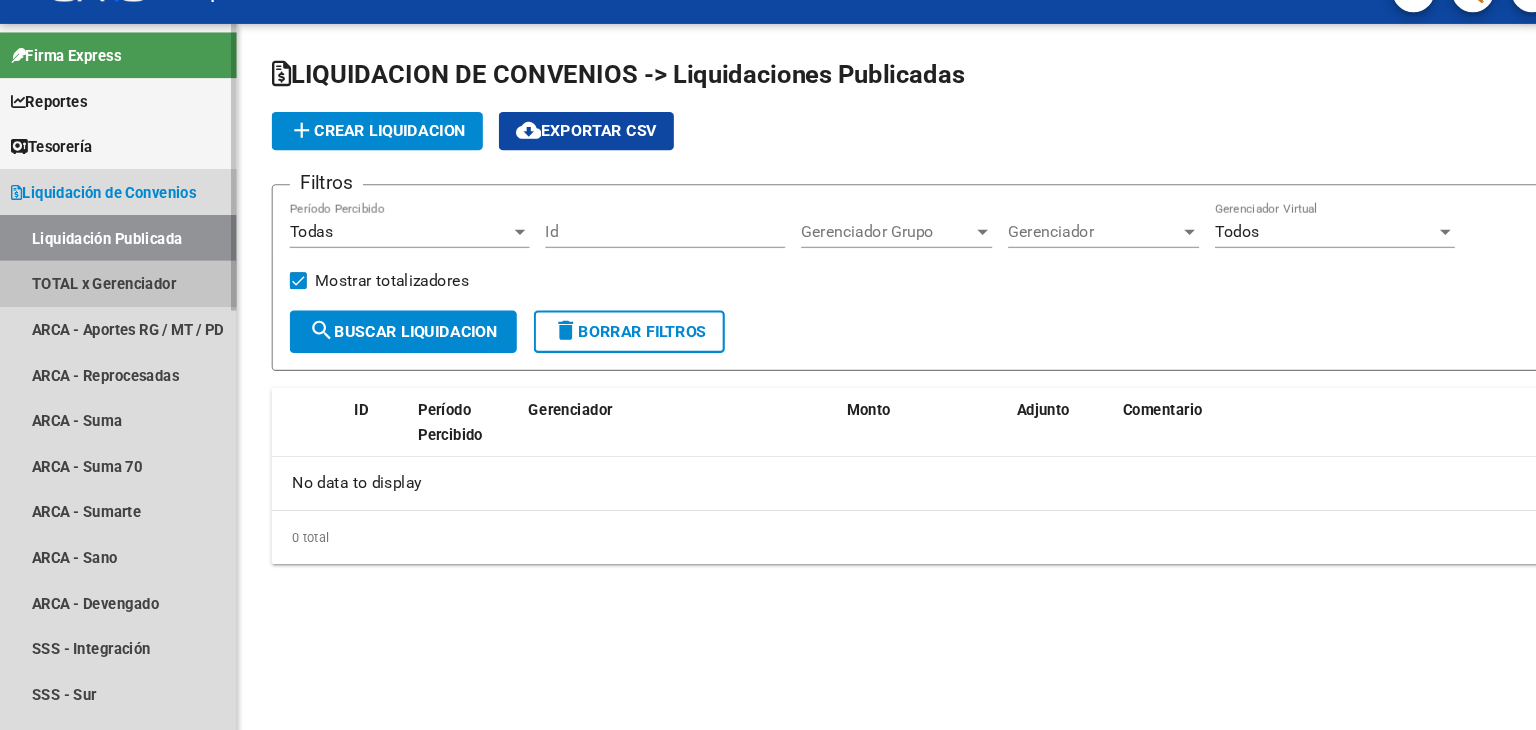 click on "TOTAL x Gerenciador" at bounding box center [111, 308] 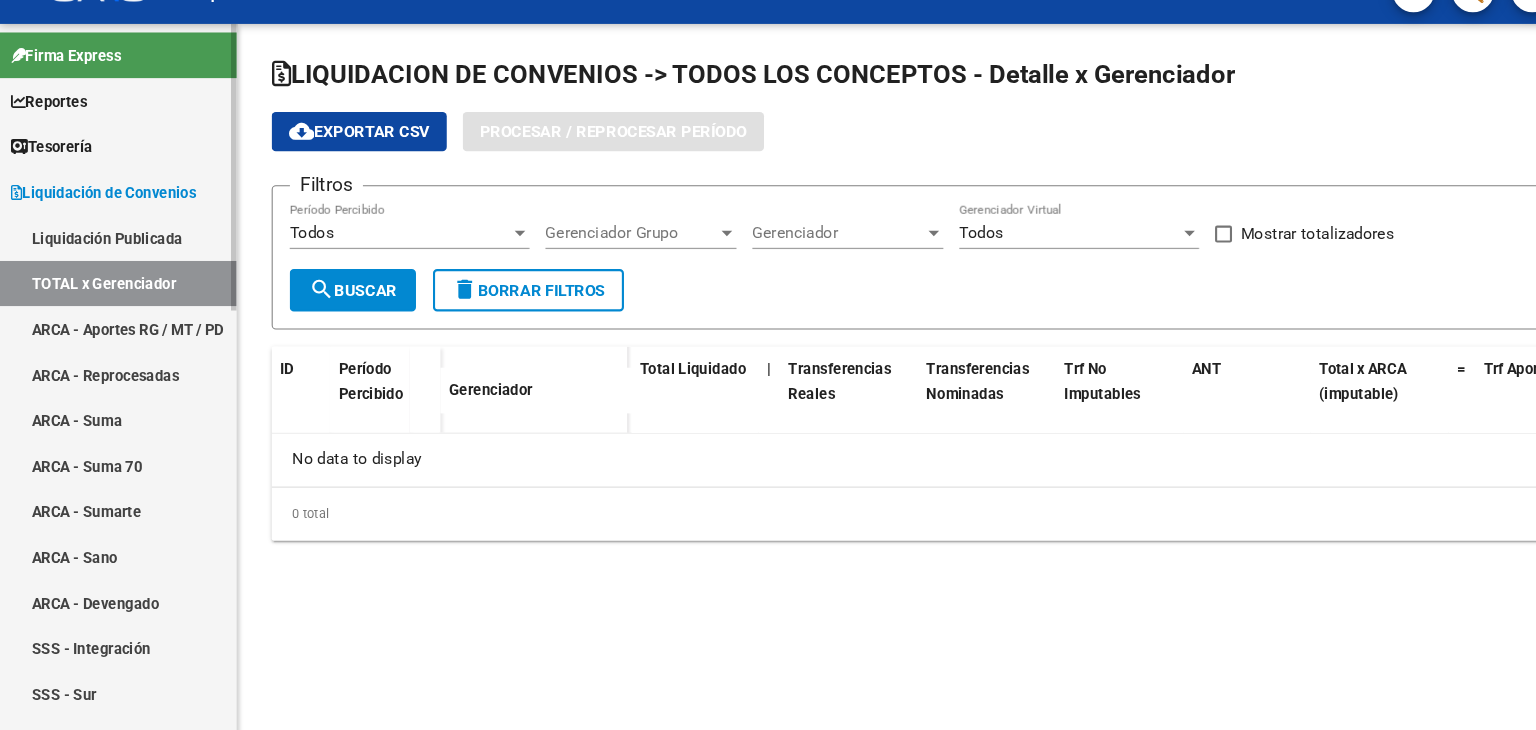 checkbox on "true" 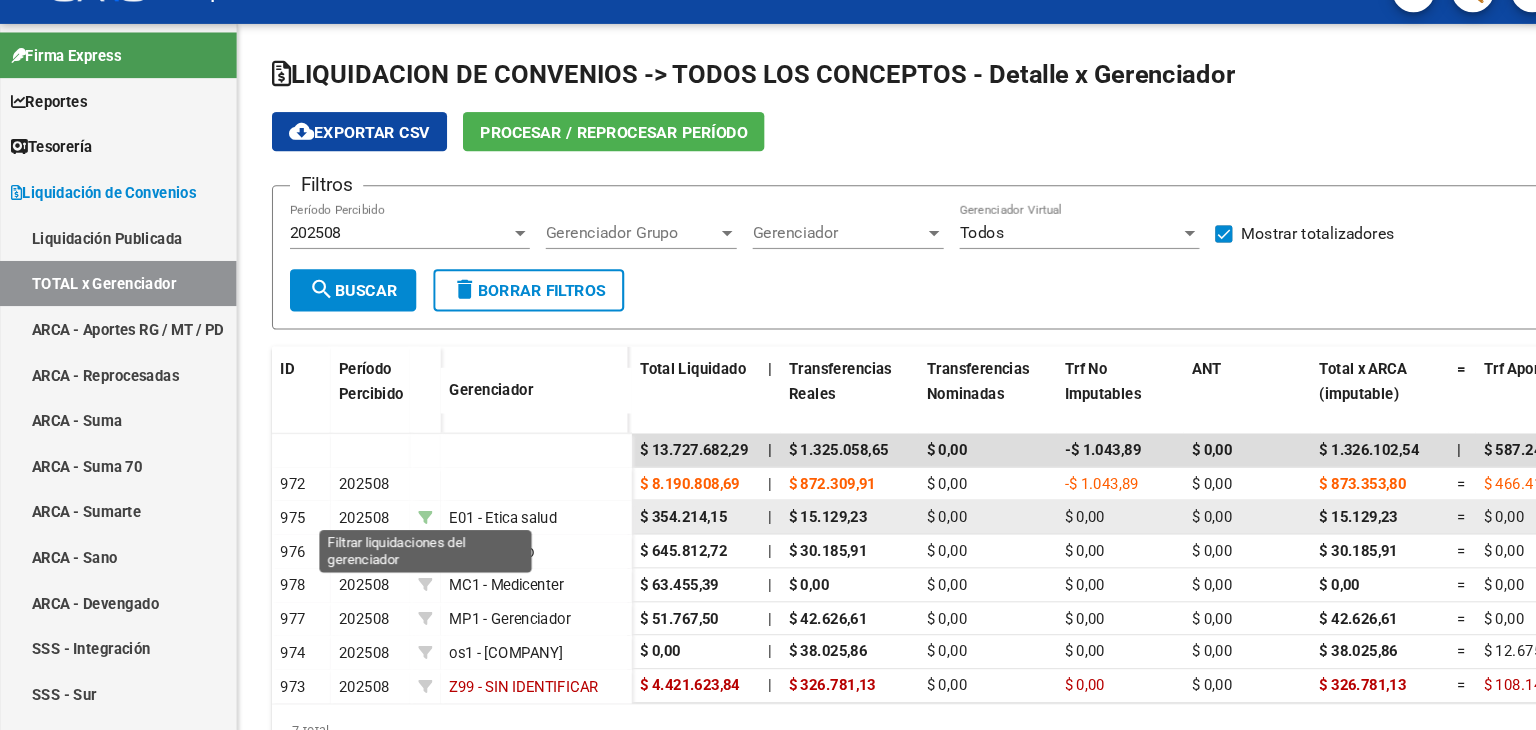 click 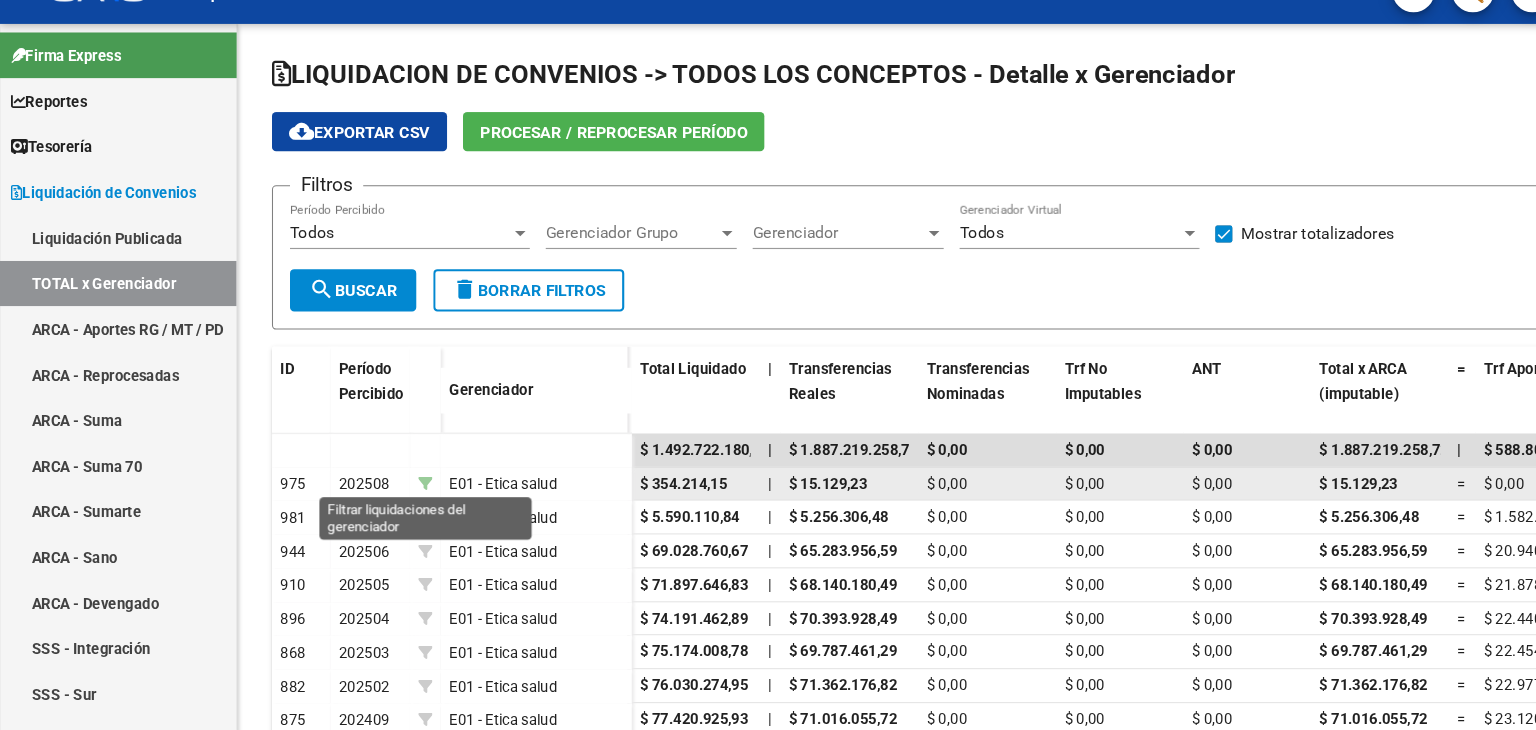 click 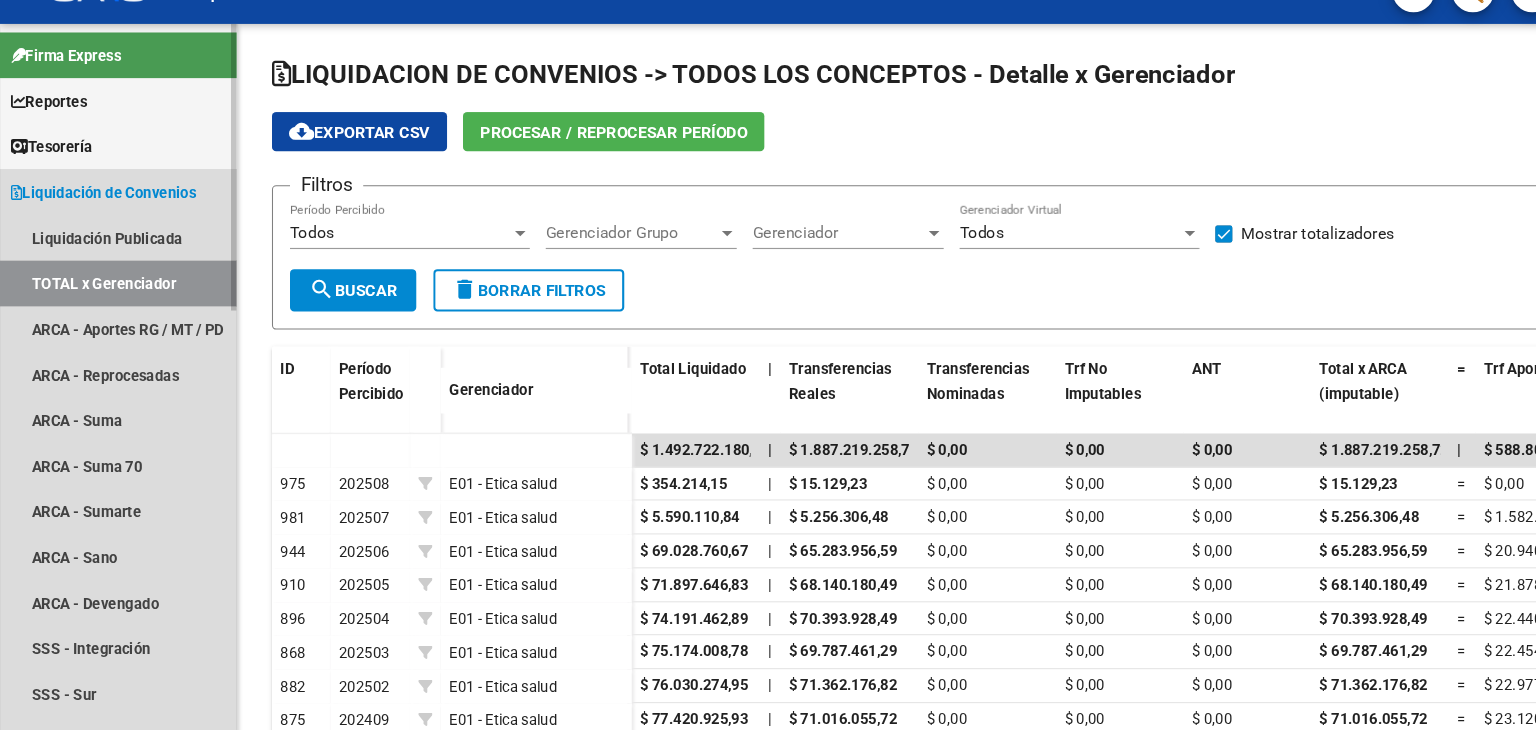 click on "TOTAL x Gerenciador" at bounding box center (111, 308) 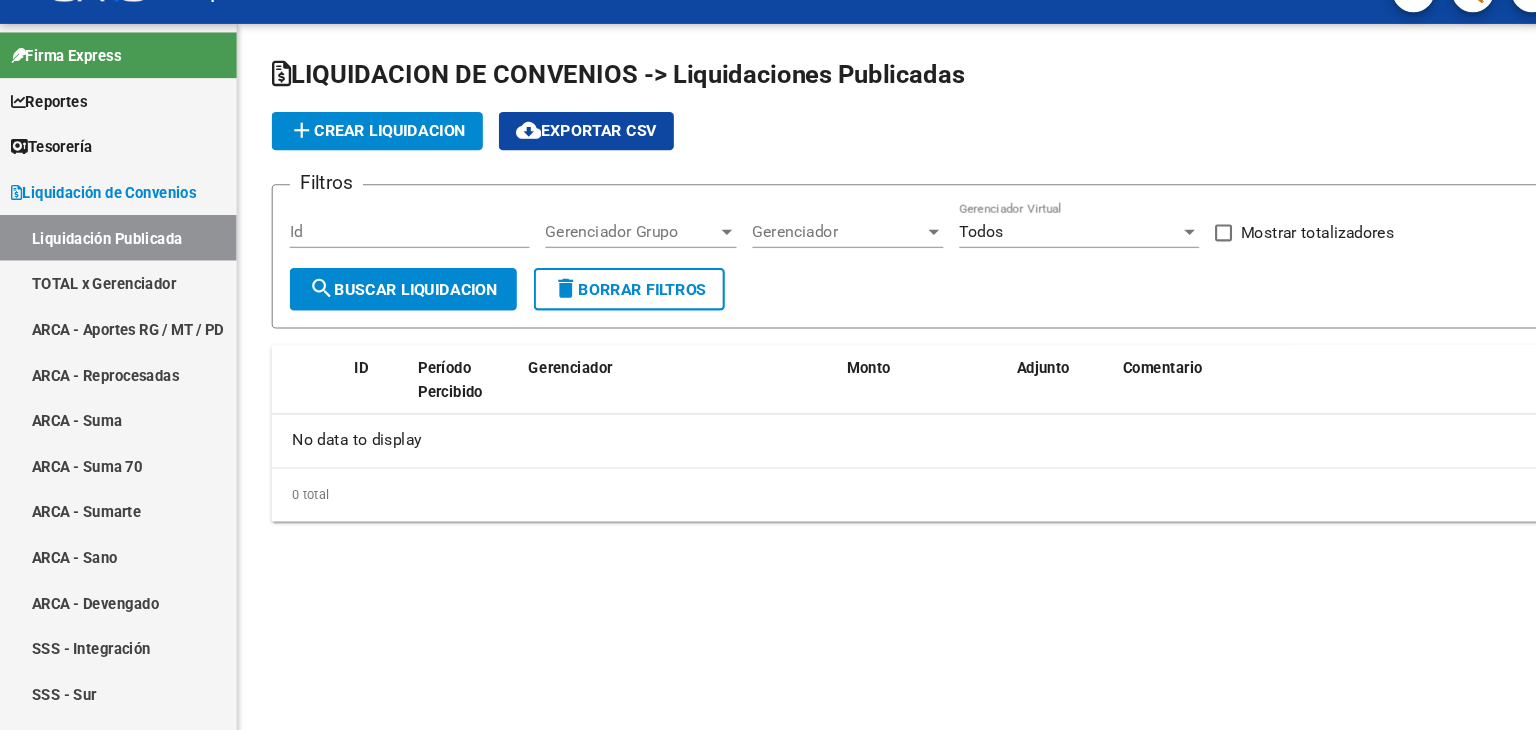 checkbox on "true" 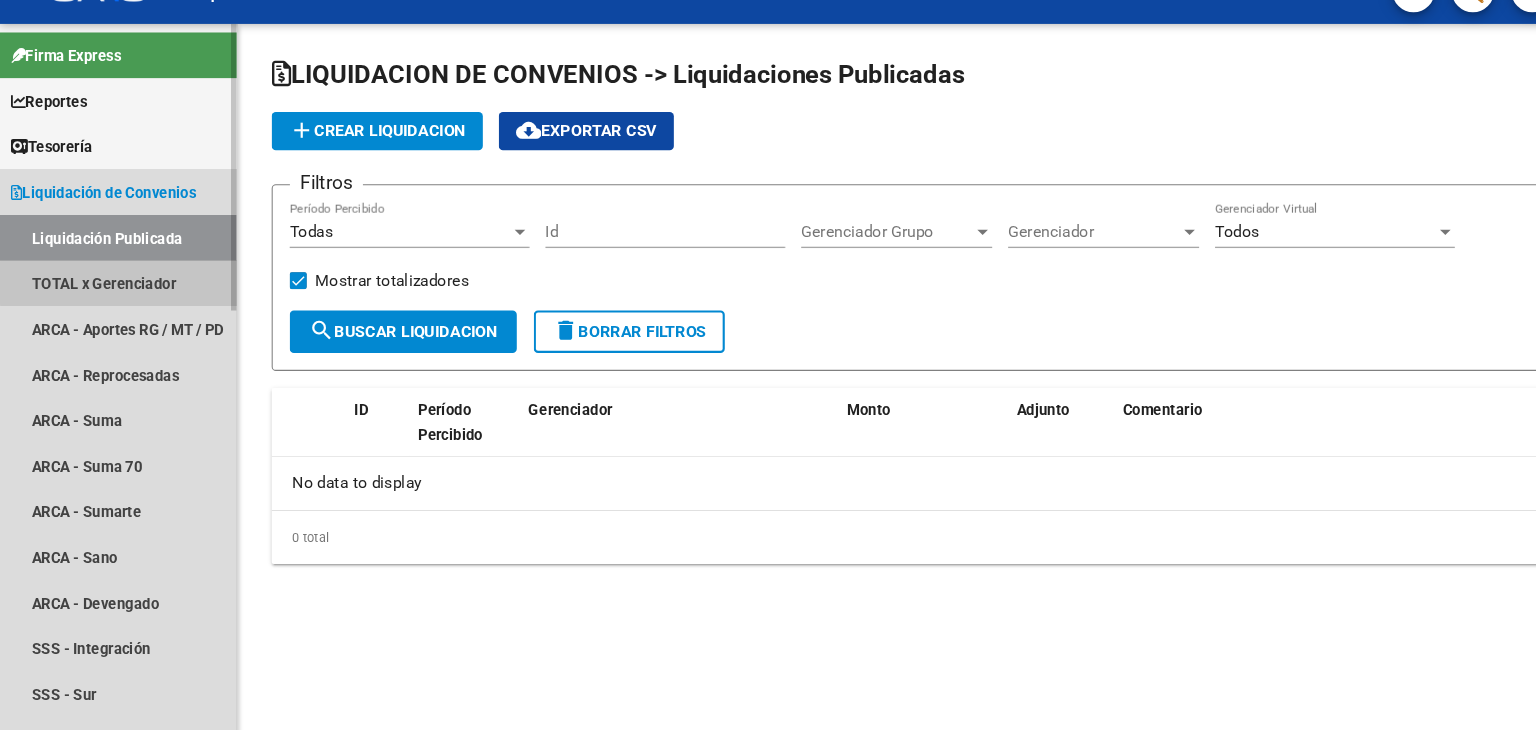 click on "TOTAL x Gerenciador" at bounding box center [111, 308] 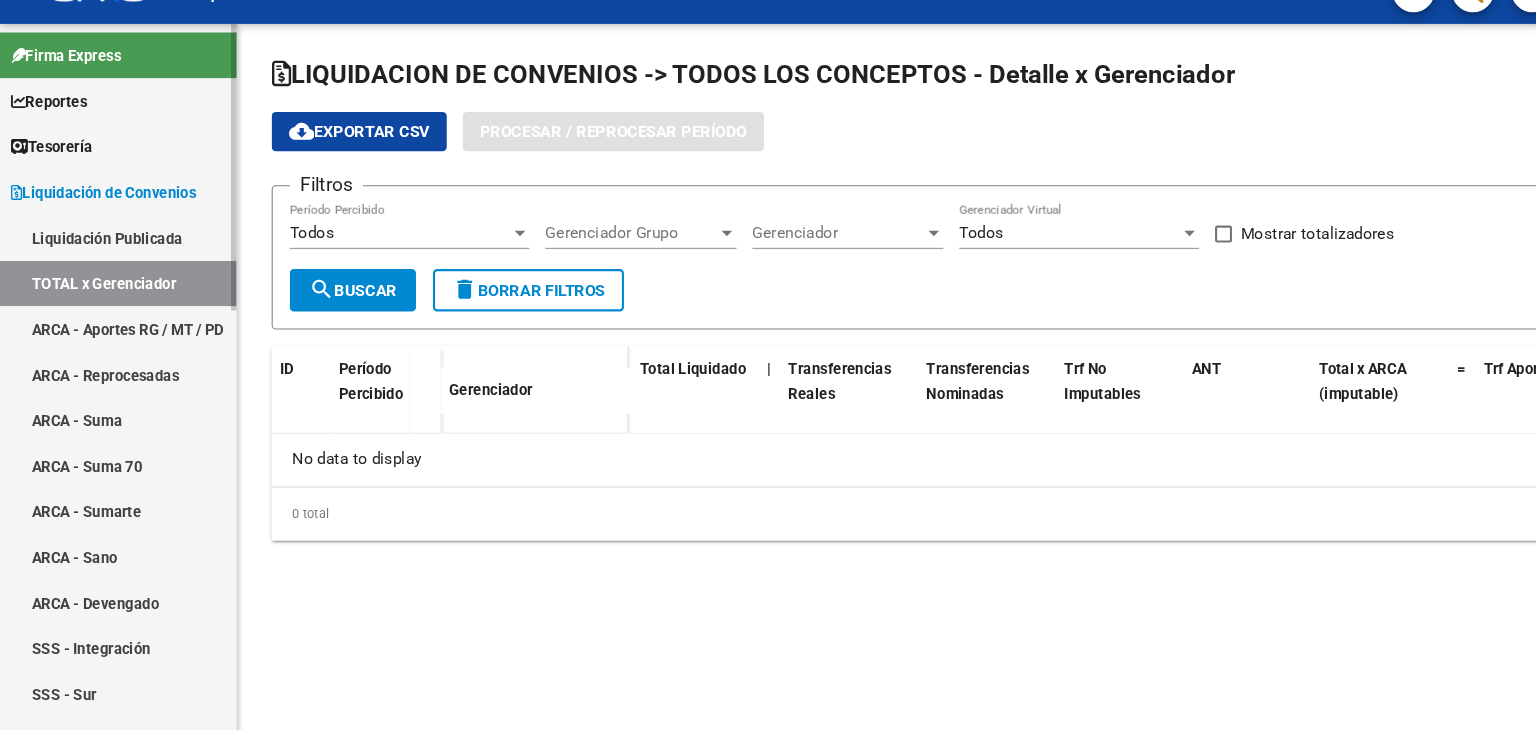 checkbox on "true" 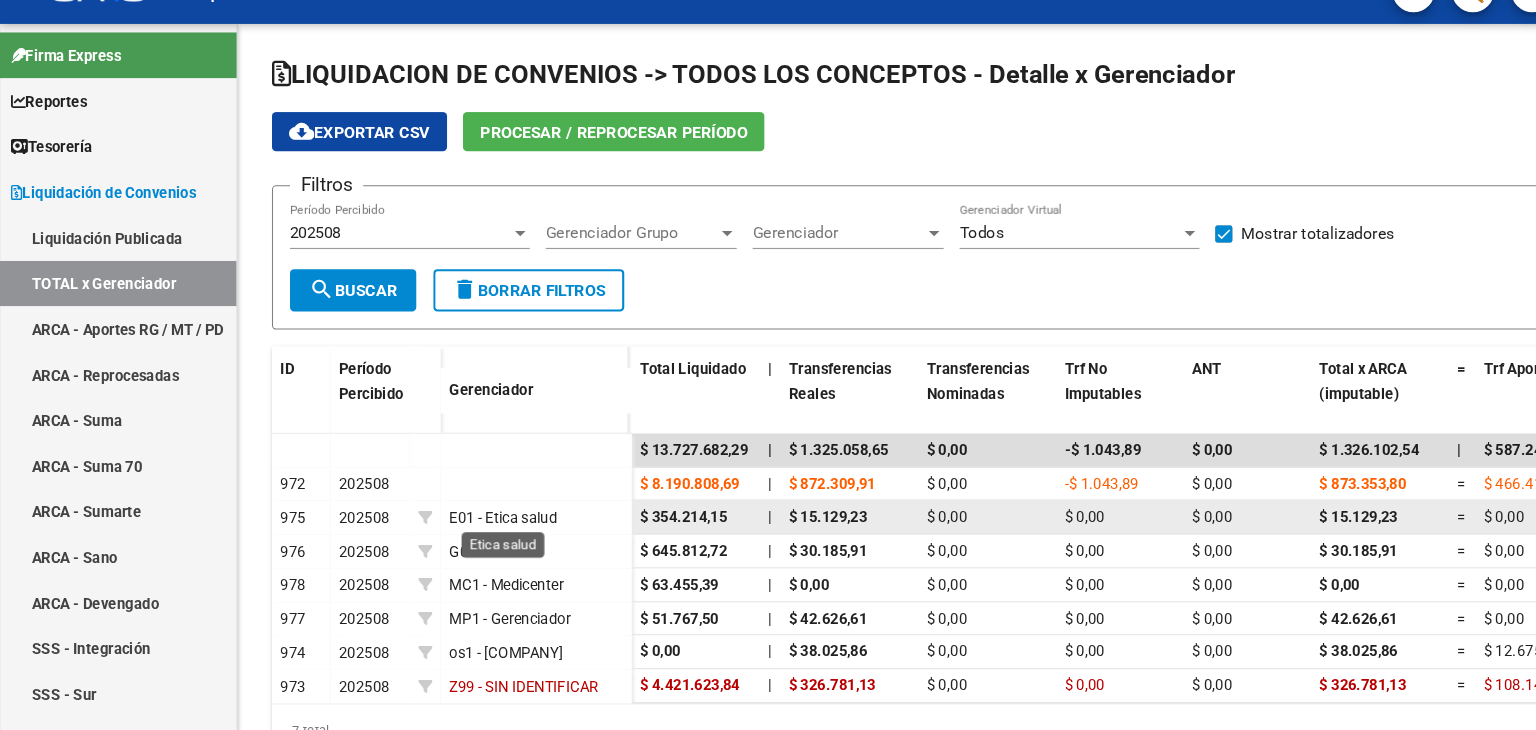 click on "E01 - Etica salud" 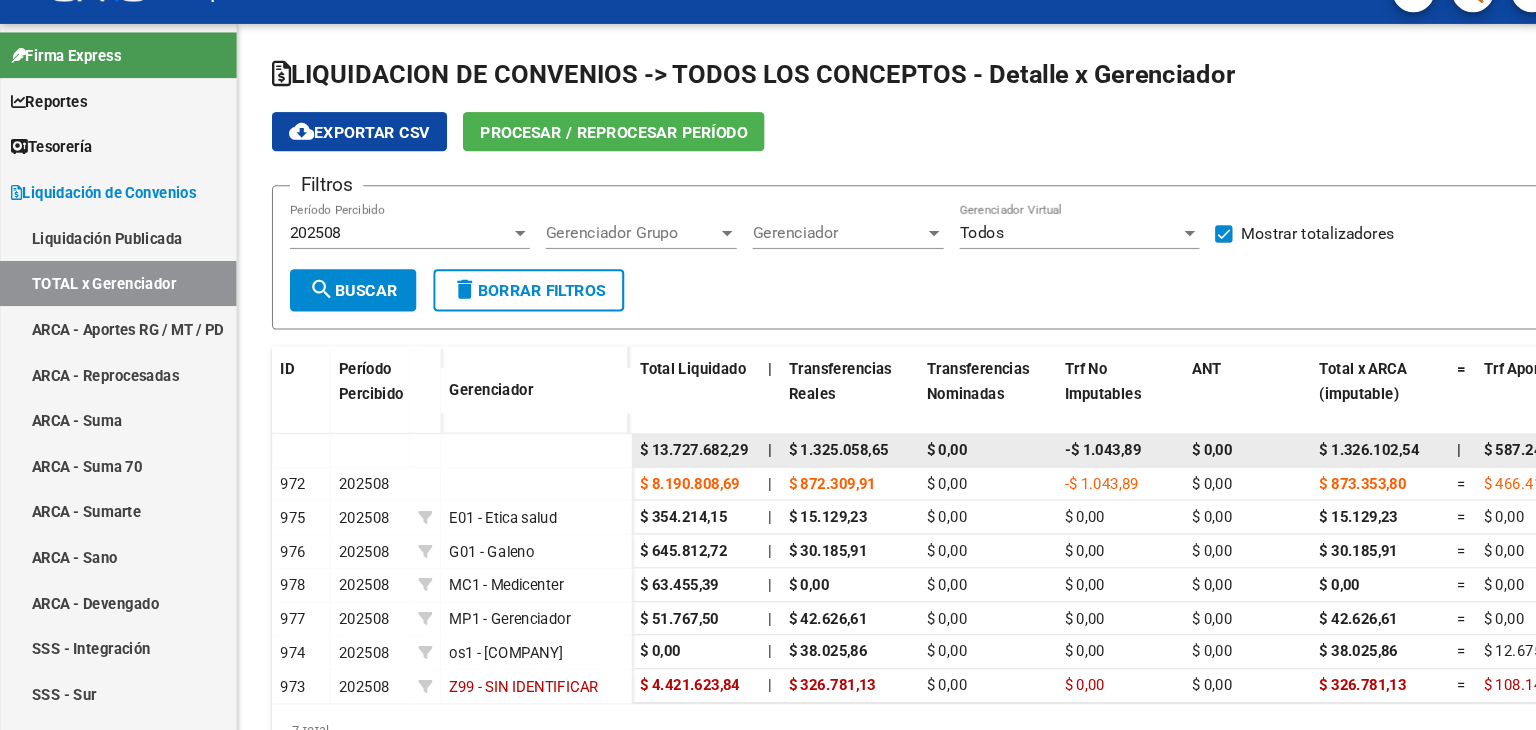 drag, startPoint x: 487, startPoint y: 526, endPoint x: 470, endPoint y: 469, distance: 59.48109 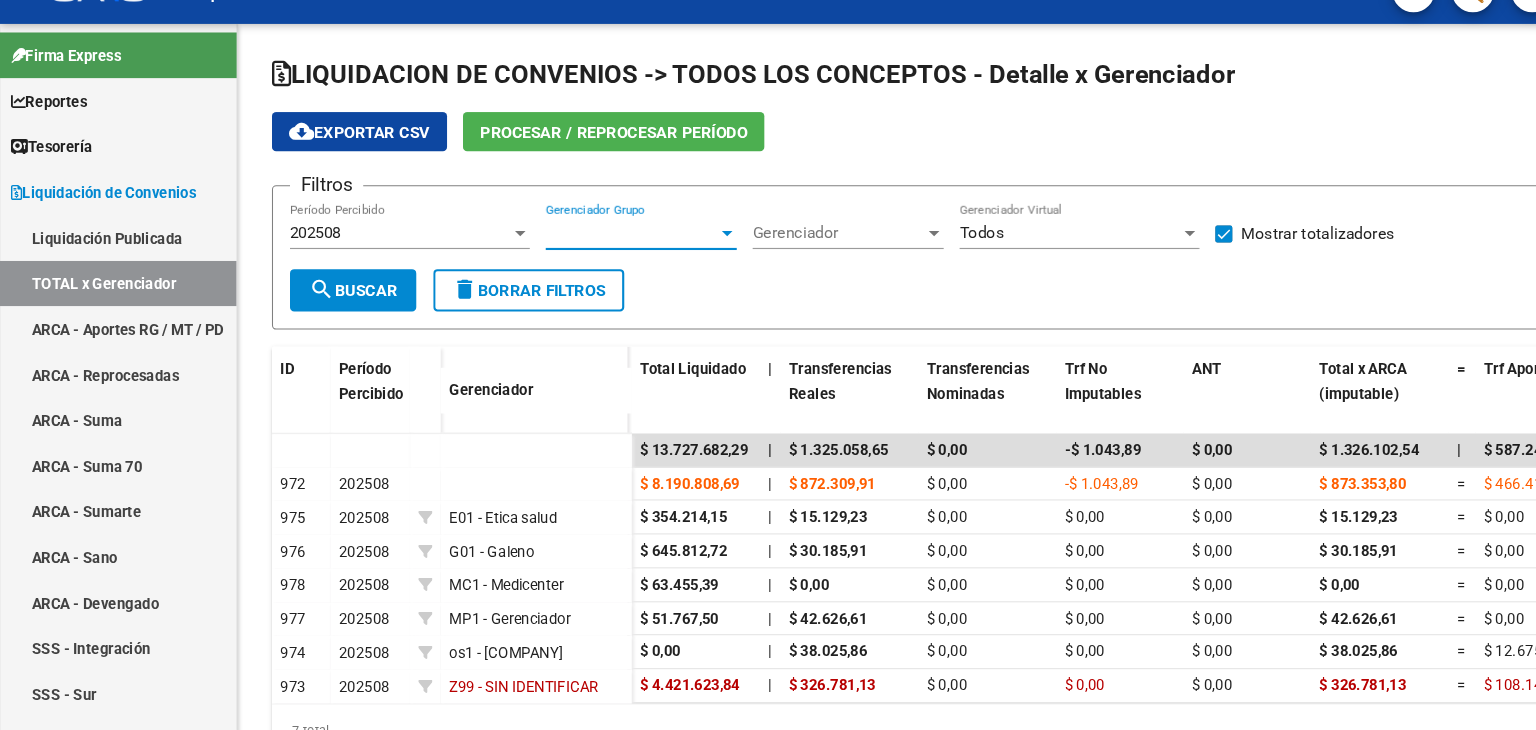 click on "Gerenciador Grupo" at bounding box center (595, 261) 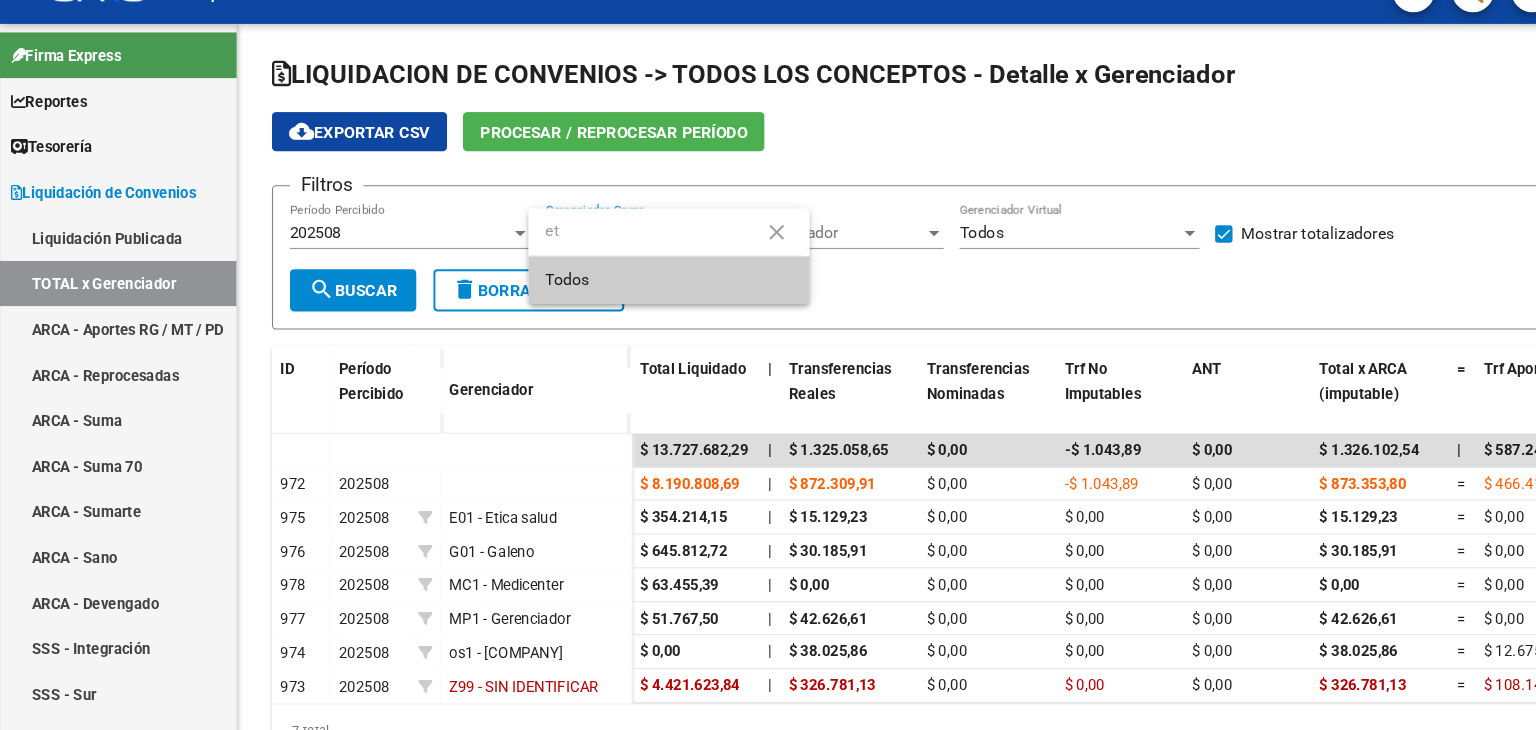 type on "et" 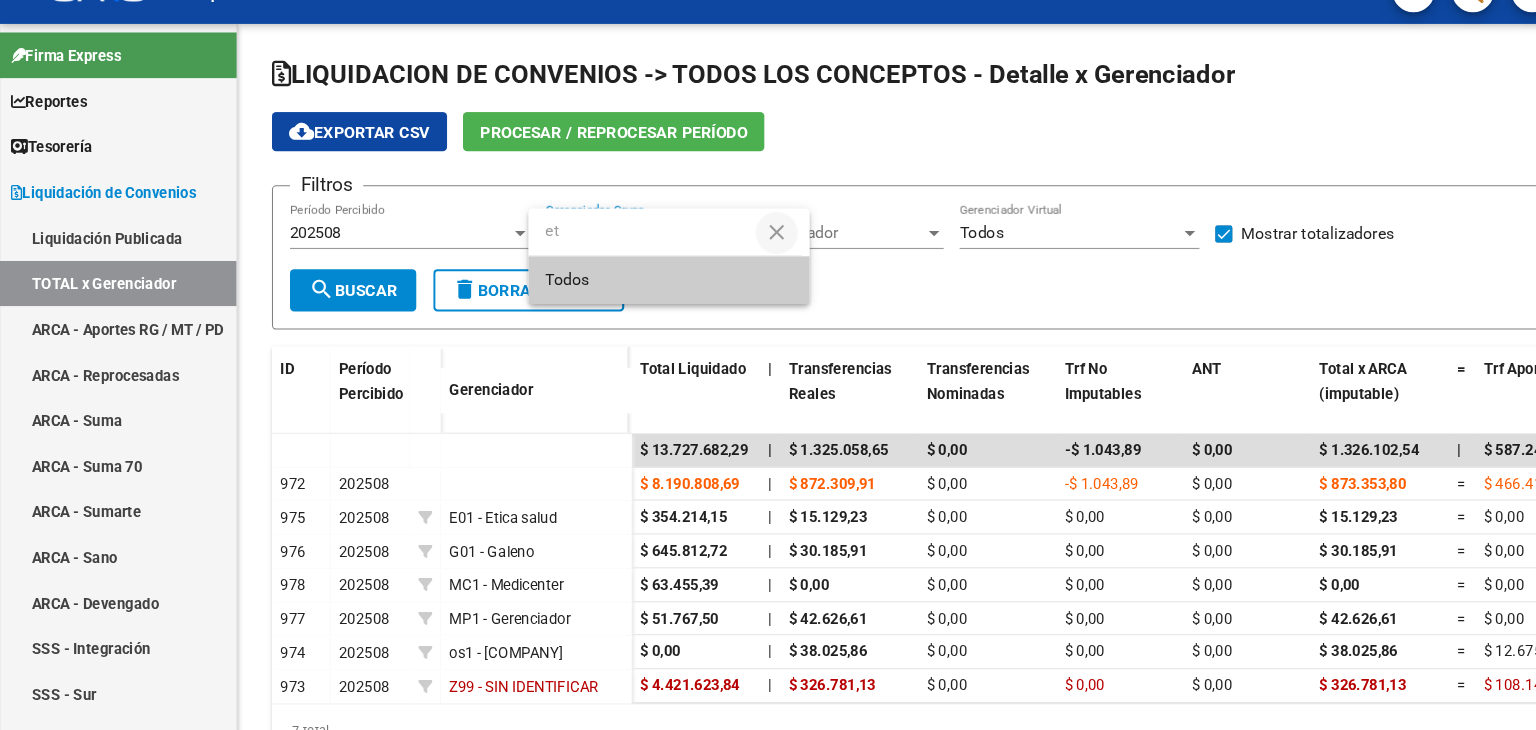 click on "close" at bounding box center (732, 260) 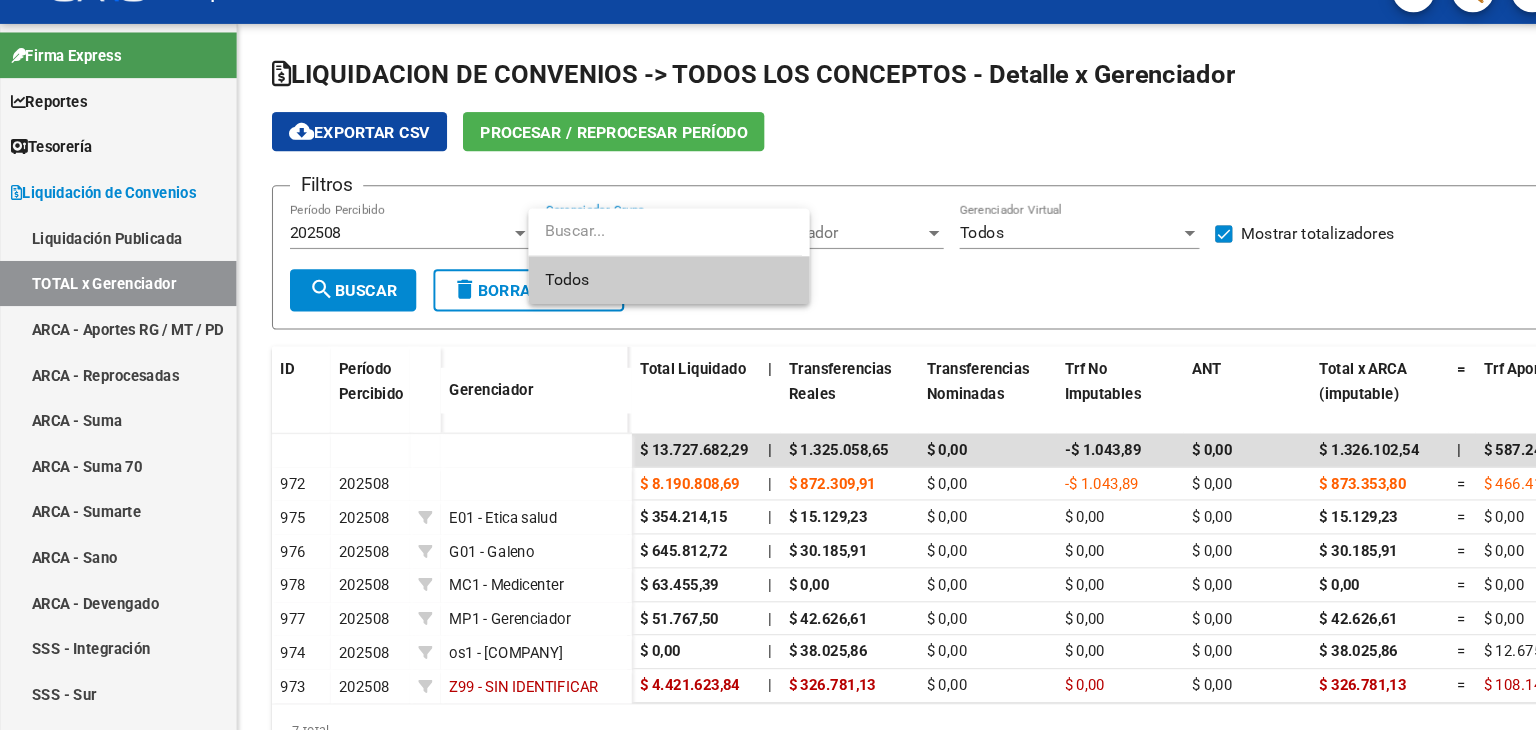 click at bounding box center (768, 365) 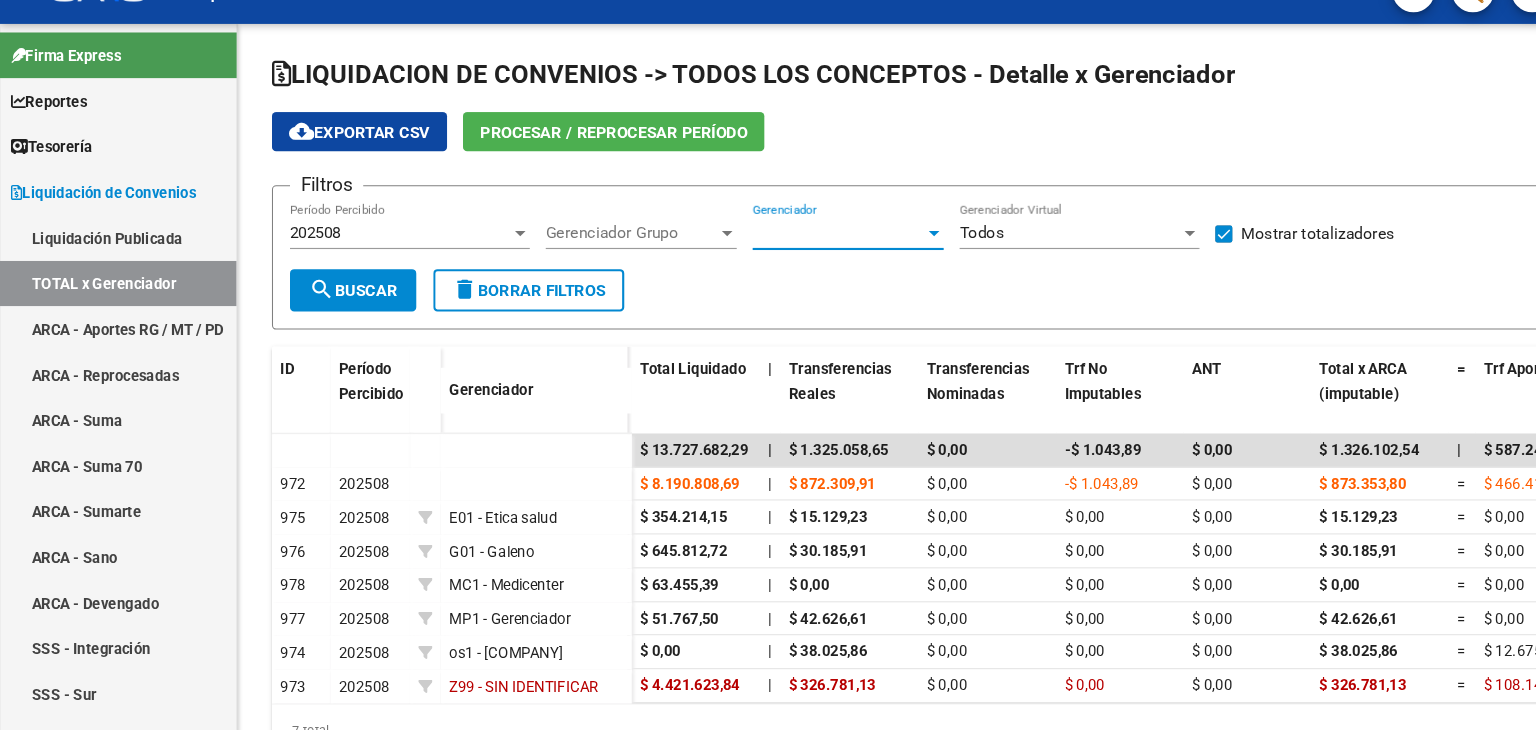 click on "Gerenciador" at bounding box center (790, 261) 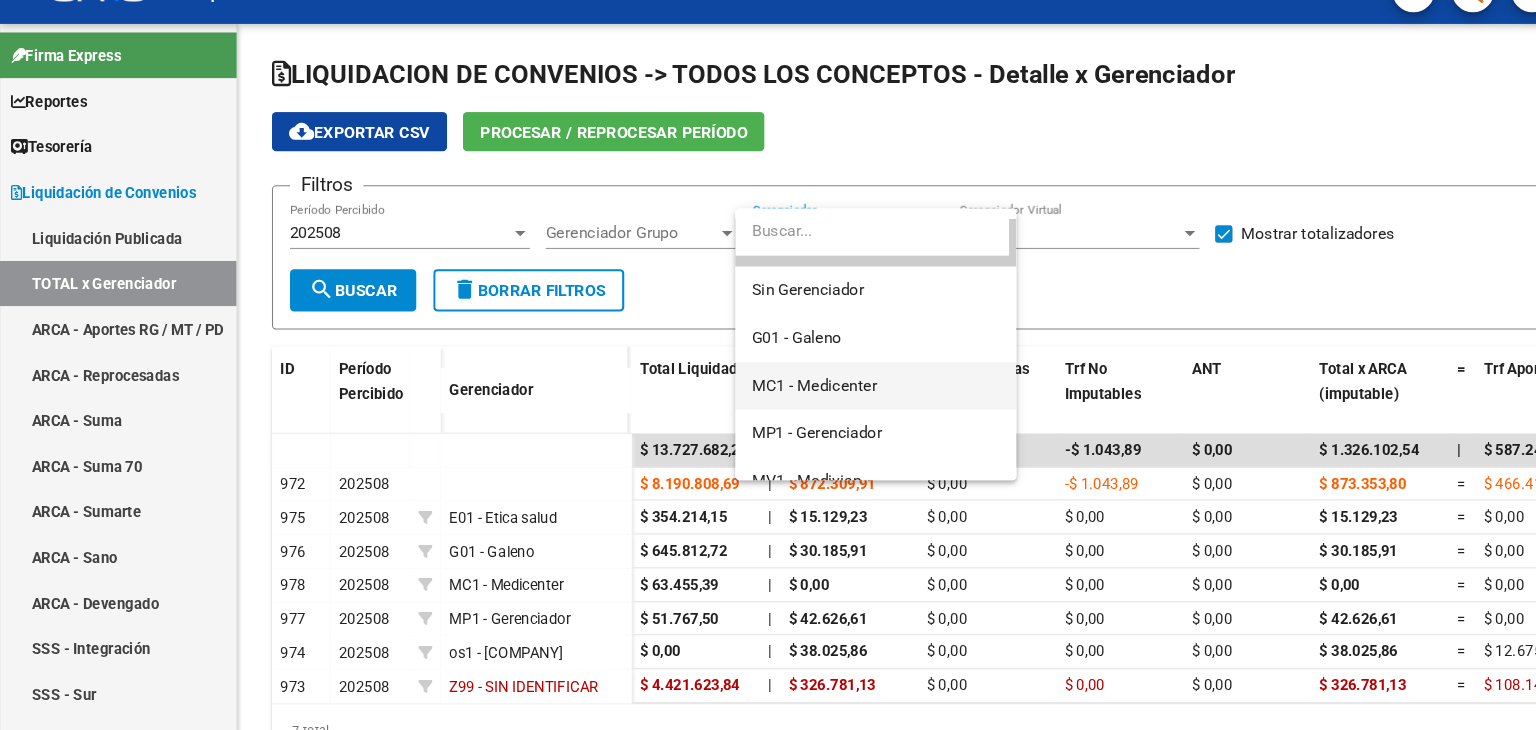 scroll, scrollTop: 38, scrollLeft: 0, axis: vertical 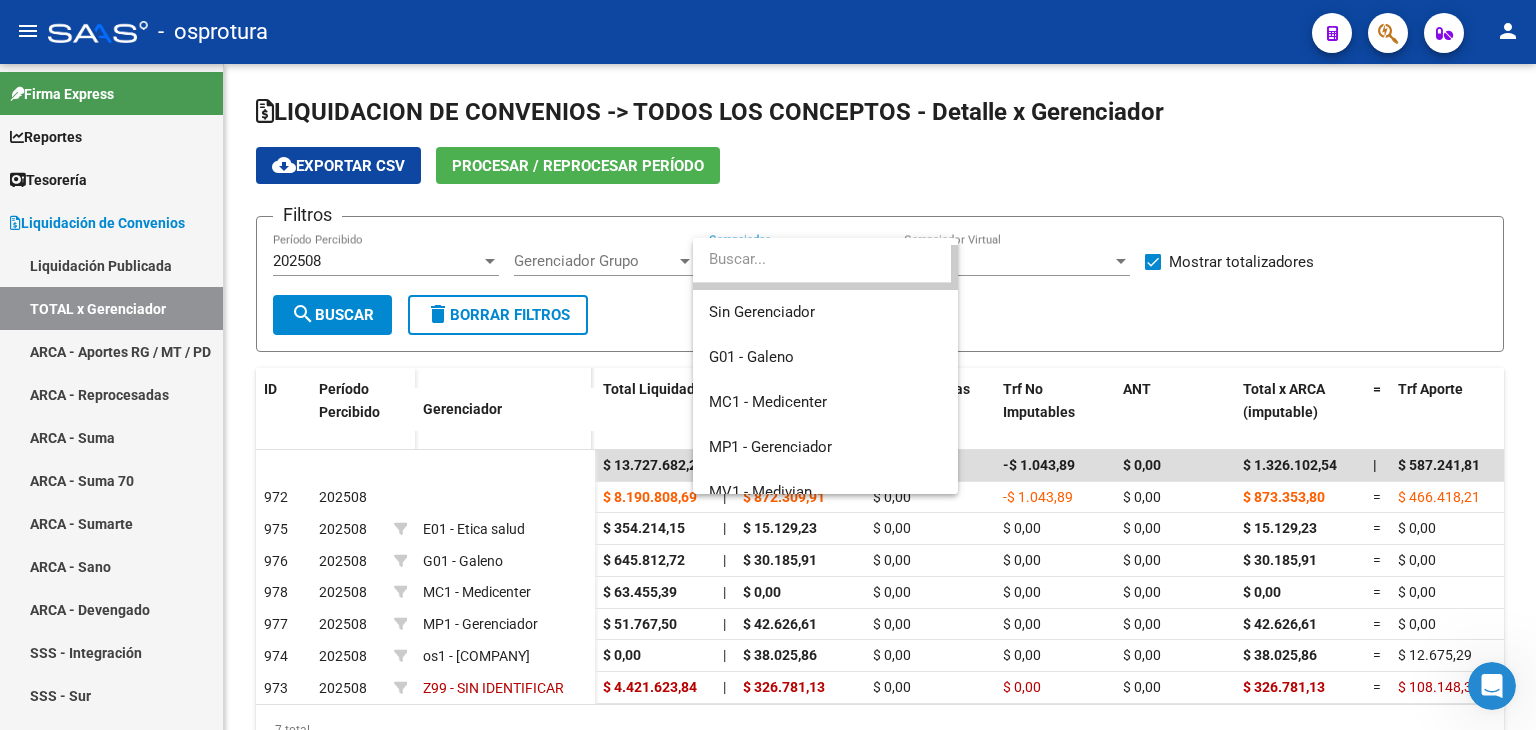click at bounding box center (768, 365) 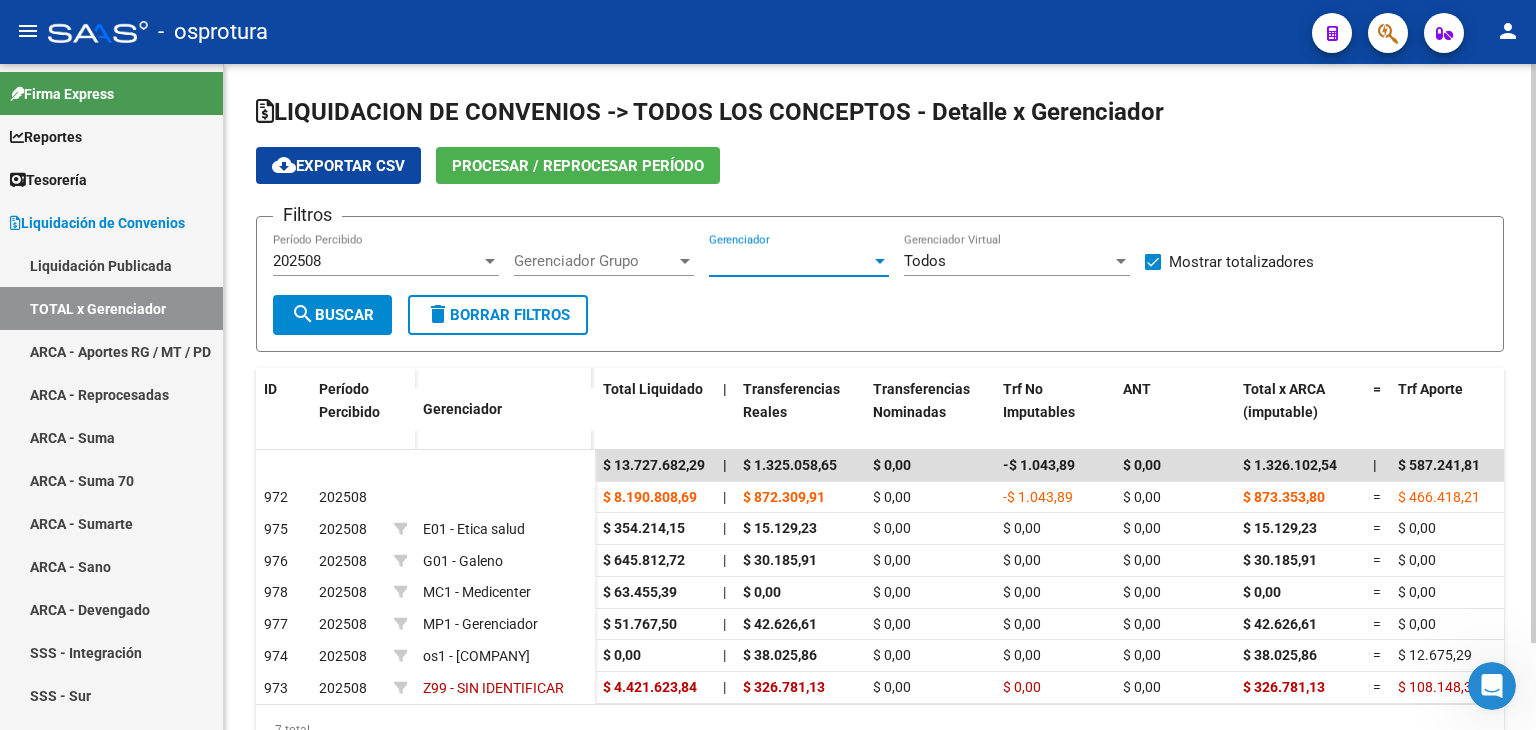 click on "Gerenciador" at bounding box center (790, 261) 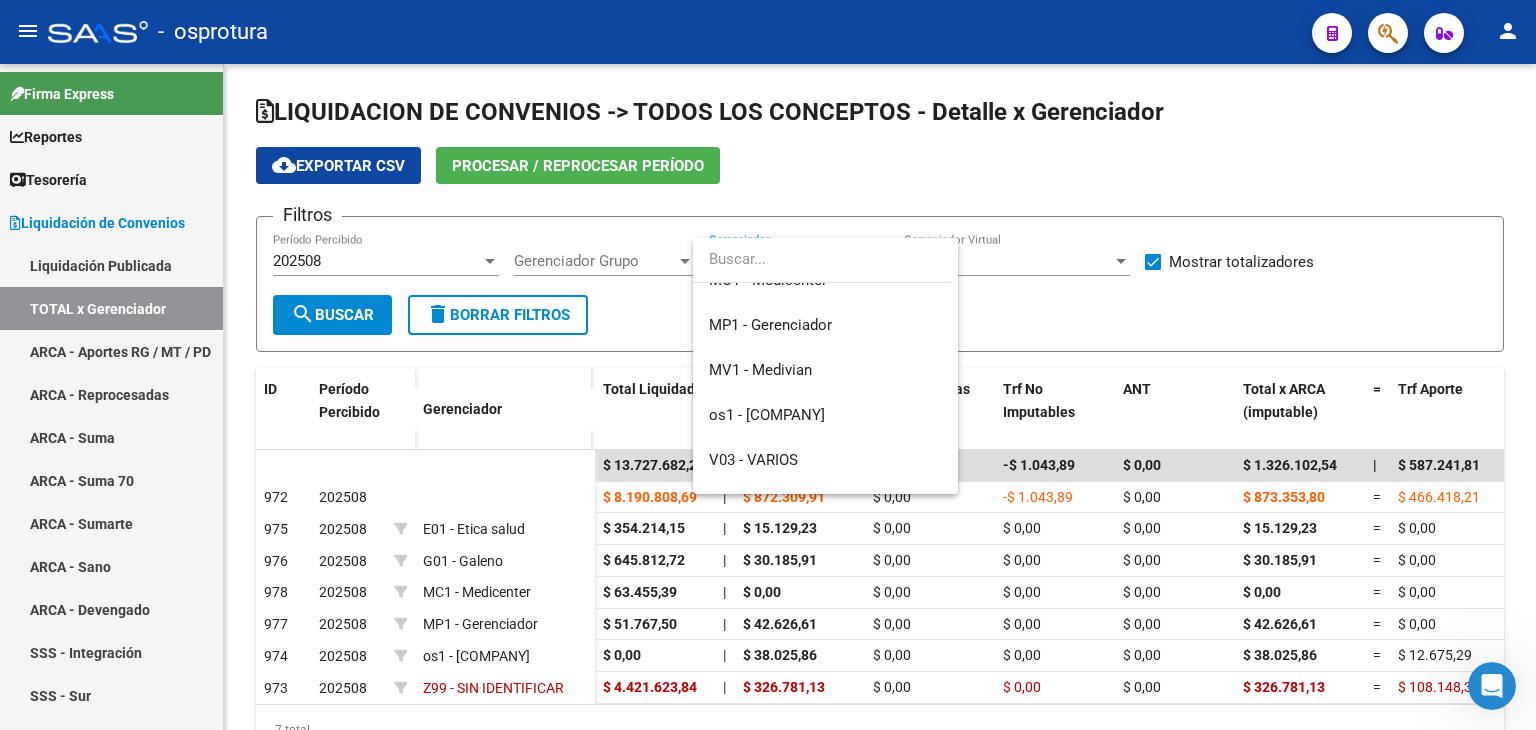 scroll, scrollTop: 194, scrollLeft: 0, axis: vertical 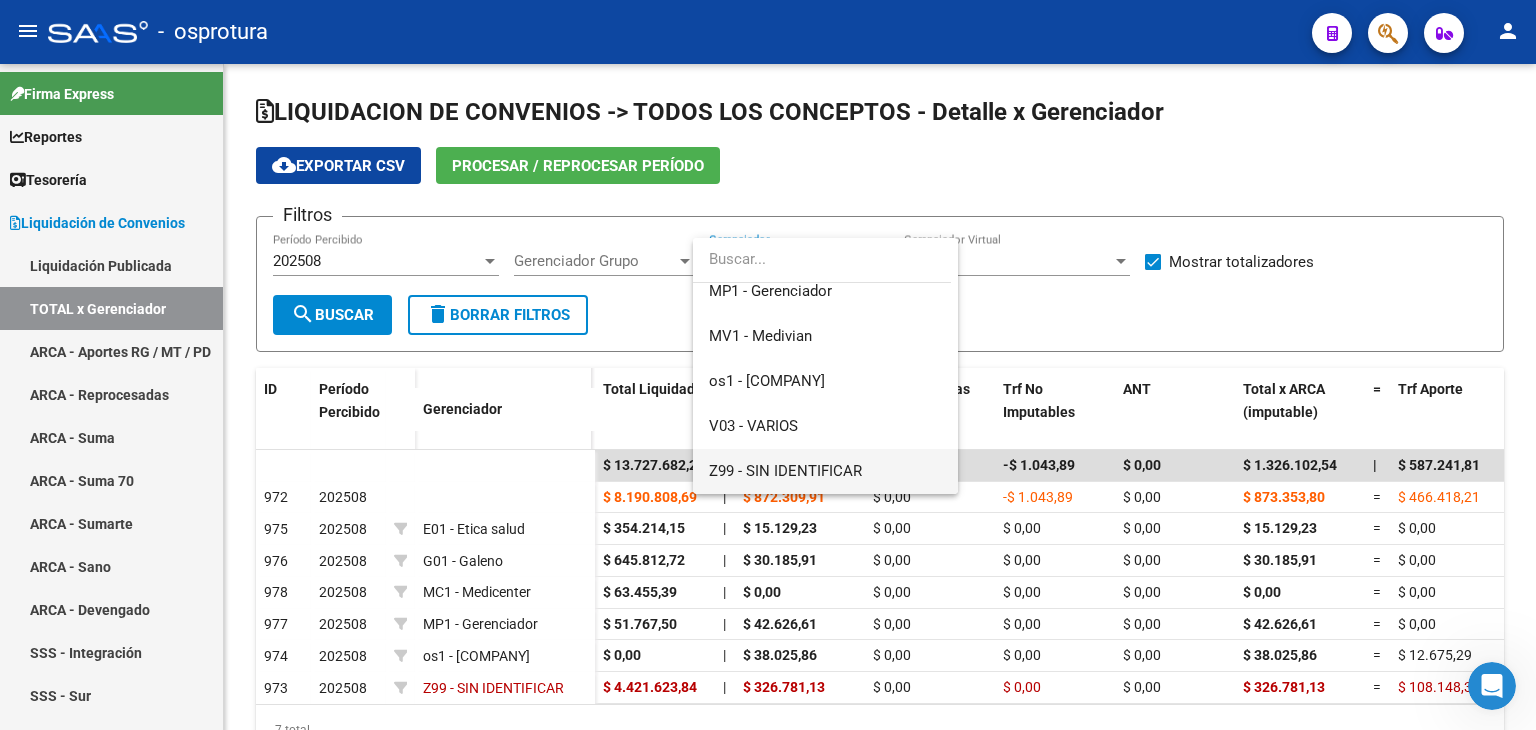 click on "Z99 - SIN IDENTIFICAR" at bounding box center (825, 471) 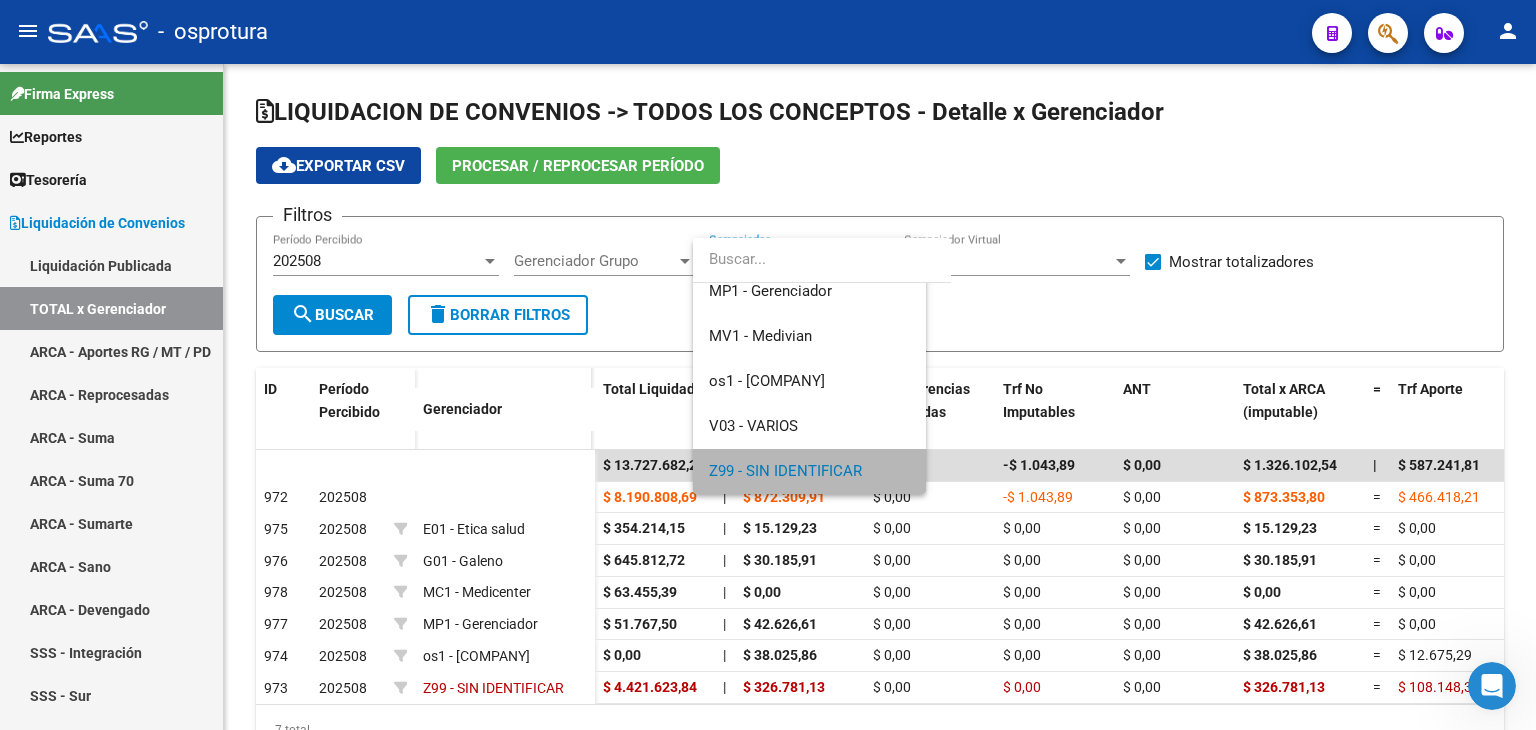 scroll, scrollTop: 192, scrollLeft: 0, axis: vertical 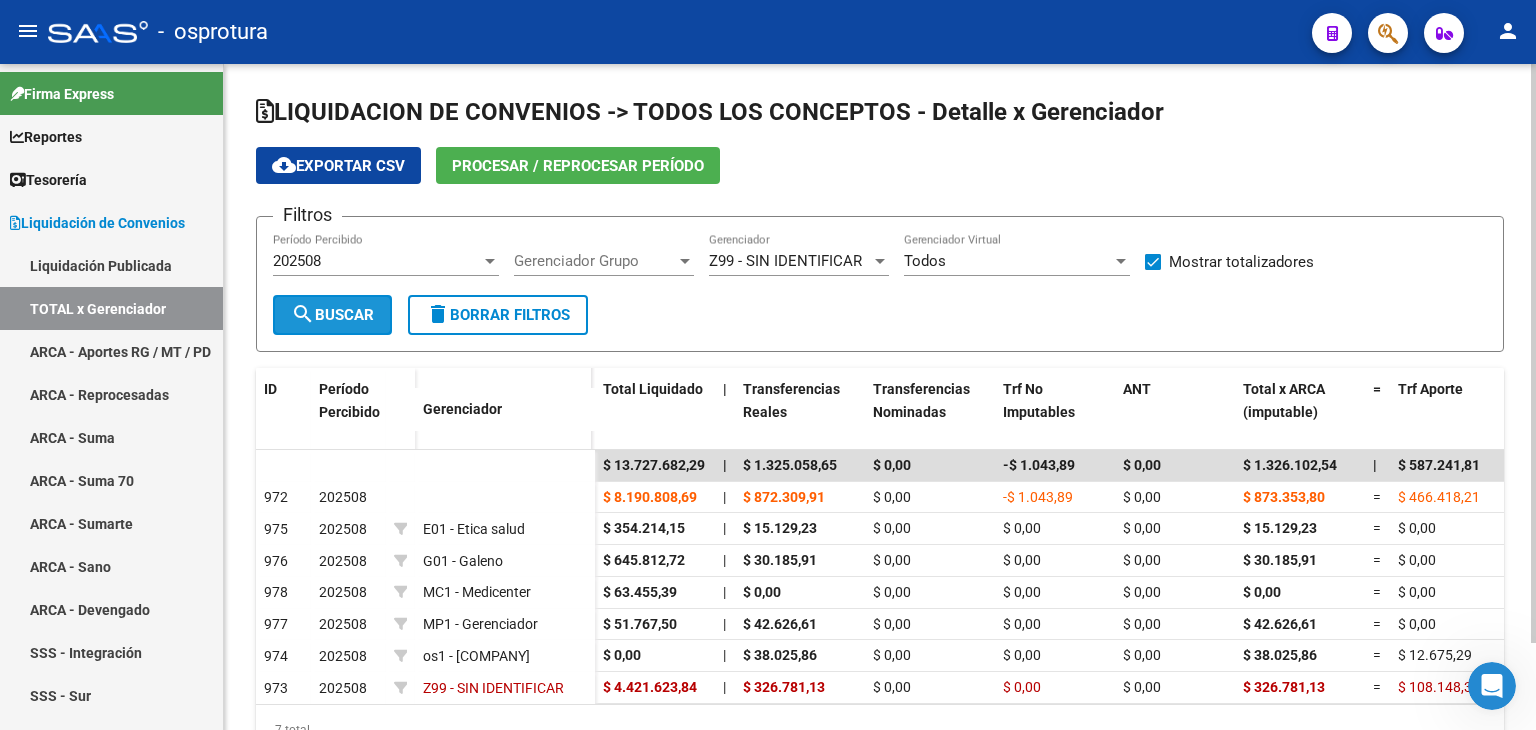 click on "search" 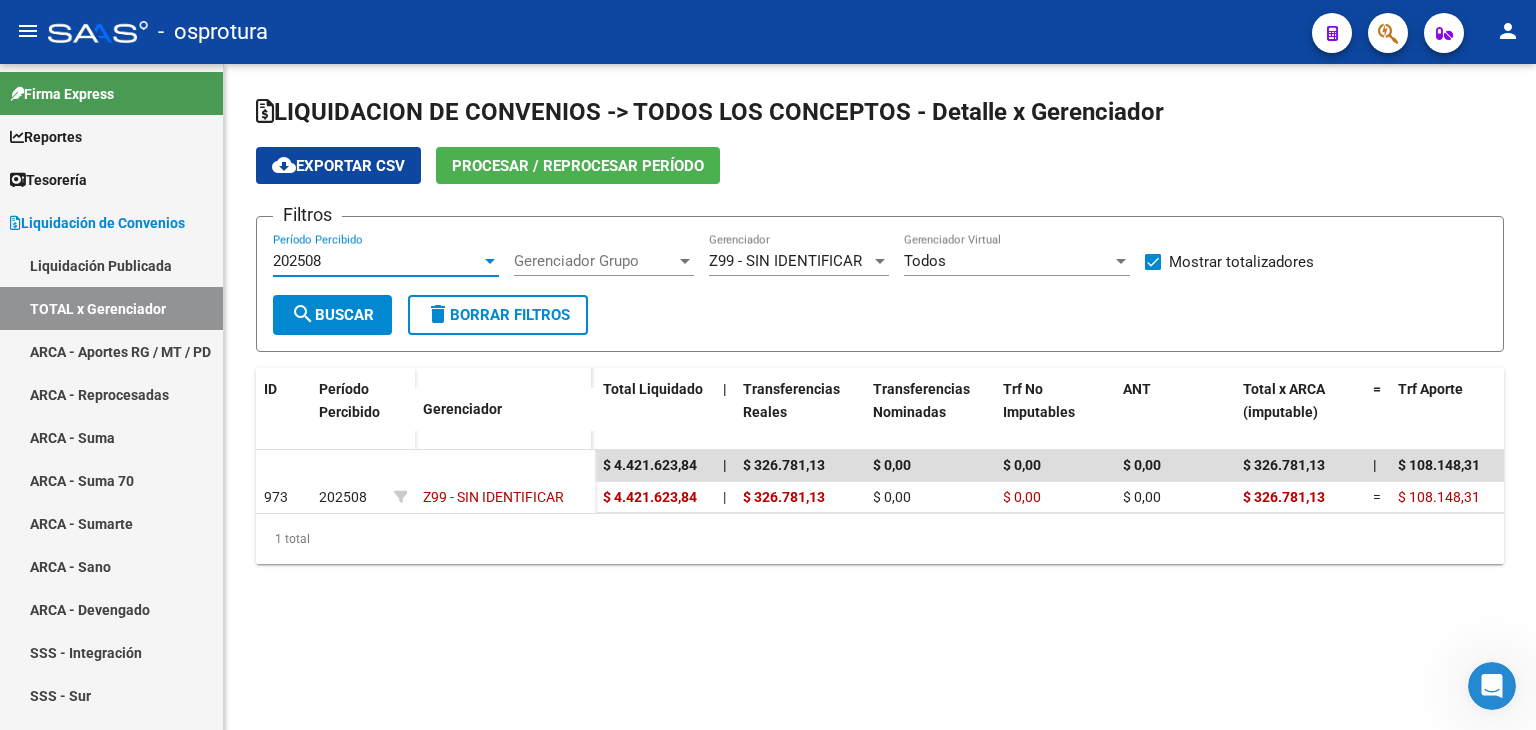 click on "202508" at bounding box center (377, 261) 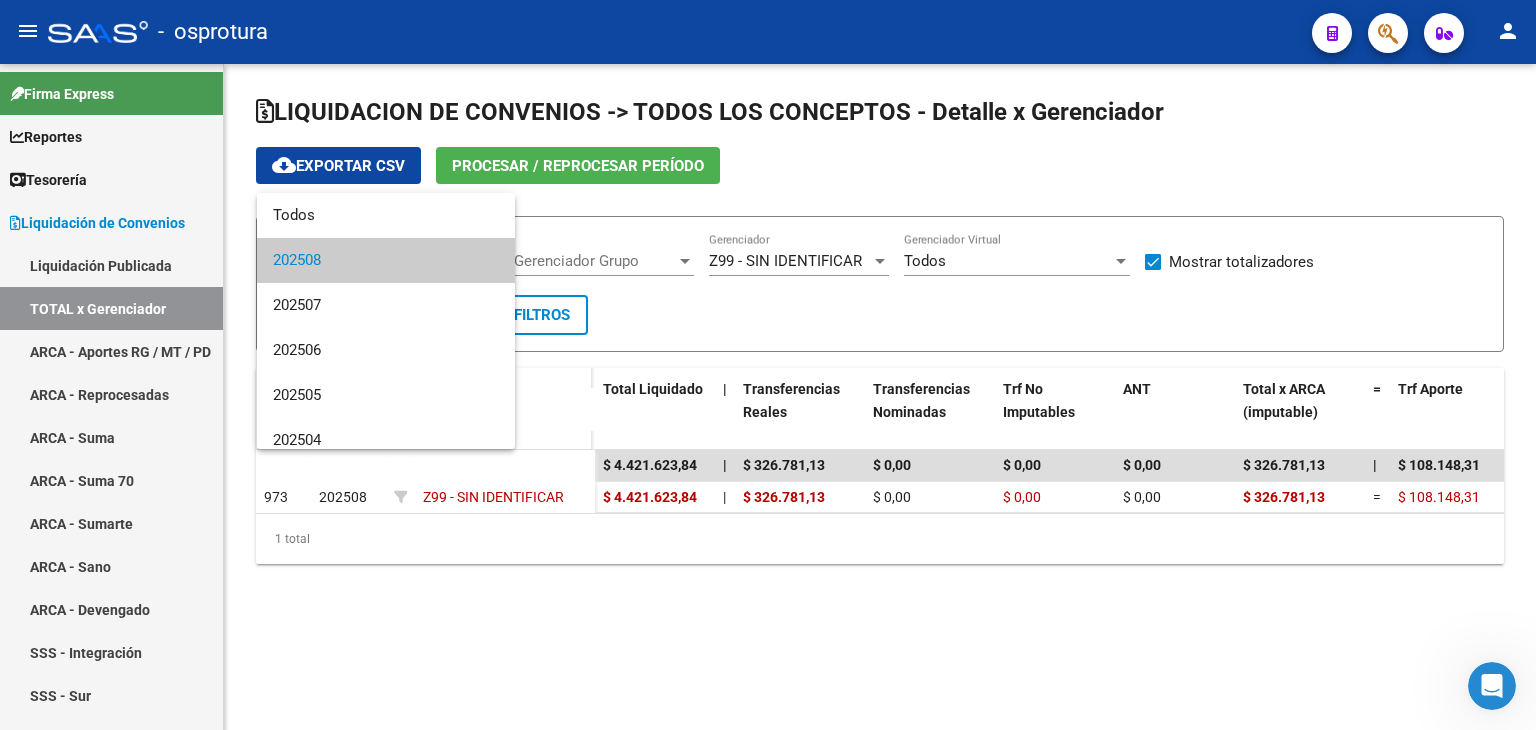 click at bounding box center [768, 365] 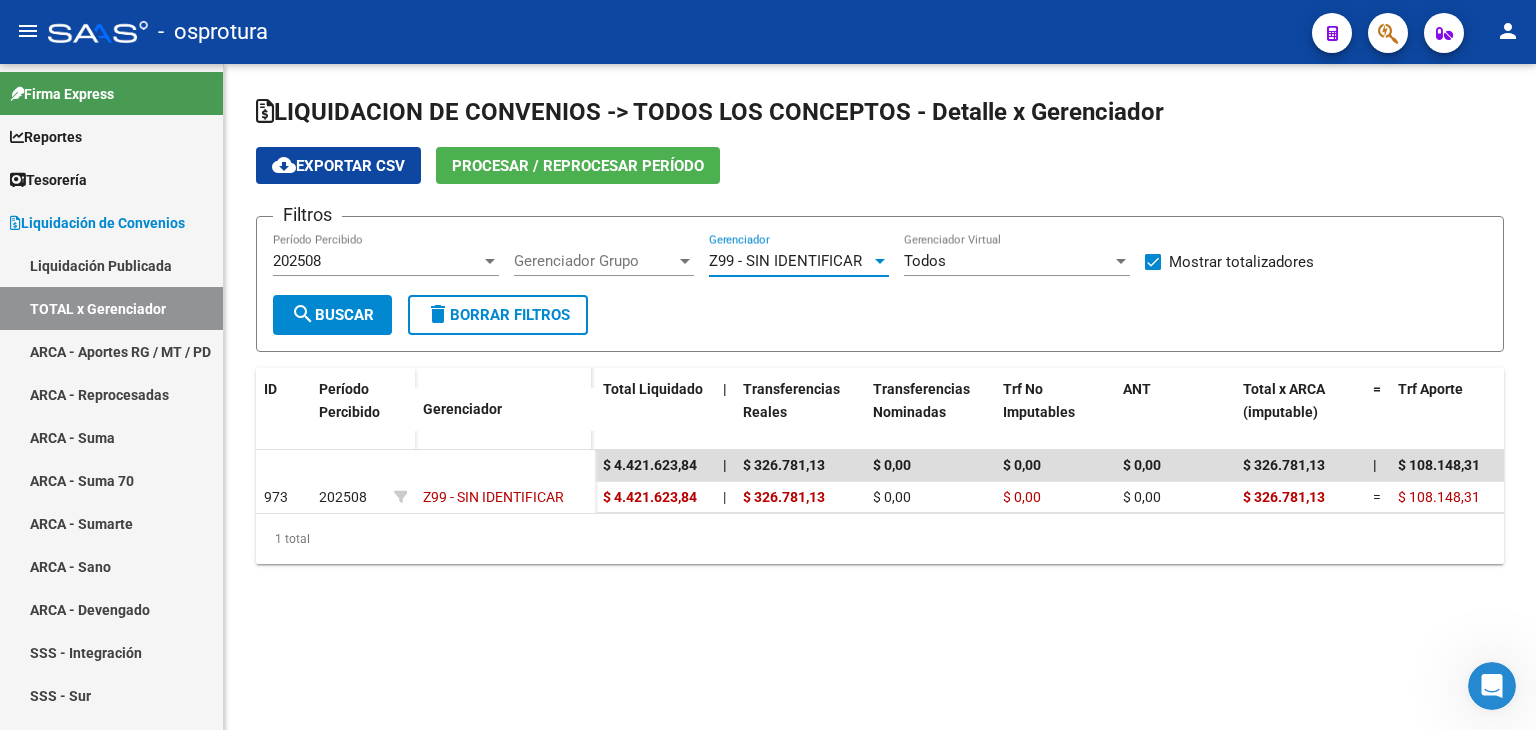 click on "Z99 - SIN IDENTIFICAR" at bounding box center [785, 261] 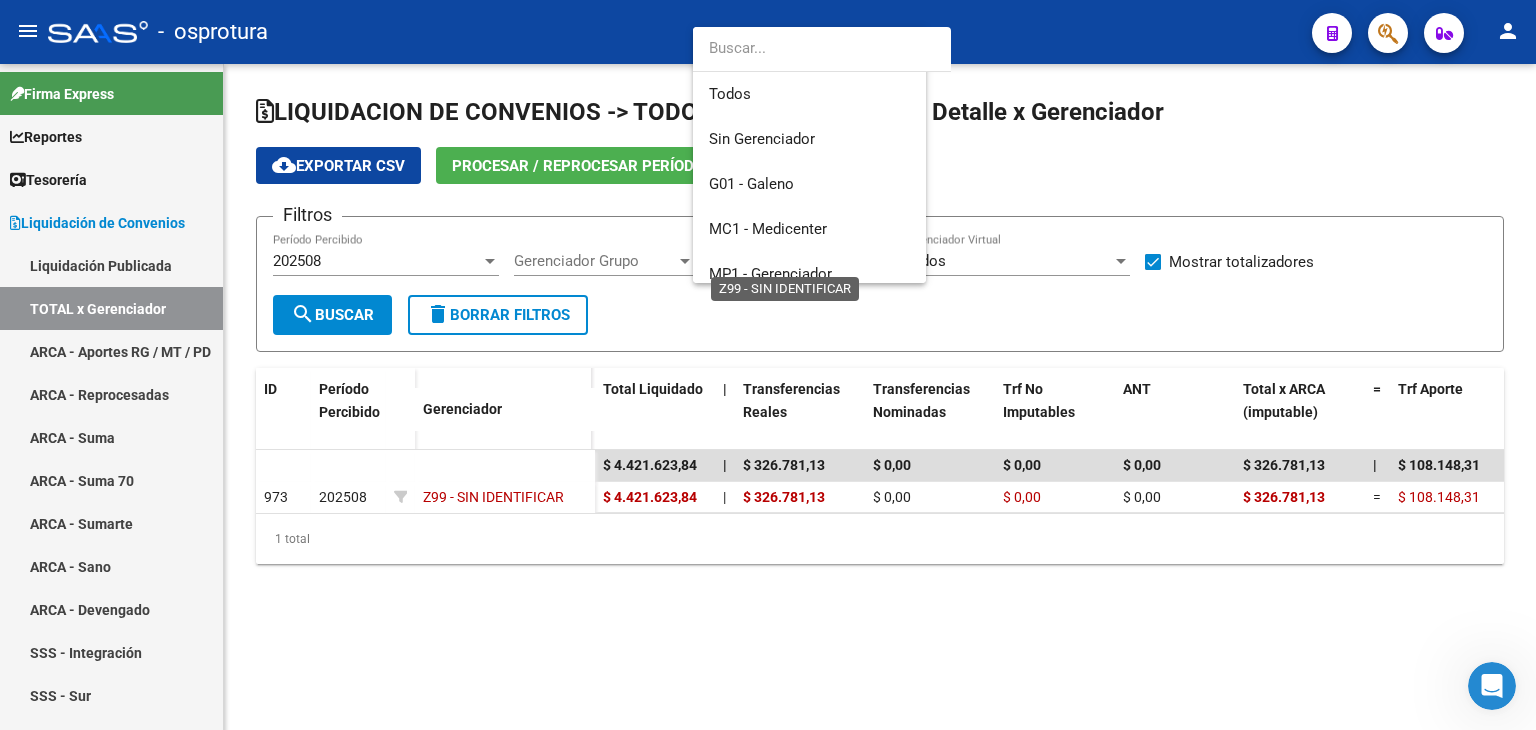 scroll, scrollTop: 194, scrollLeft: 0, axis: vertical 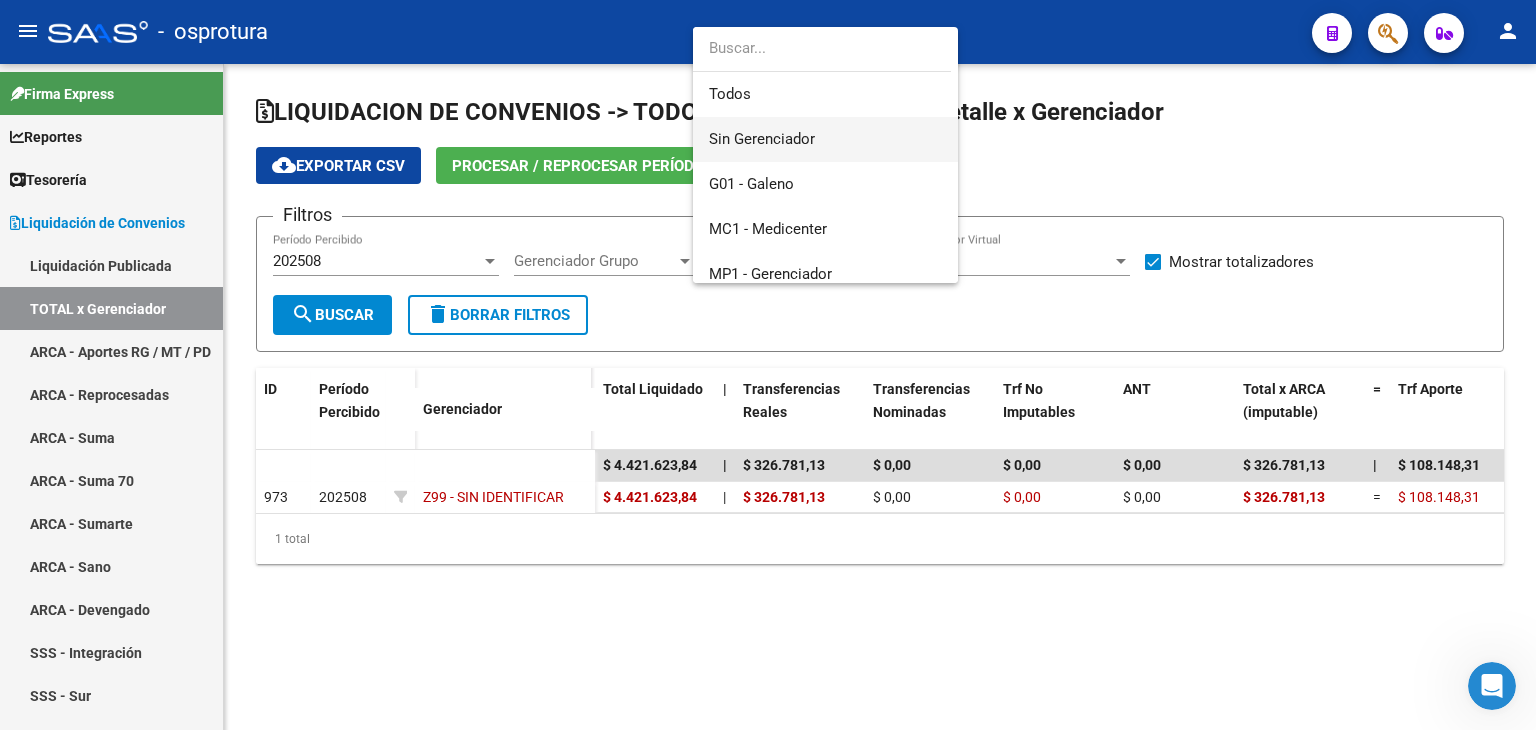 click on "Sin Gerenciador" at bounding box center (825, 139) 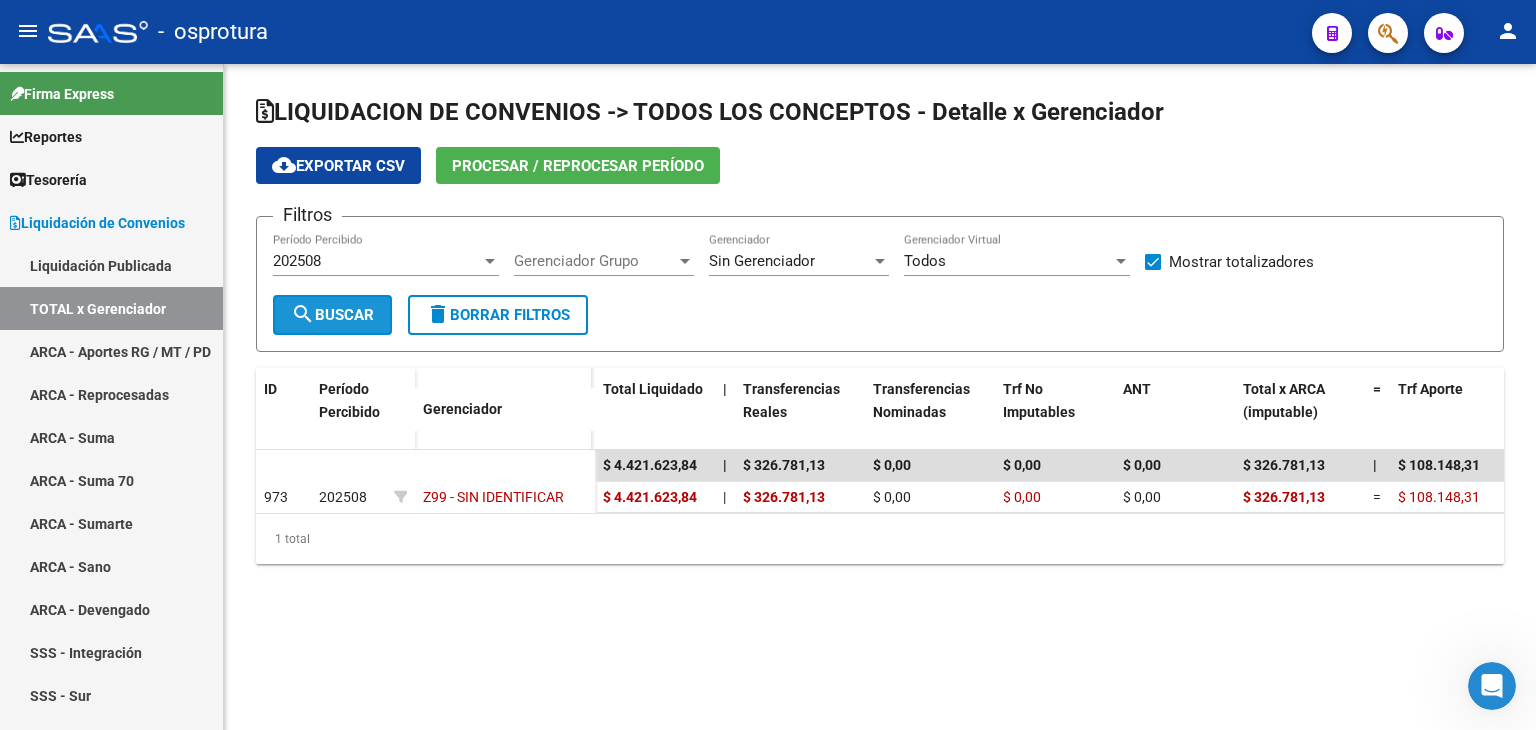 click on "search  Buscar" 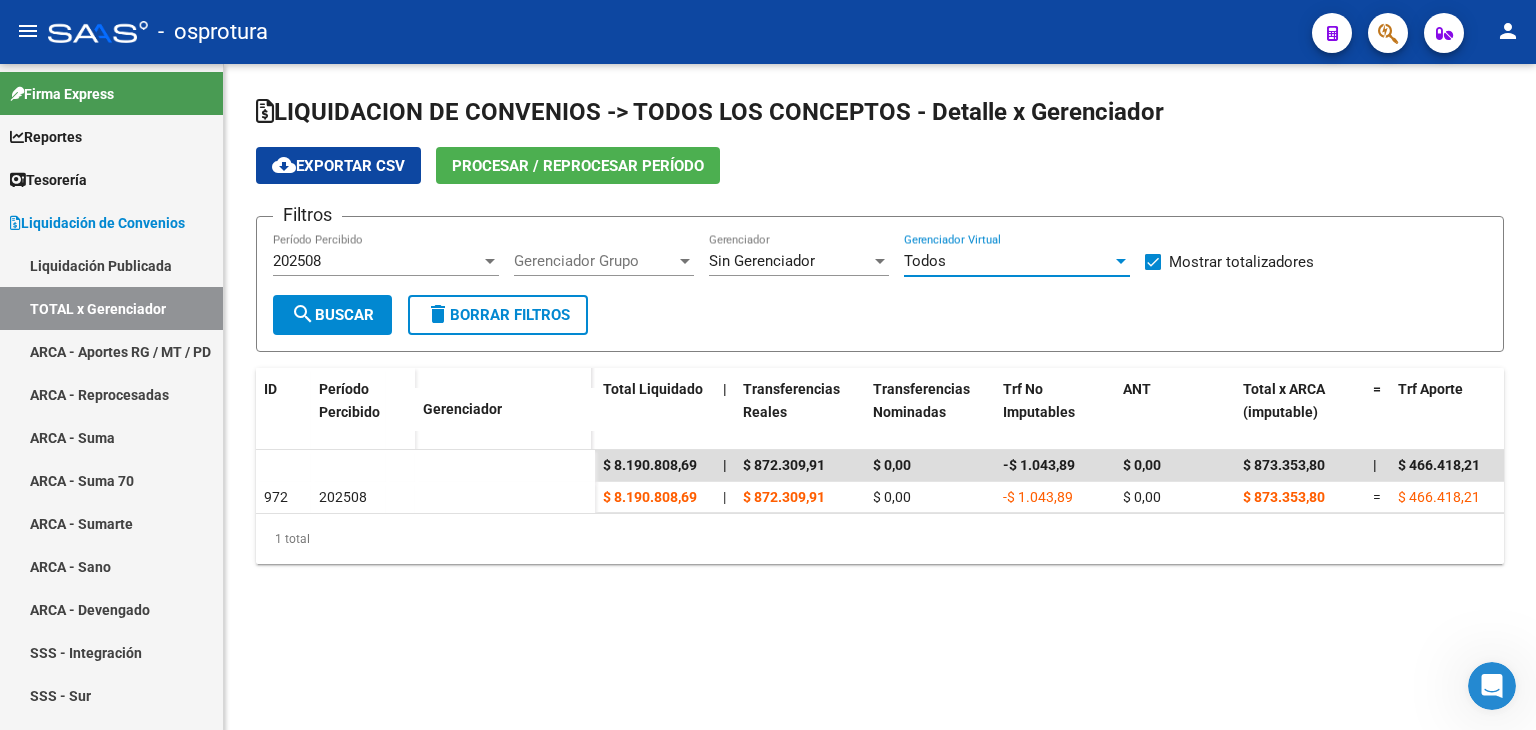 click on "Todos" at bounding box center [1008, 261] 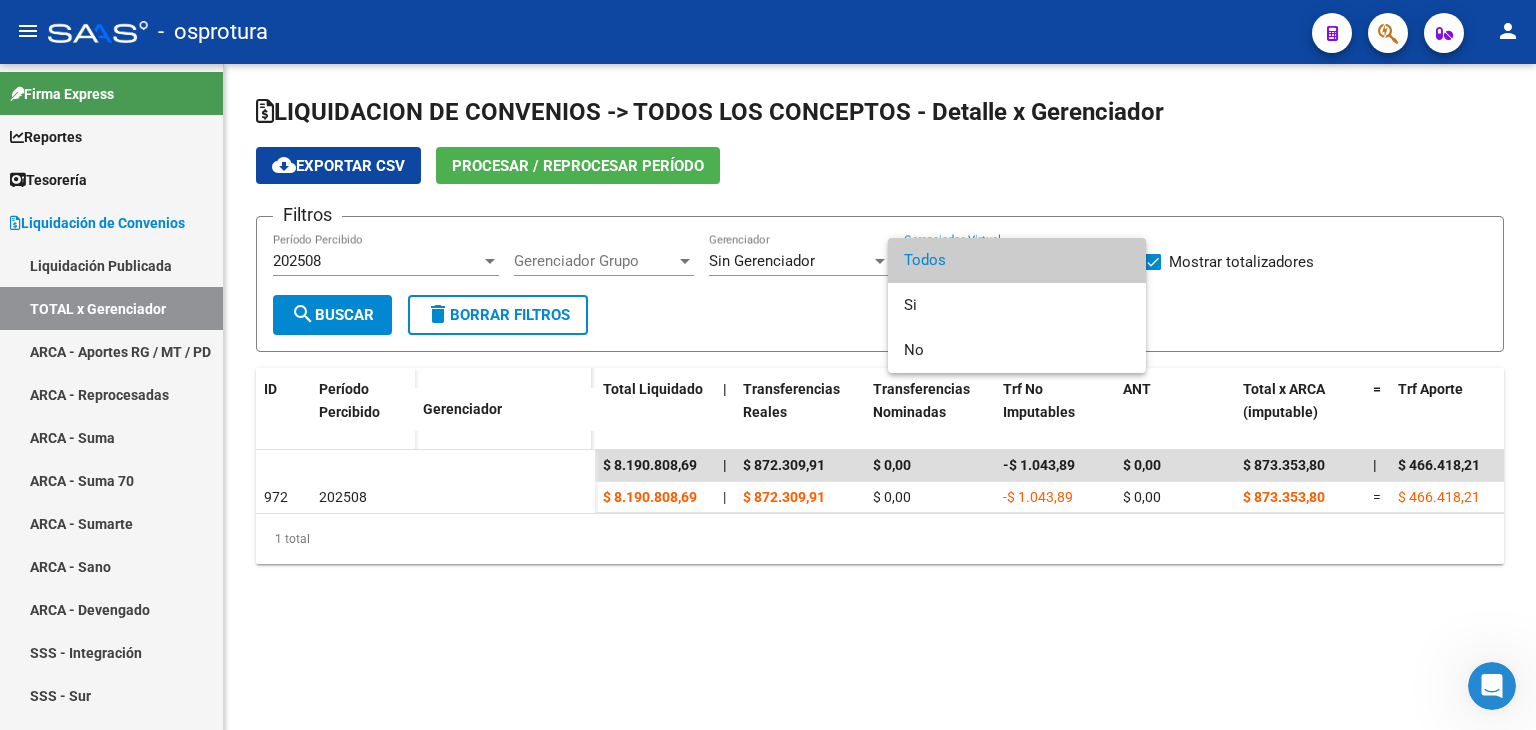 click at bounding box center (768, 365) 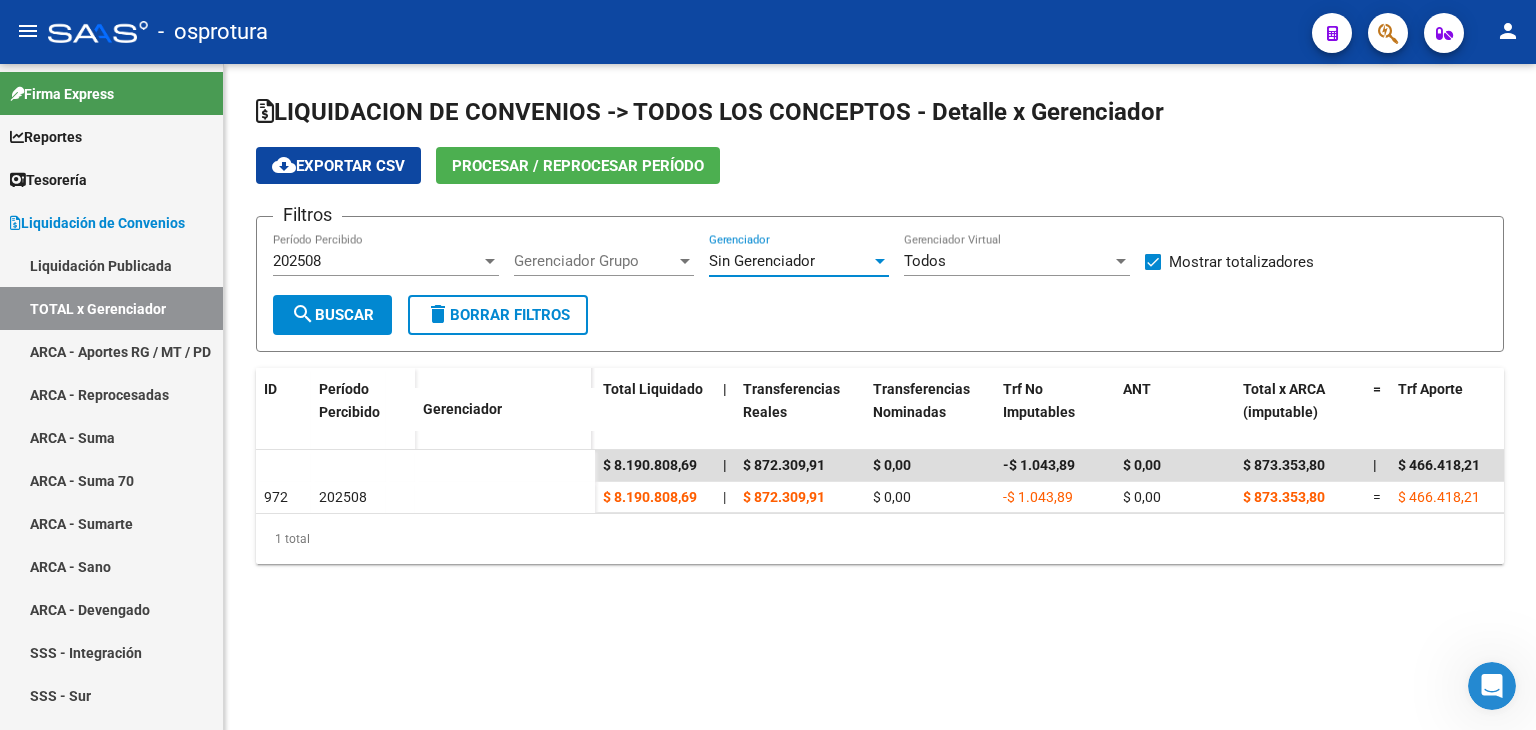 click on "Sin Gerenciador" at bounding box center (762, 261) 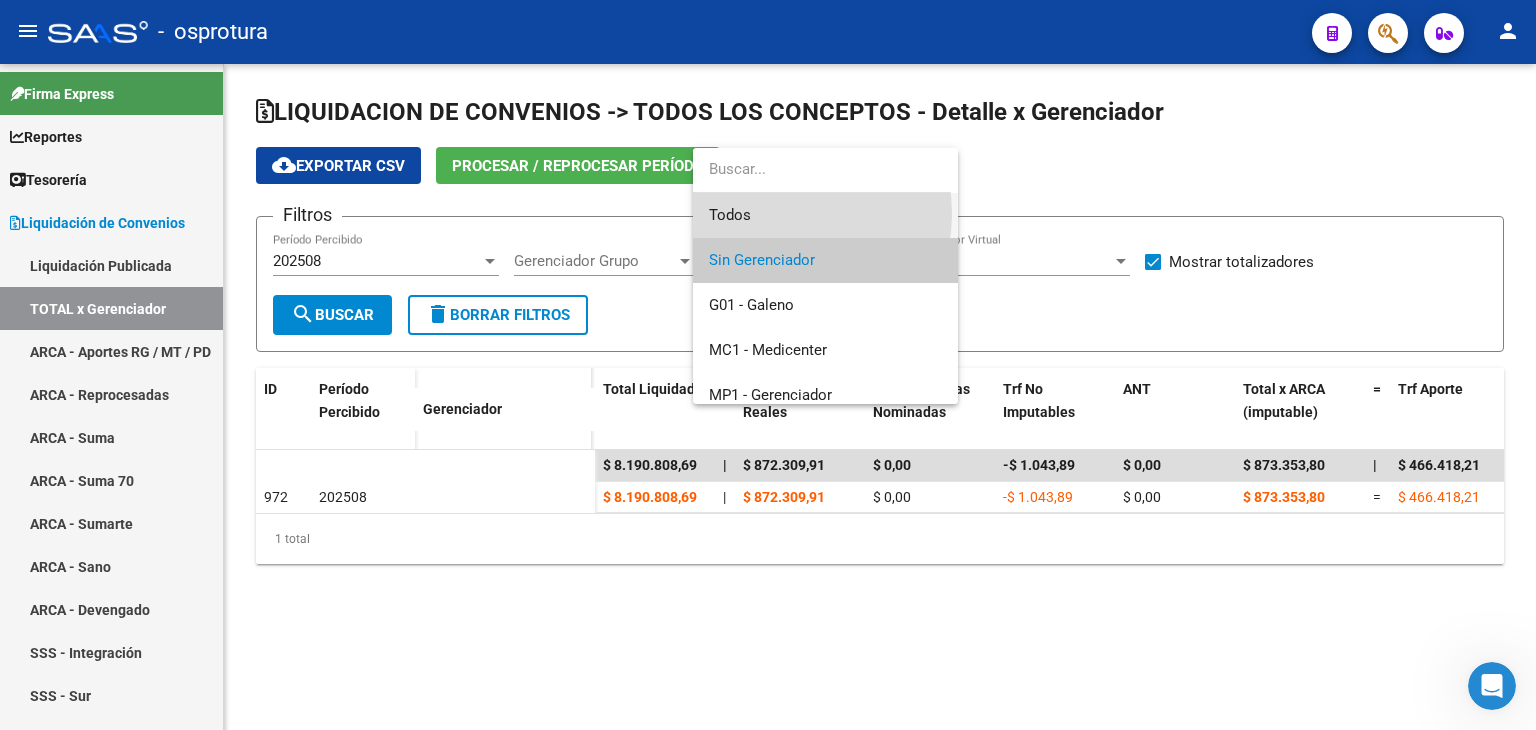 click on "Todos" at bounding box center [825, 215] 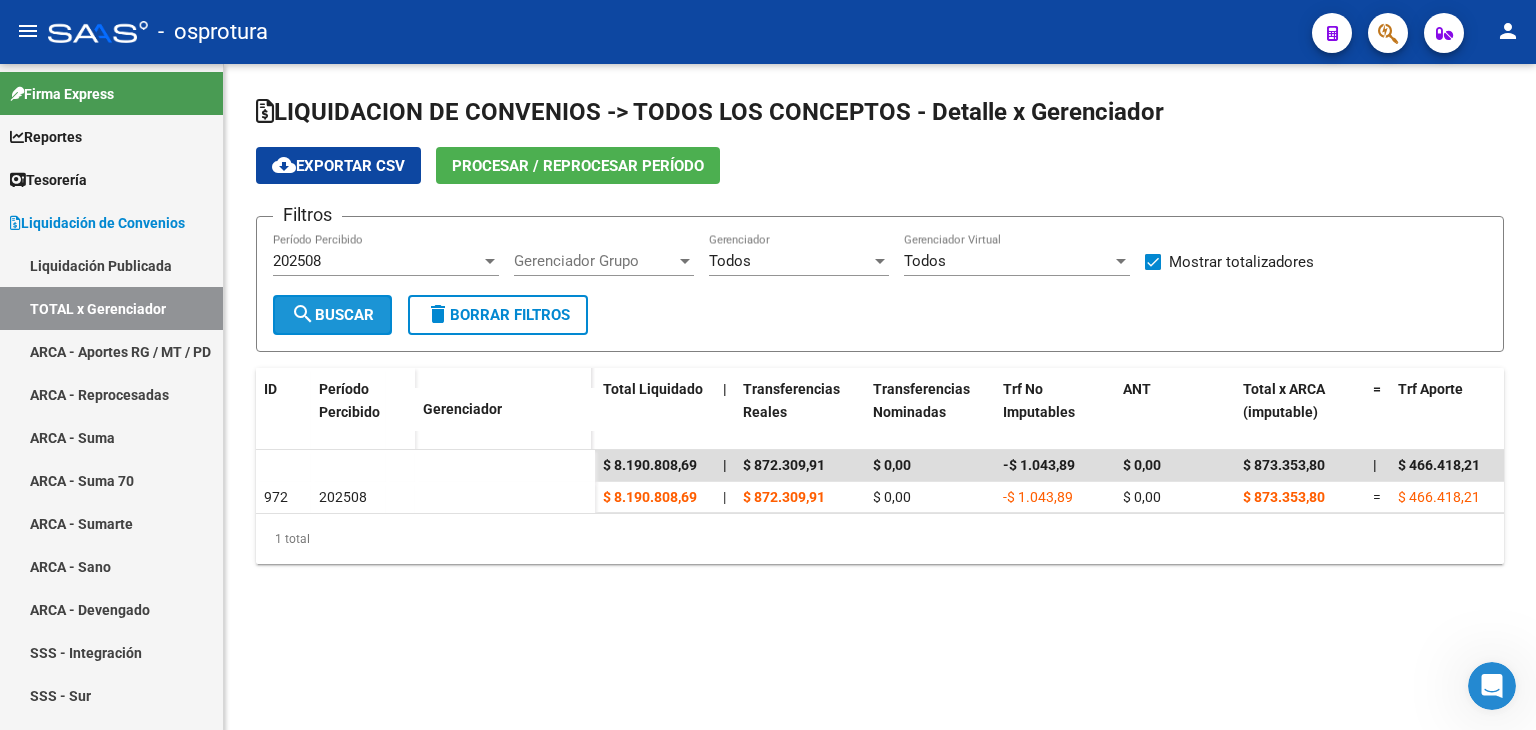 click on "search  Buscar" 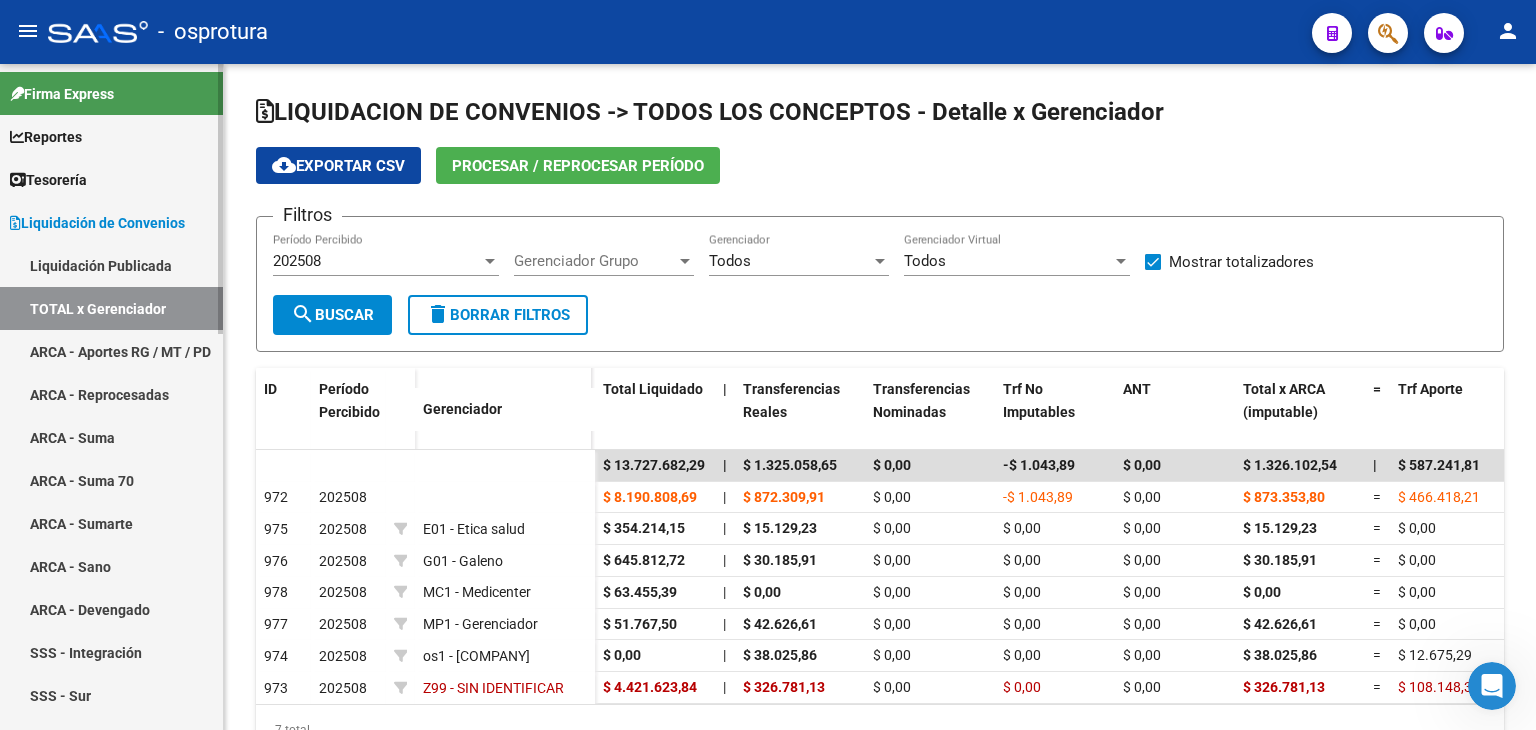 click on "Liquidación de Convenios" at bounding box center (97, 223) 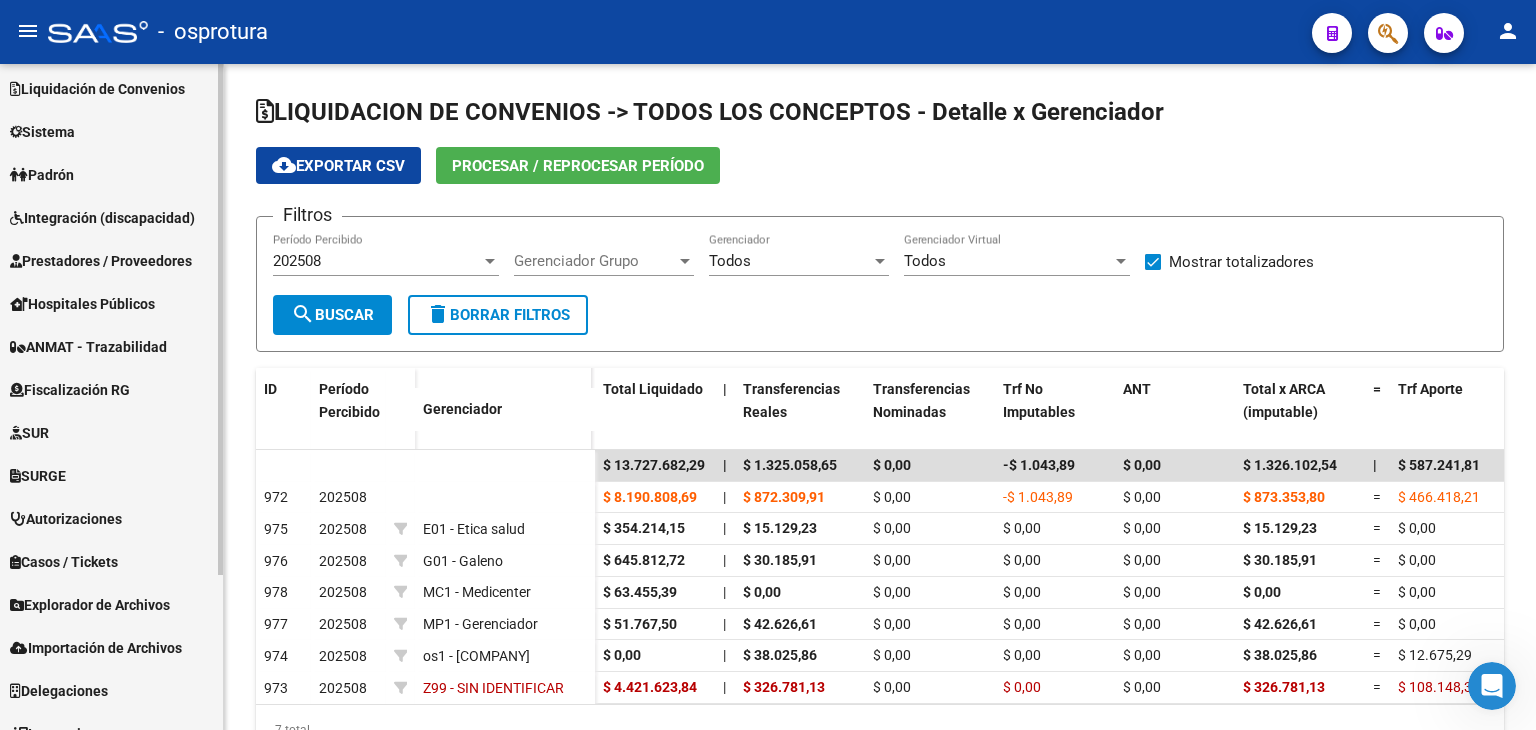 scroll, scrollTop: 202, scrollLeft: 0, axis: vertical 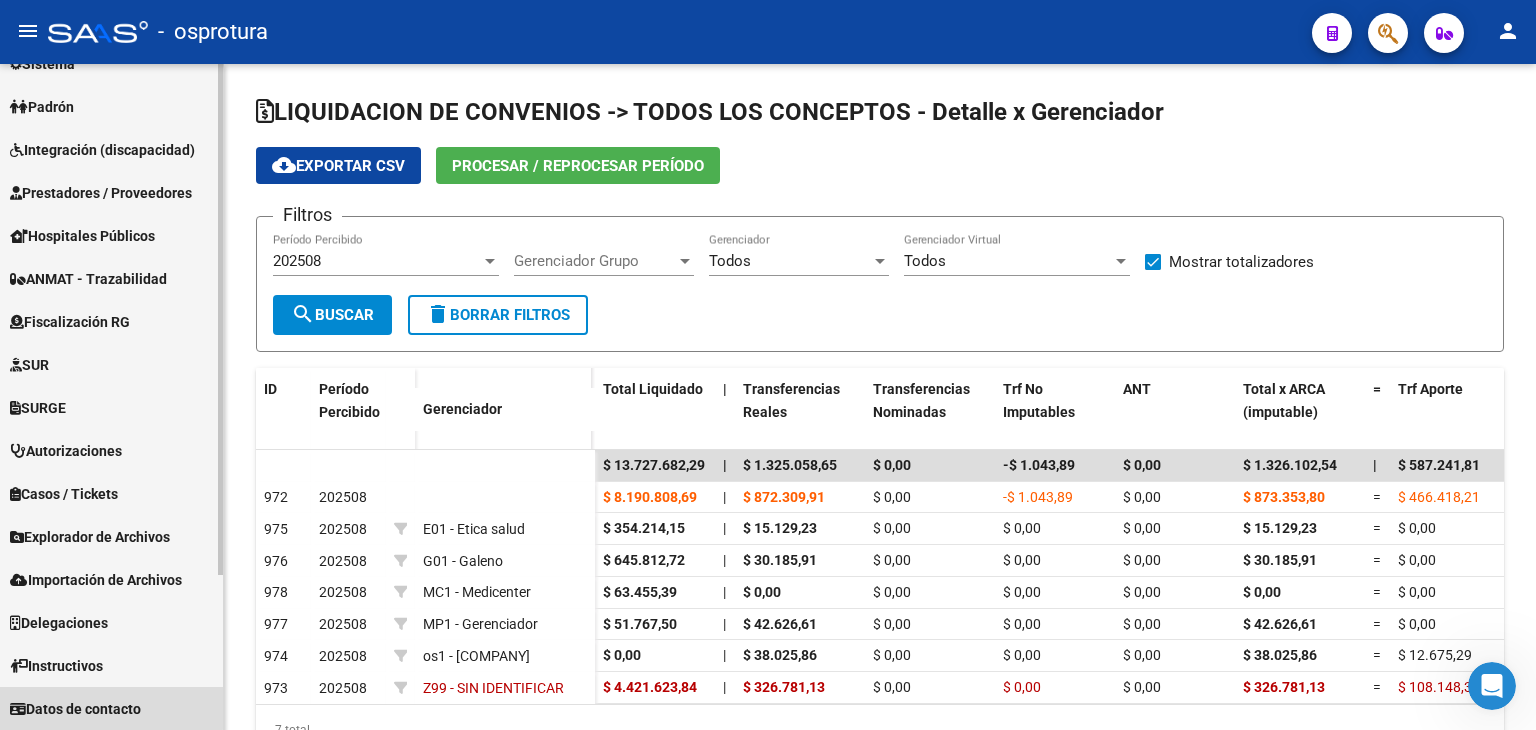 click on "Datos de contacto" at bounding box center [75, 709] 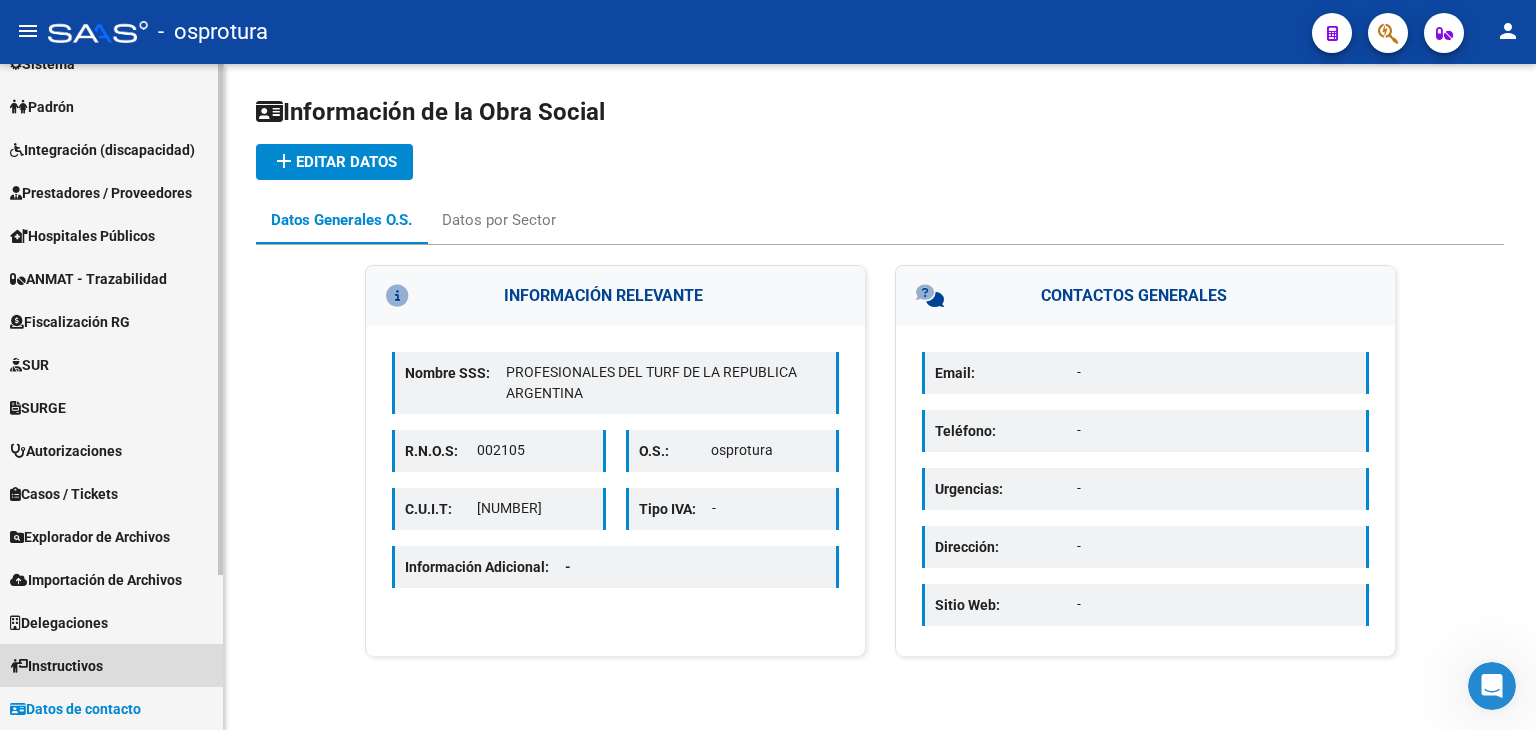 click on "Instructivos" at bounding box center [111, 665] 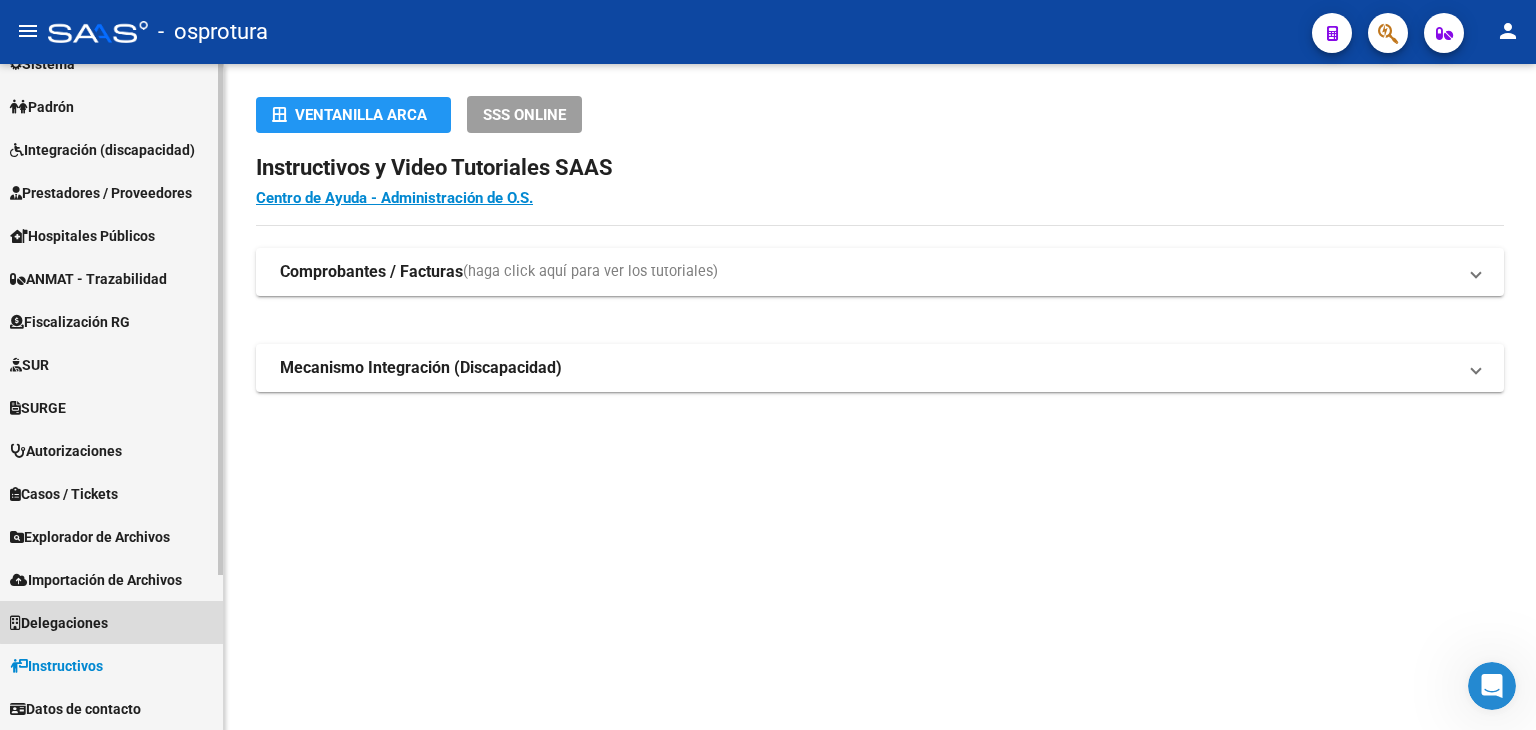 click on "Delegaciones" at bounding box center [111, 622] 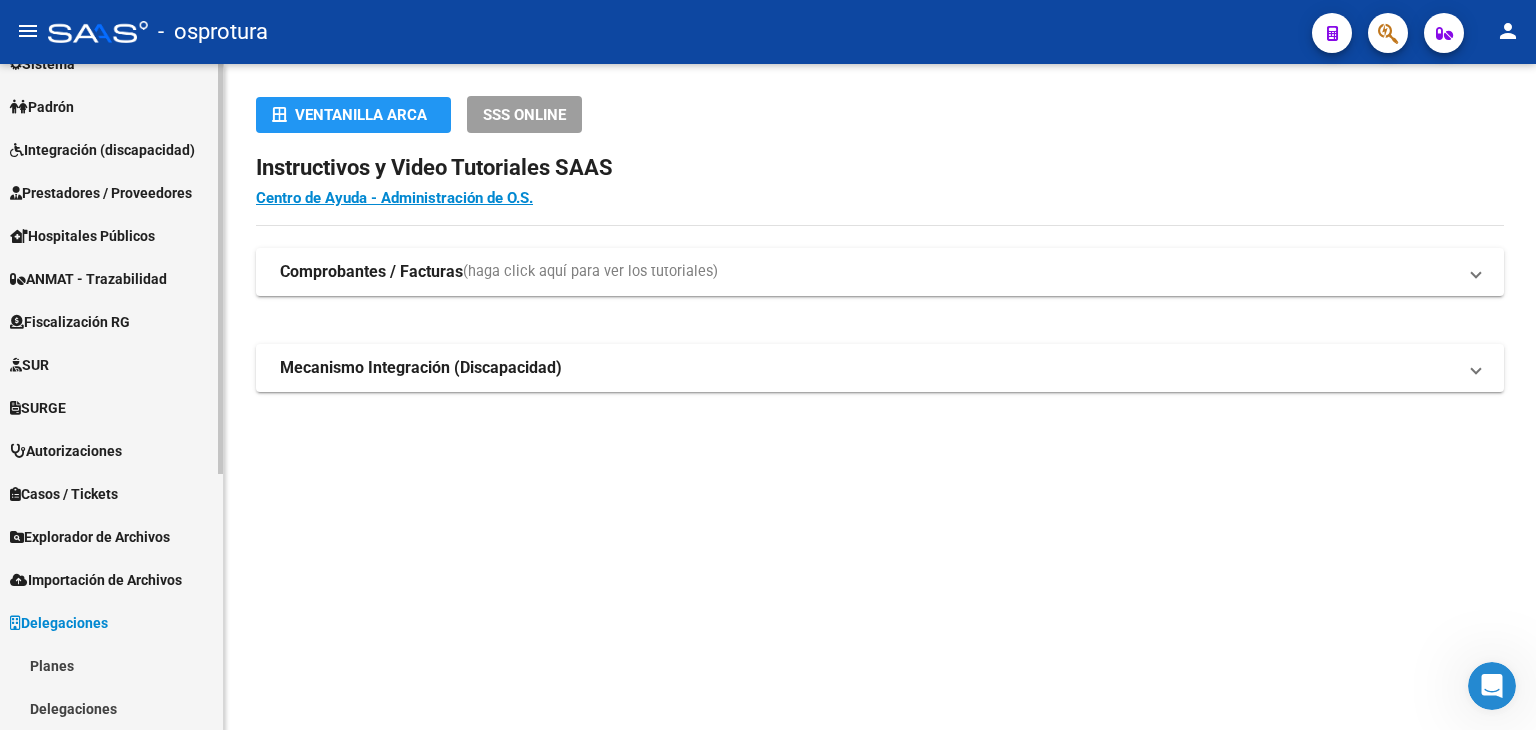 click on "Delegaciones" at bounding box center [111, 622] 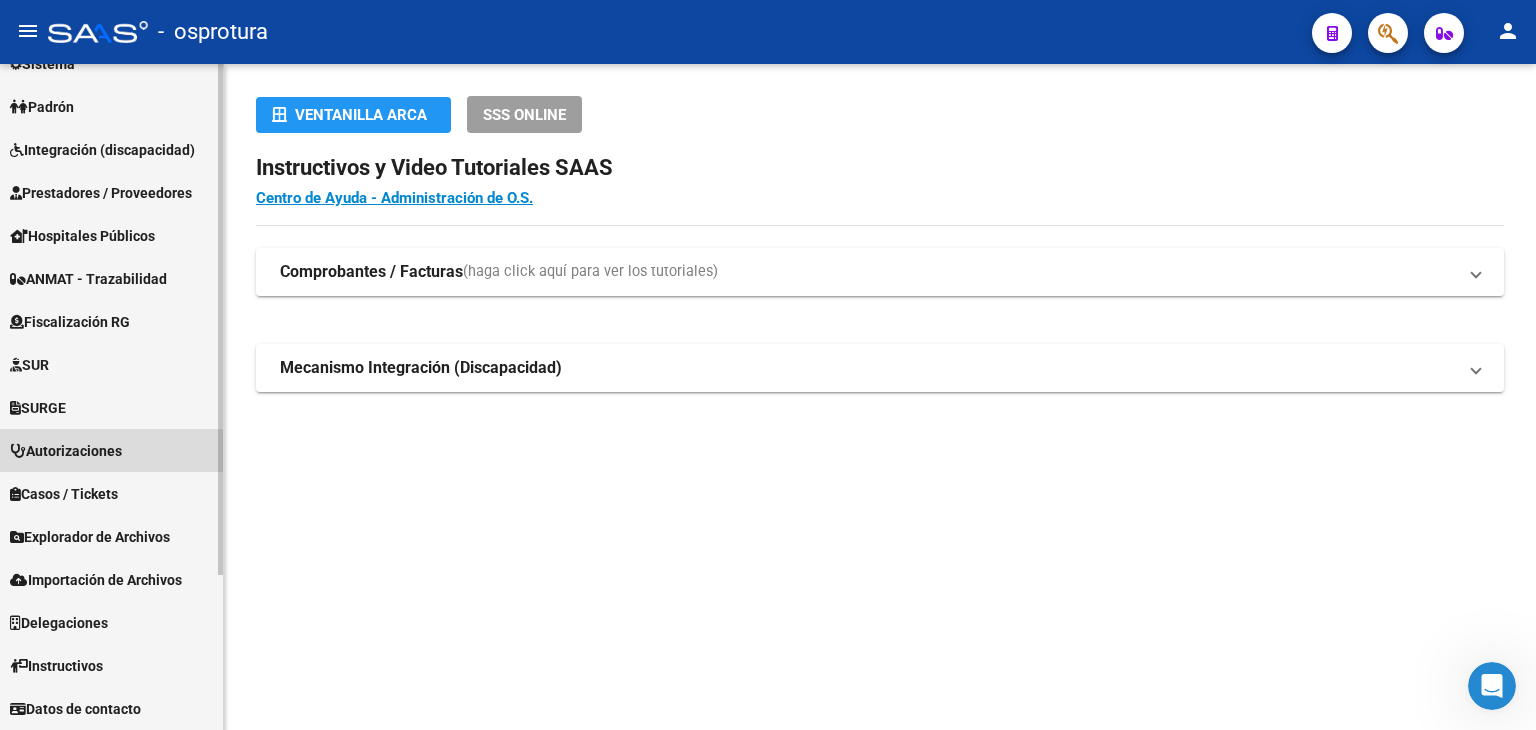 click on "Autorizaciones" at bounding box center (66, 451) 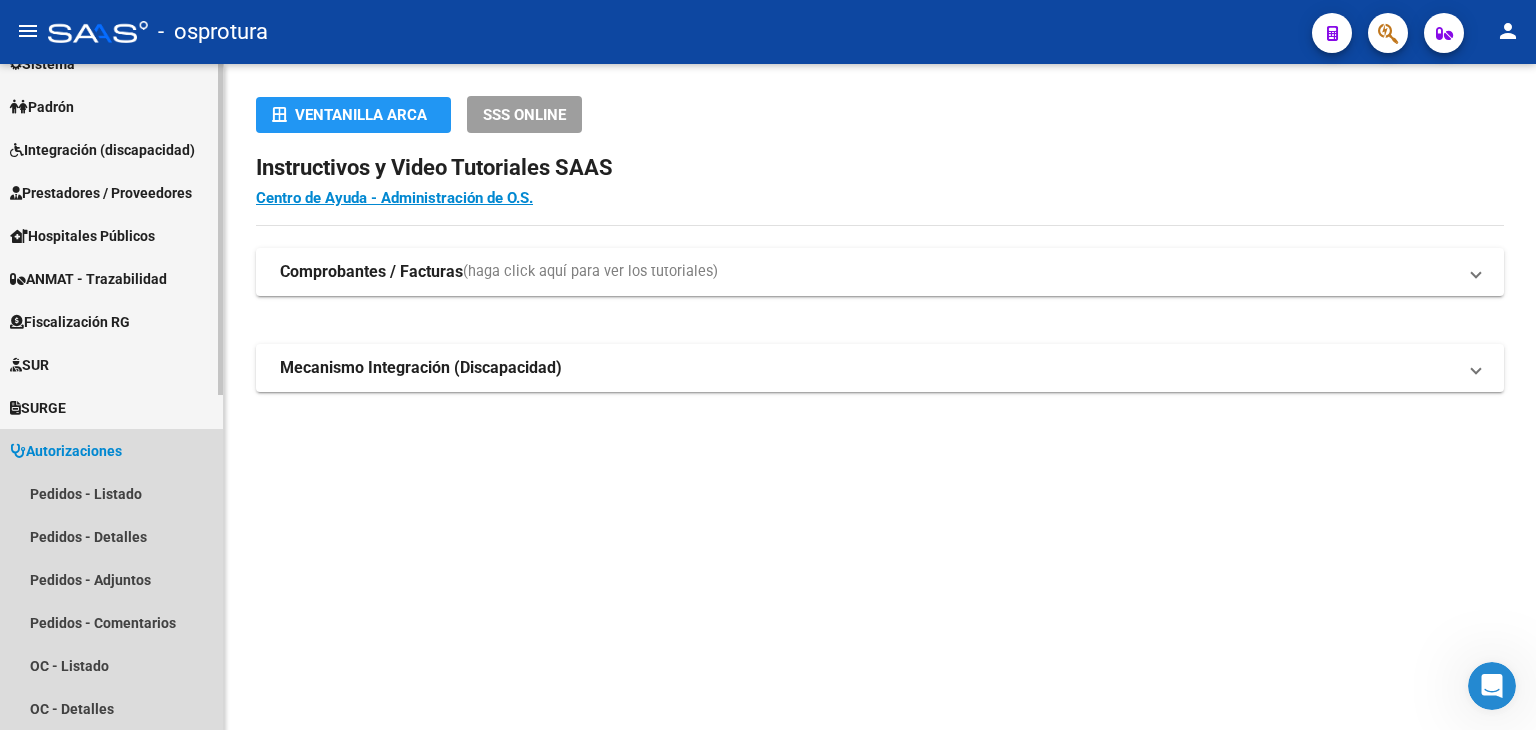 click on "Autorizaciones" at bounding box center (66, 451) 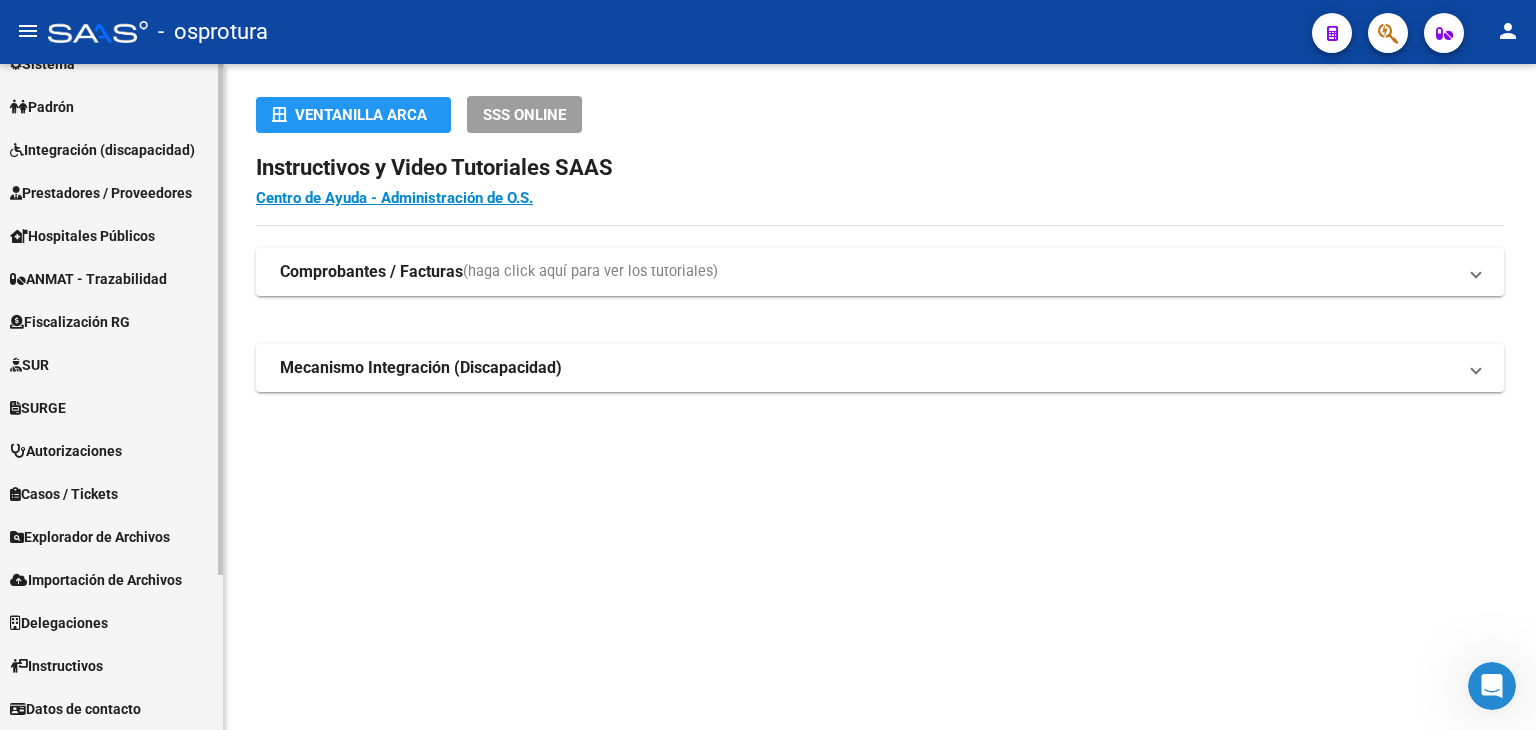 scroll, scrollTop: 0, scrollLeft: 0, axis: both 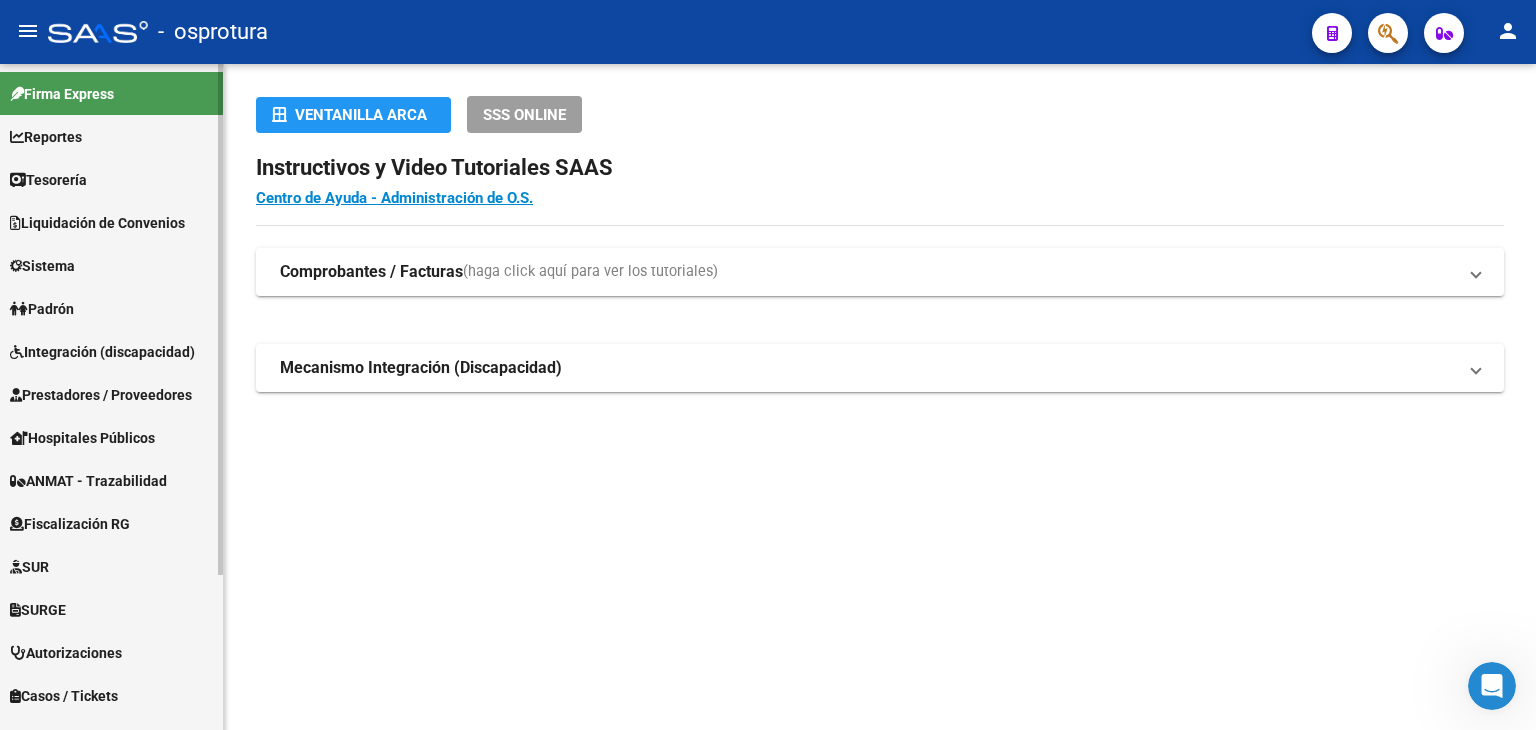 click 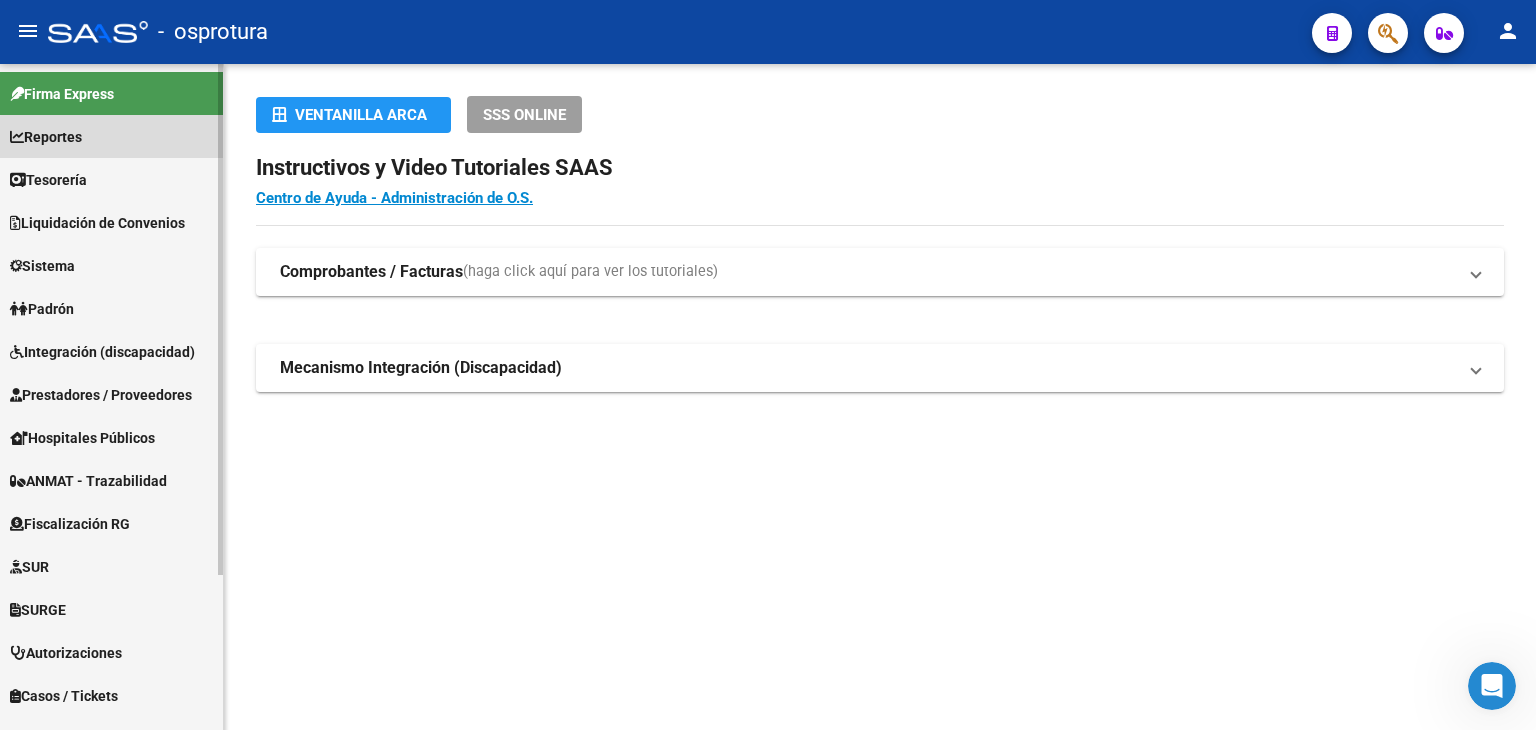 click on "Reportes" at bounding box center [111, 136] 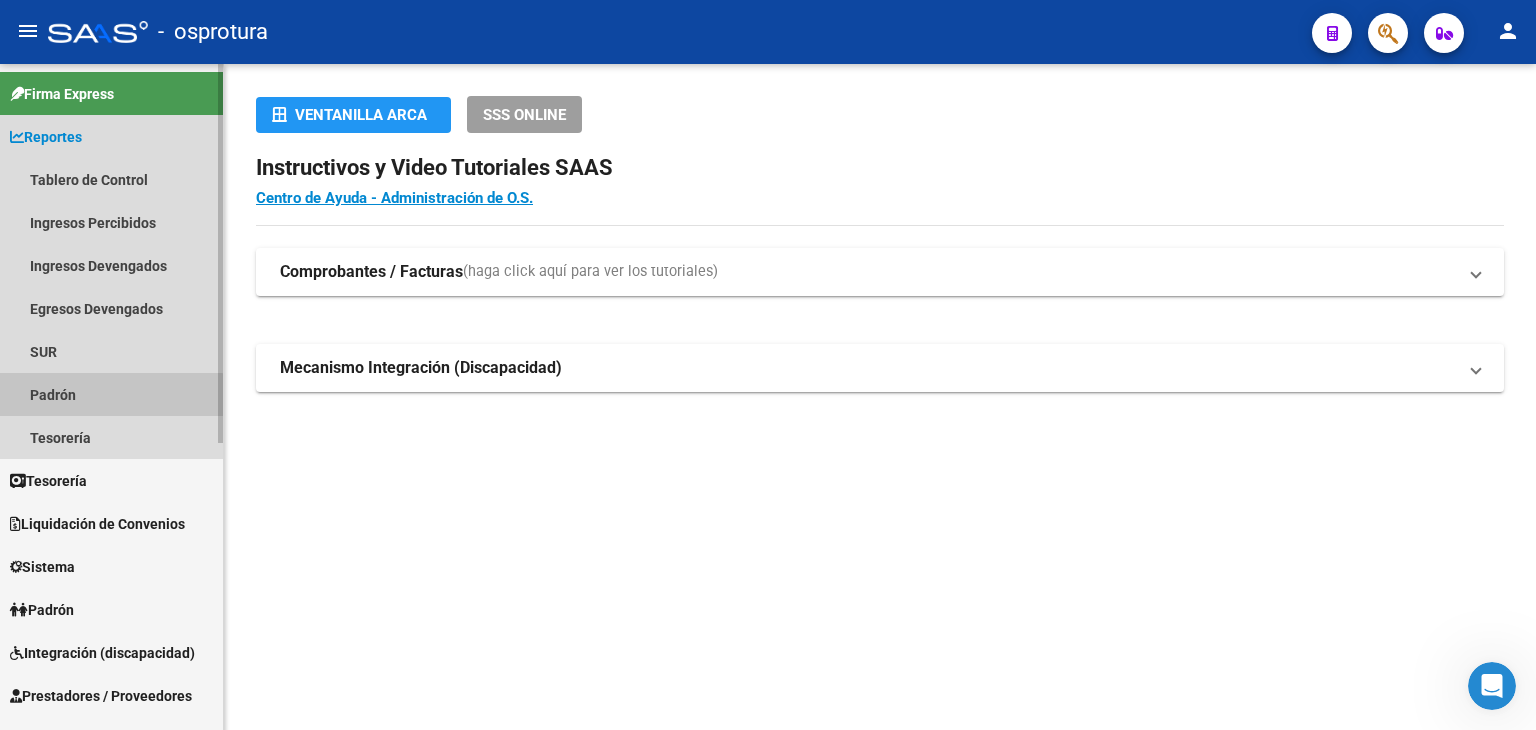 click on "Padrón" at bounding box center (111, 394) 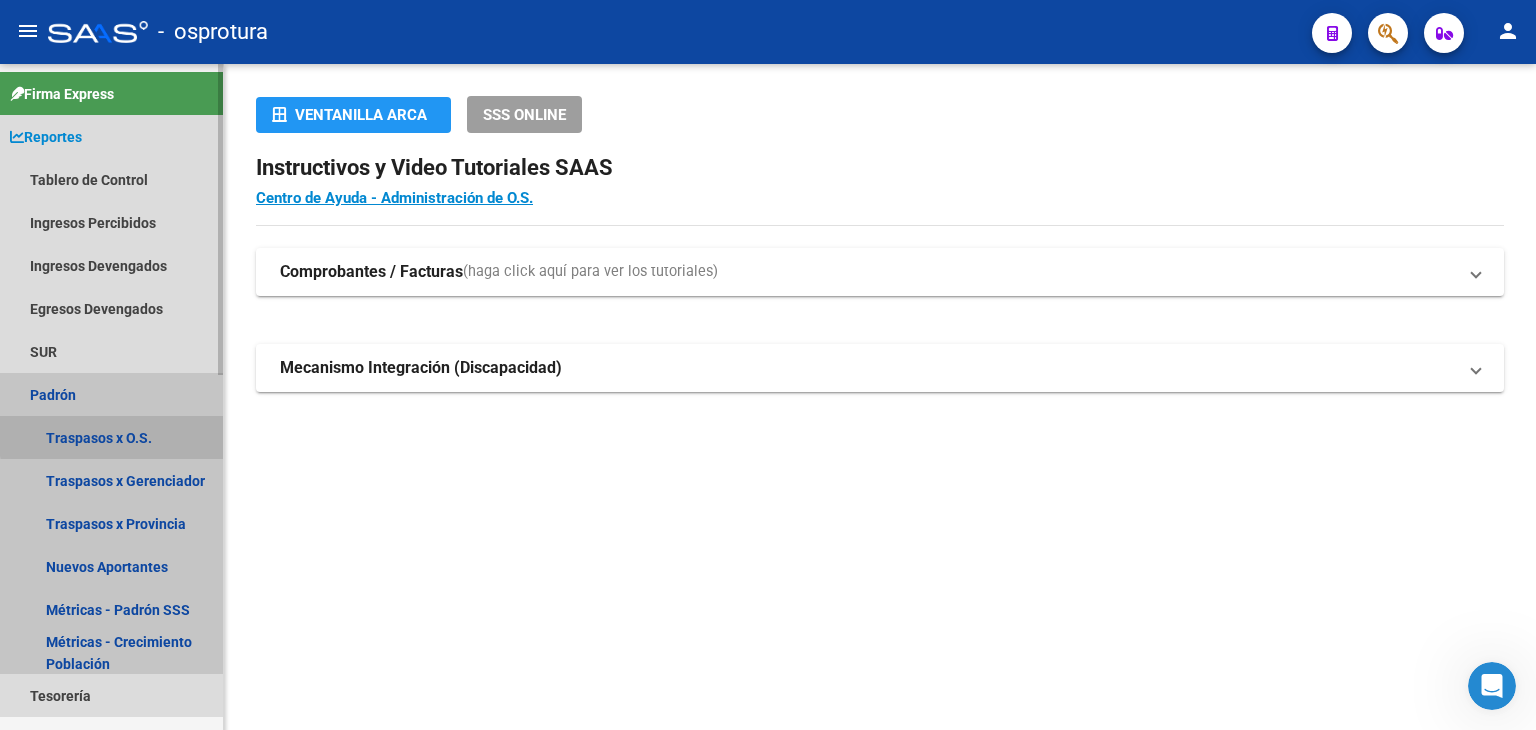 click on "Traspasos x O.S." at bounding box center (111, 437) 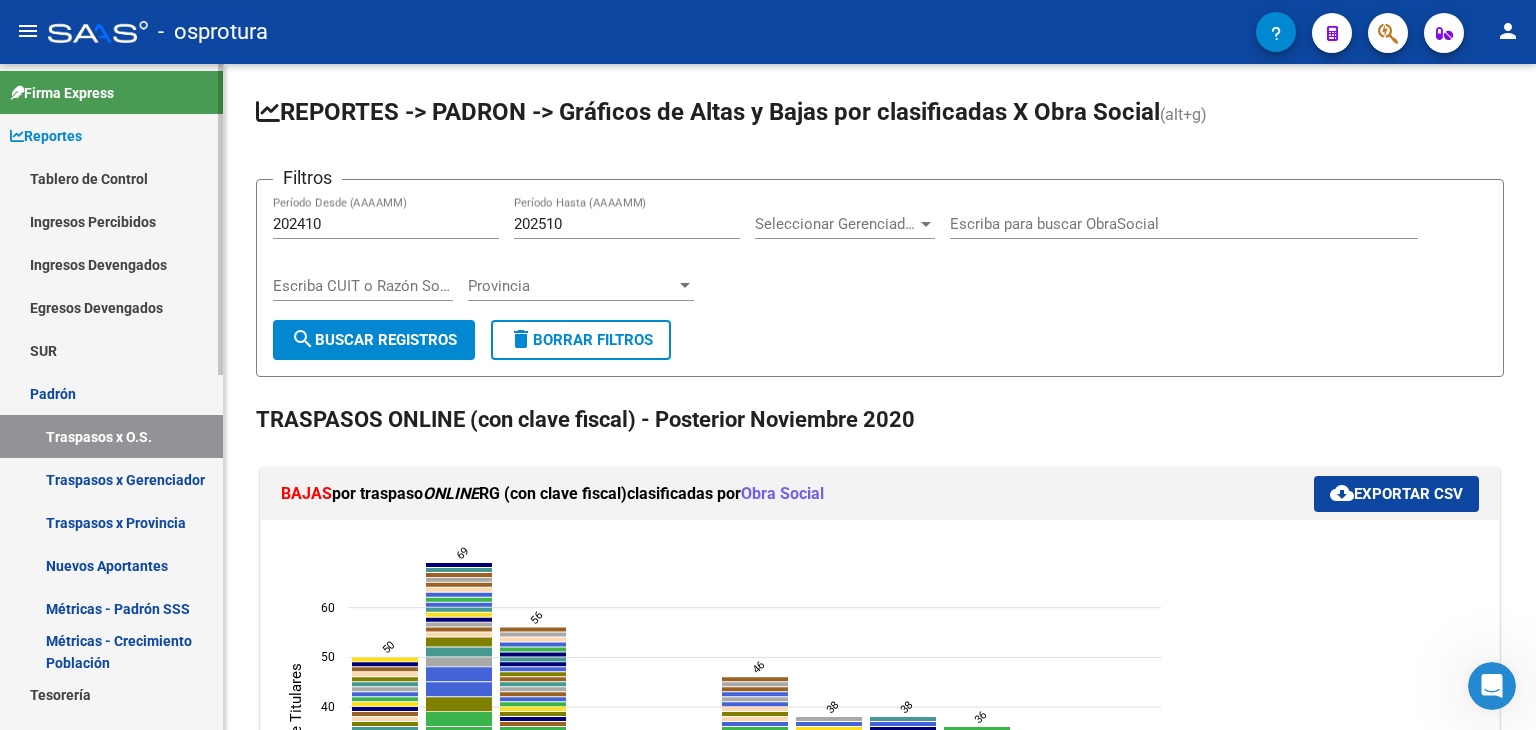 scroll, scrollTop: 0, scrollLeft: 0, axis: both 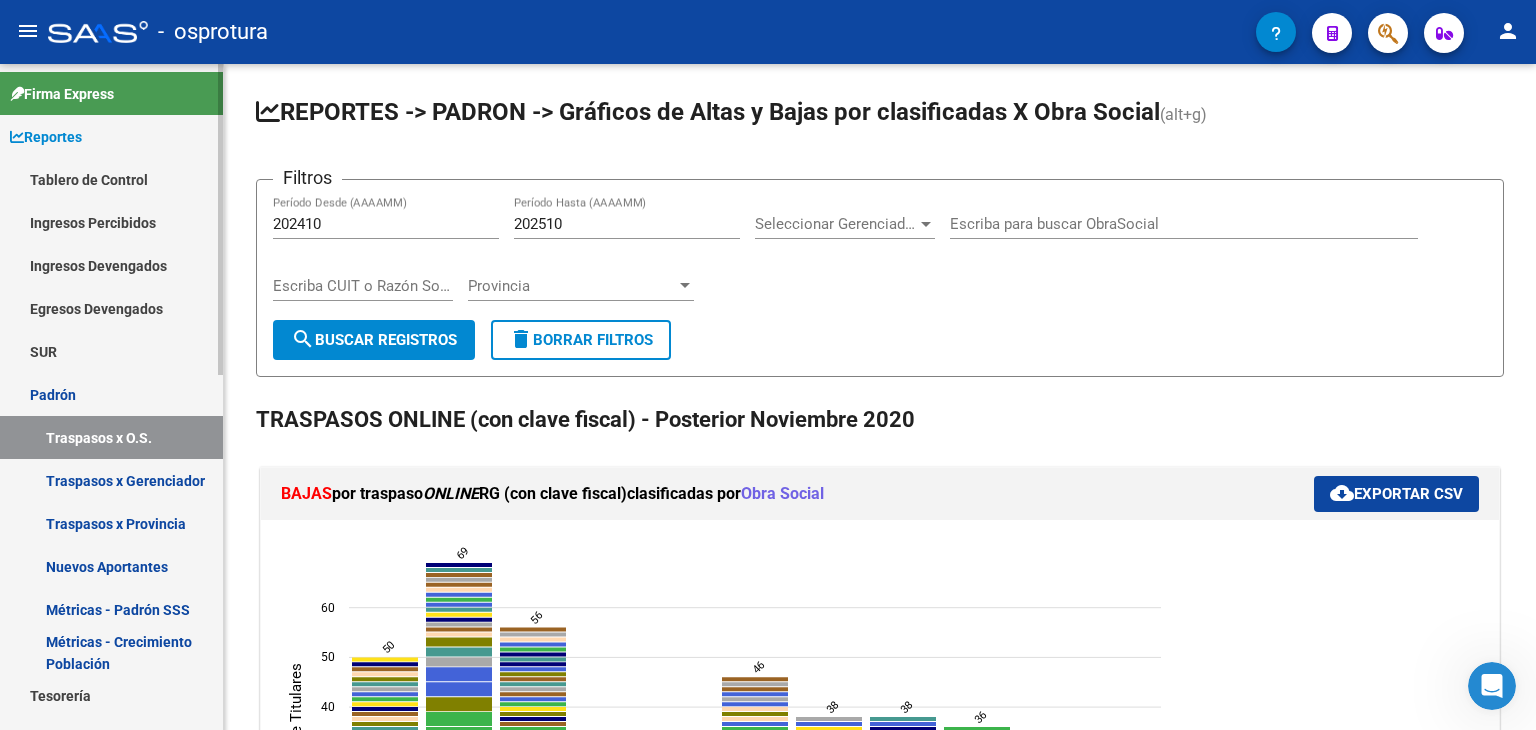 click on "Padrón" at bounding box center [111, 394] 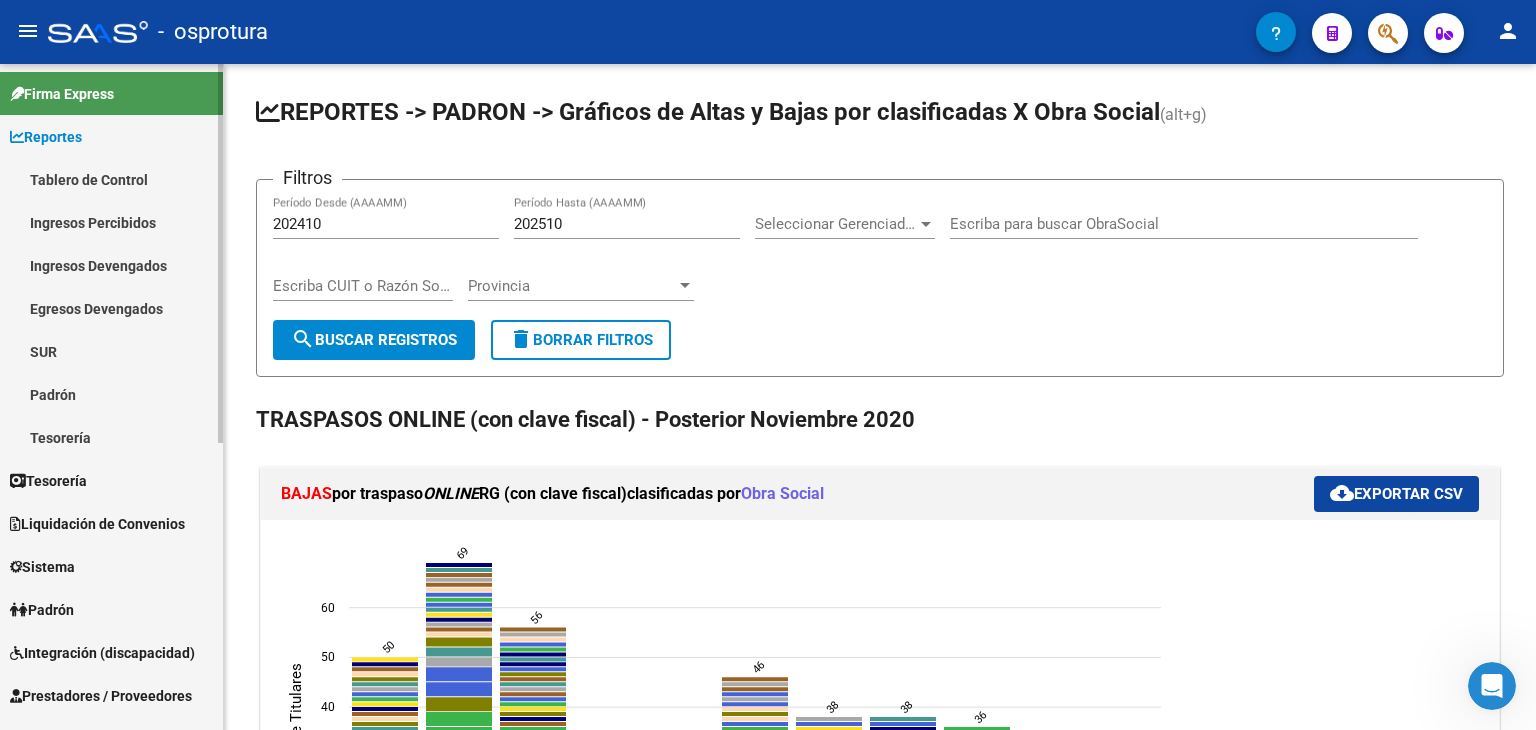 click on "Padrón" at bounding box center (111, 394) 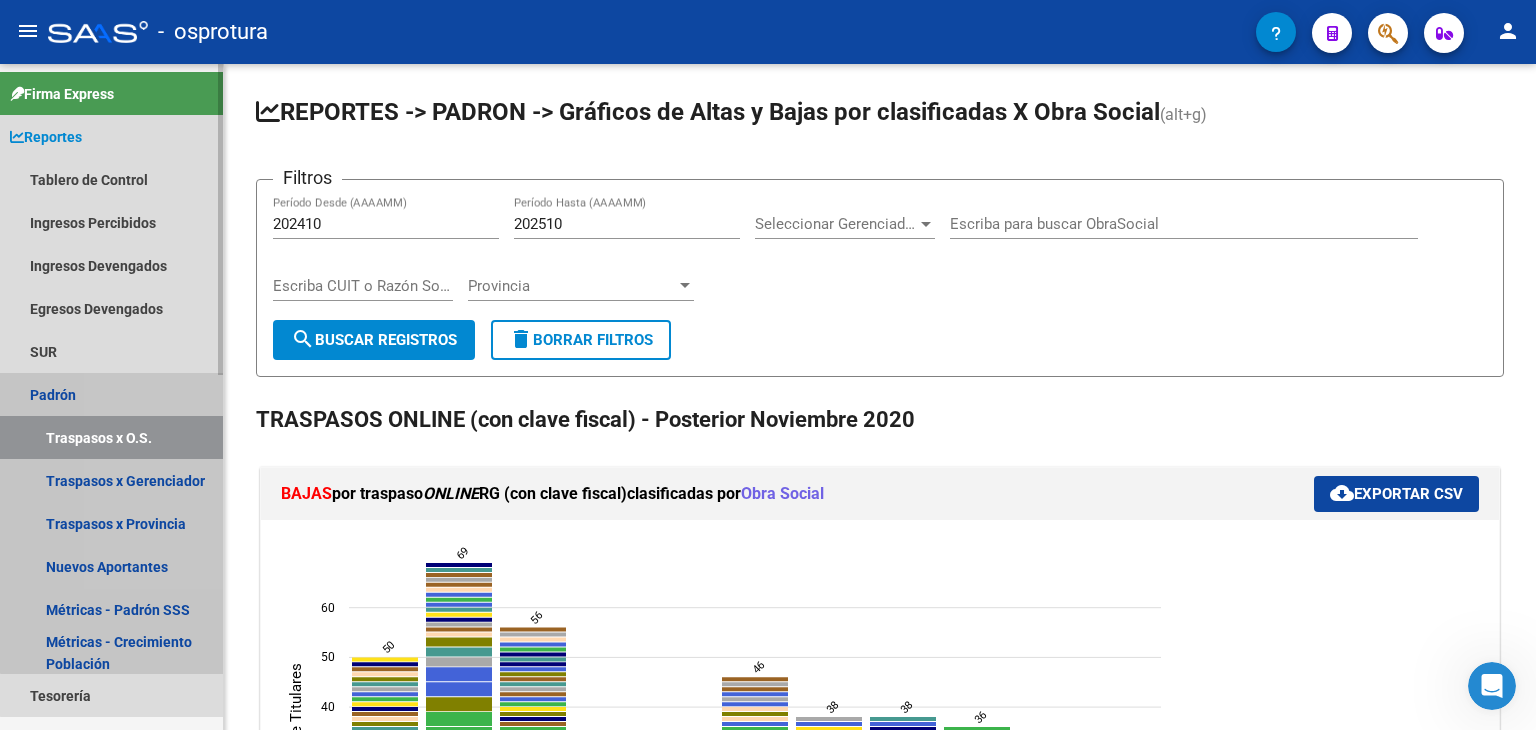 click on "Padrón" at bounding box center [111, 394] 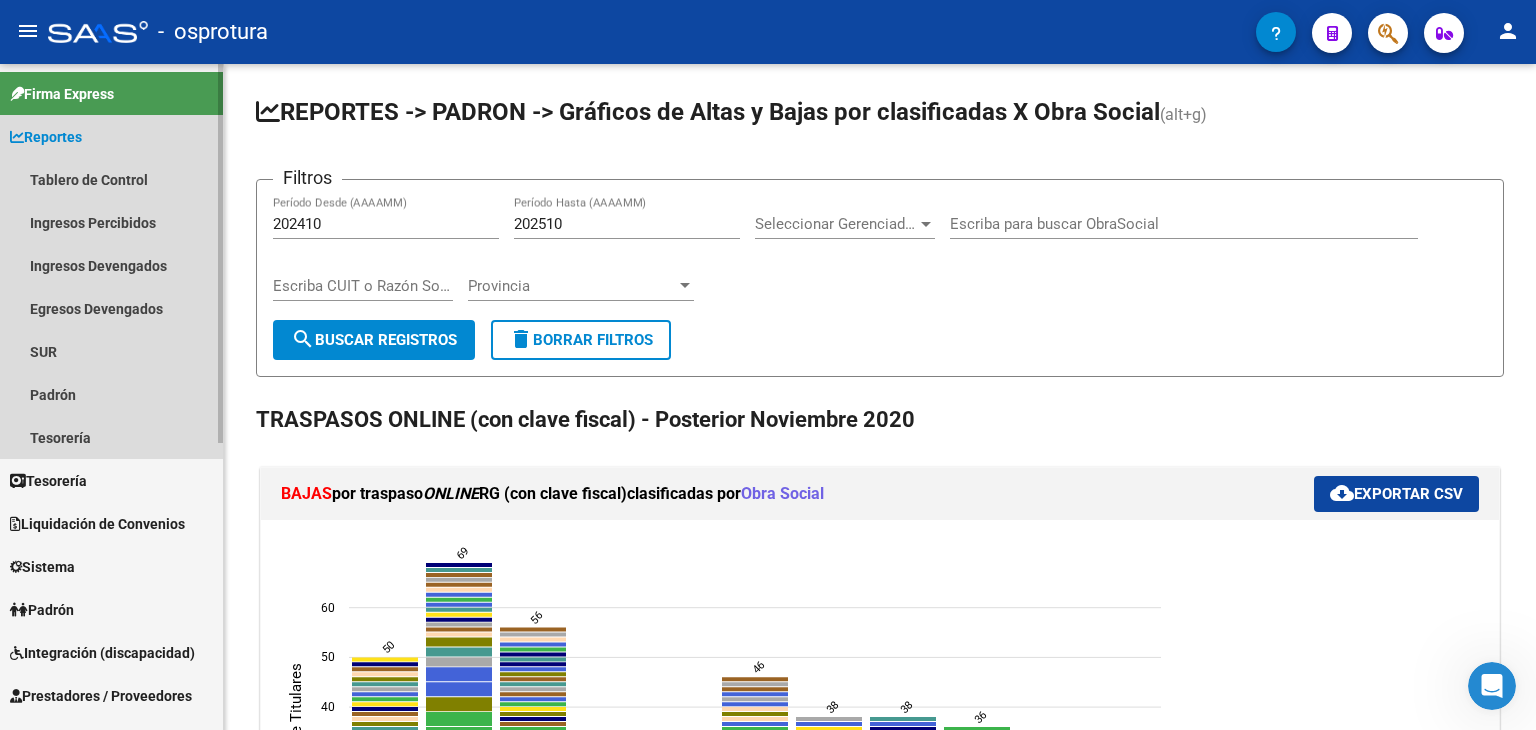 click on "Reportes" at bounding box center (111, 136) 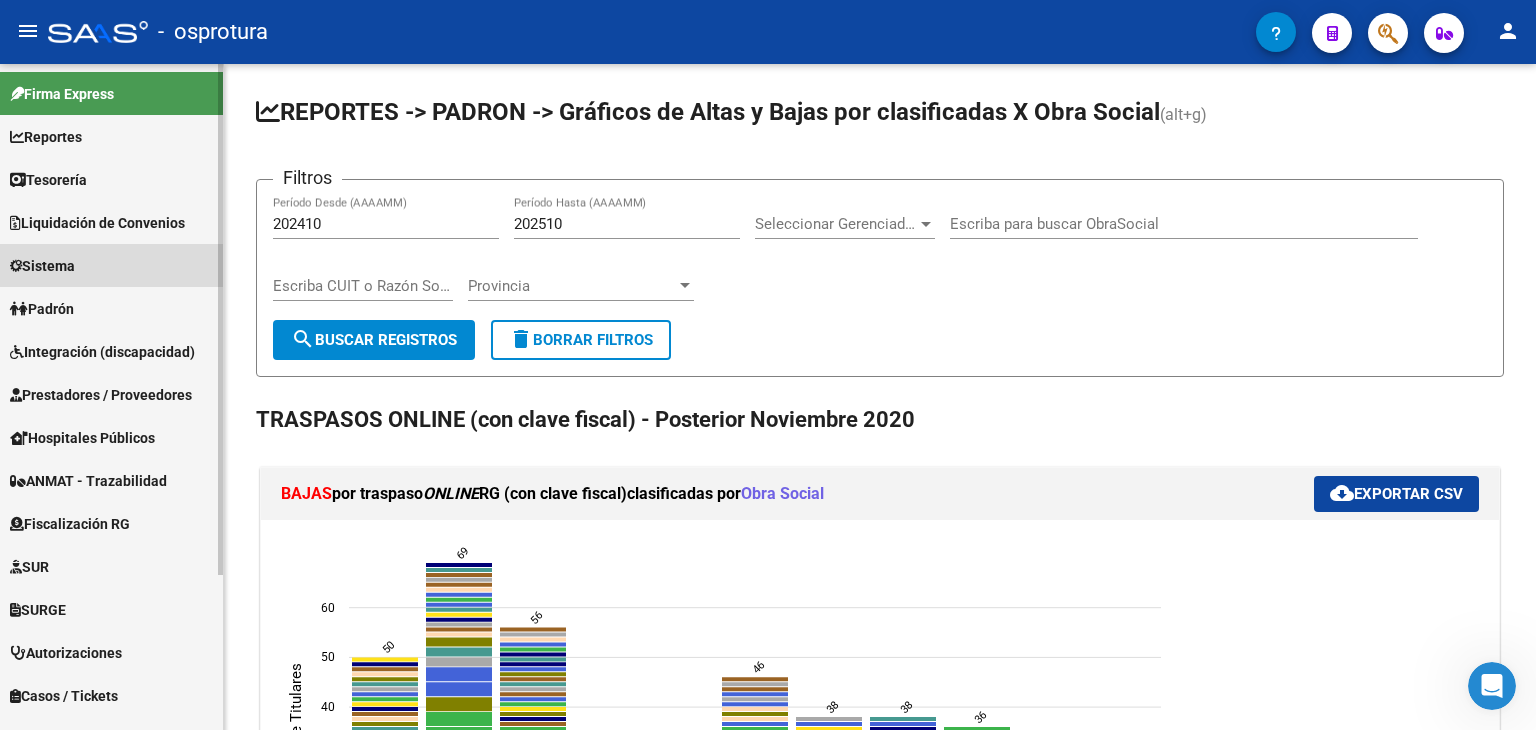 click on "Sistema" at bounding box center (111, 265) 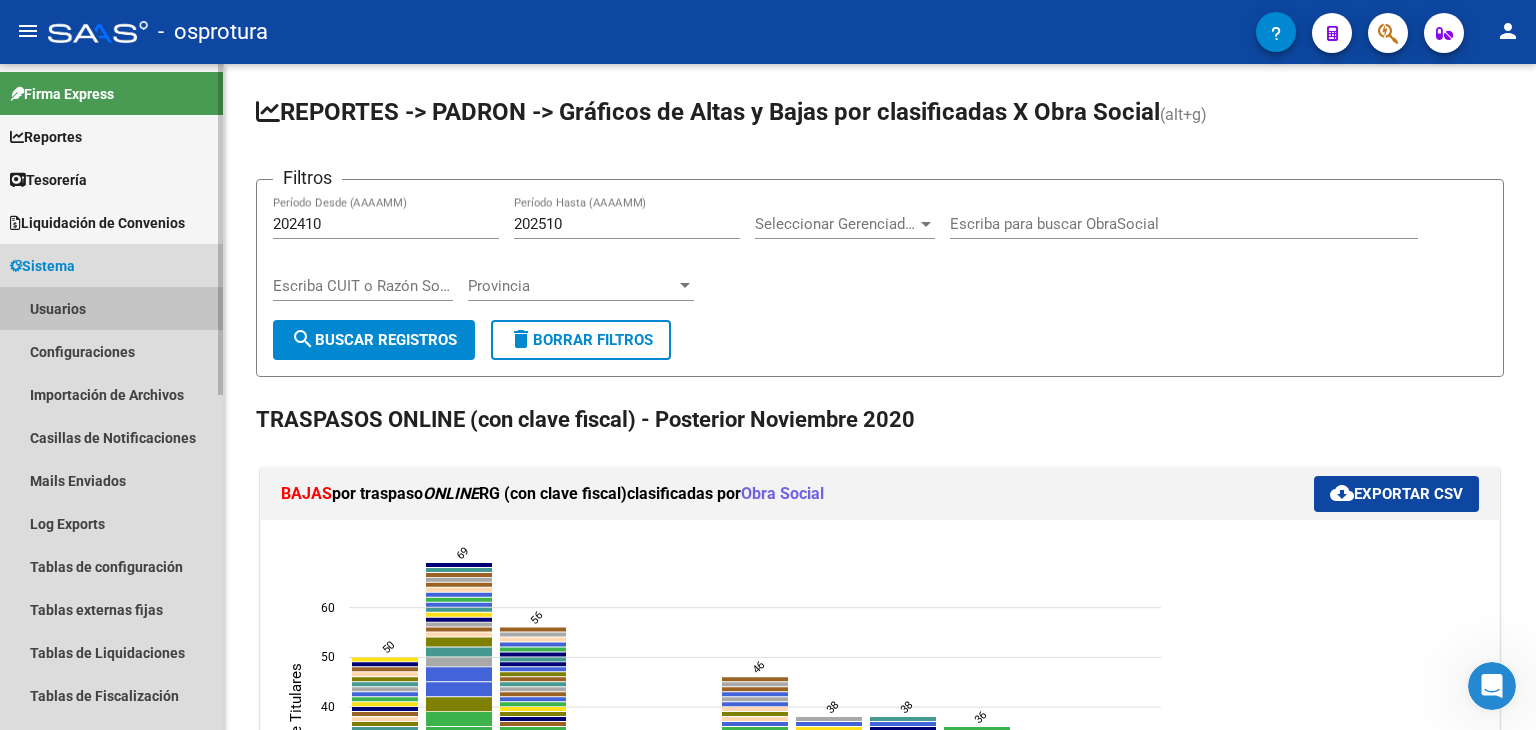 click on "Usuarios" at bounding box center (111, 308) 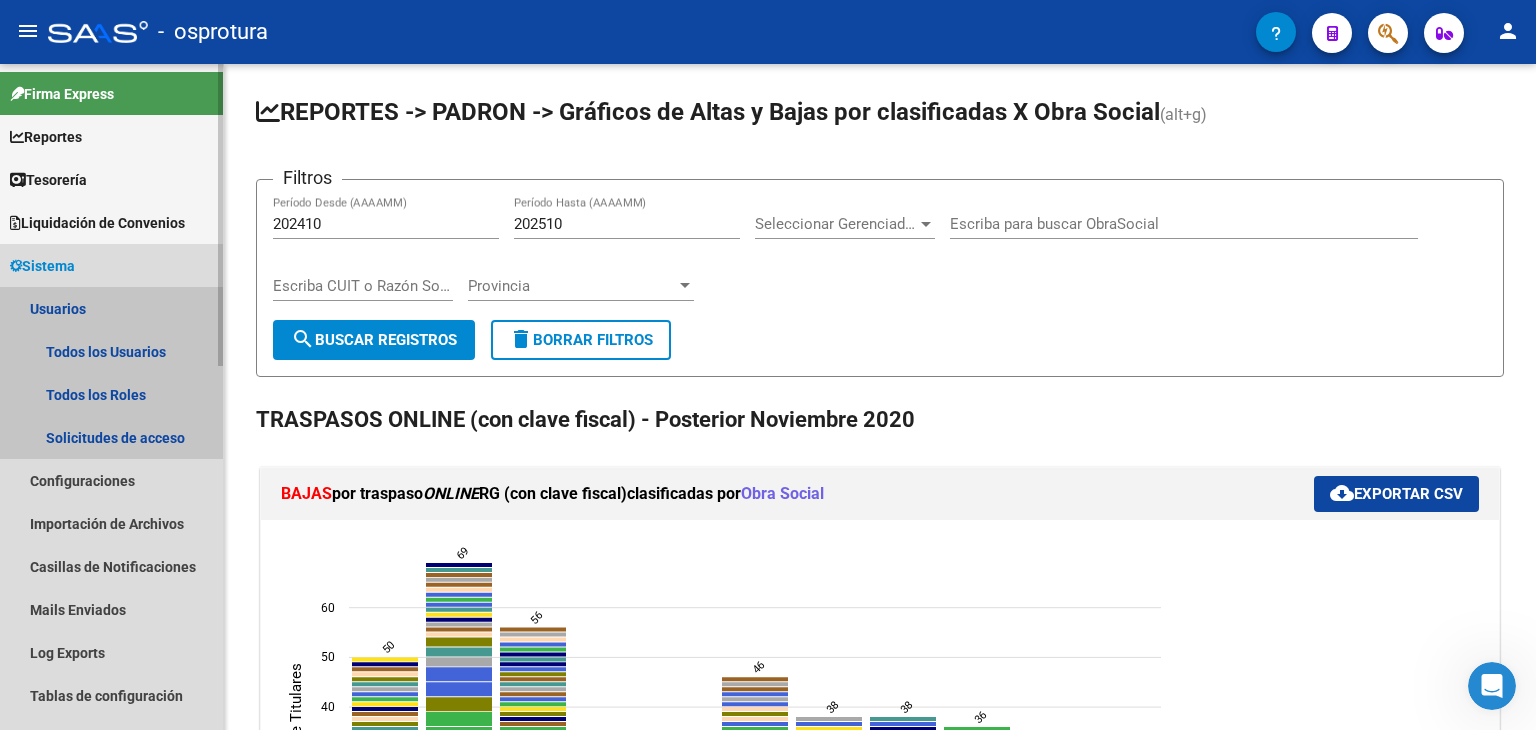 click on "Usuarios" at bounding box center [111, 308] 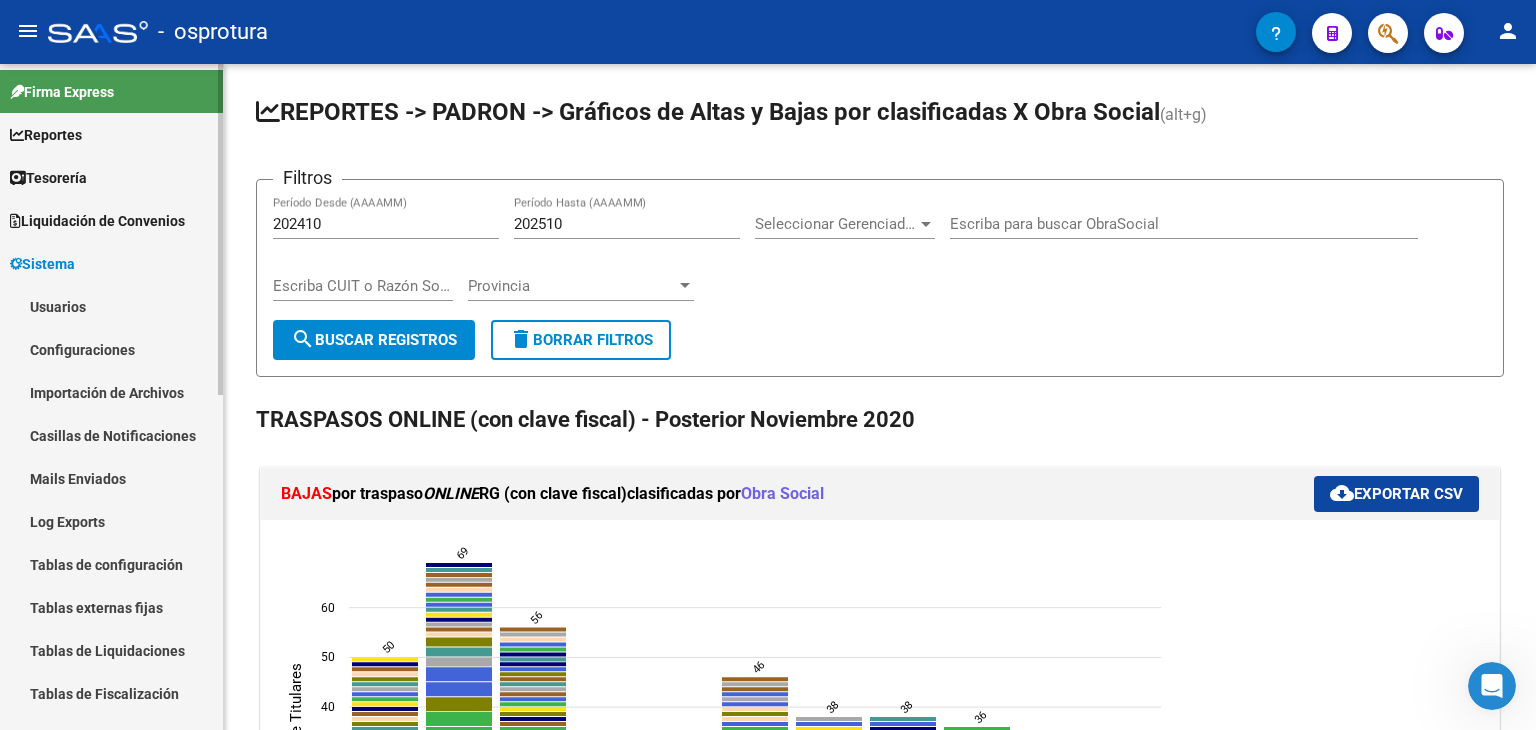 scroll, scrollTop: 0, scrollLeft: 0, axis: both 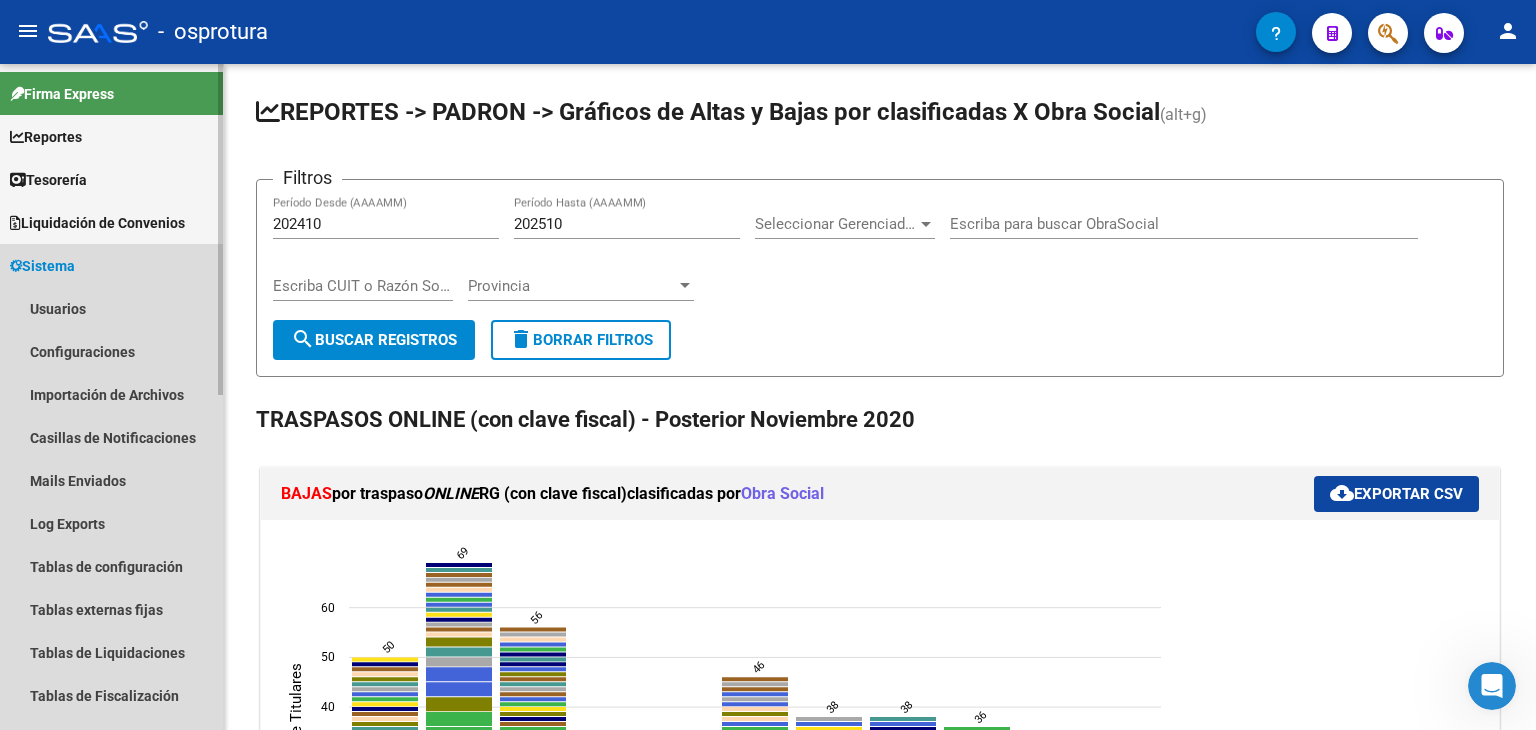 click on "Sistema" at bounding box center (111, 265) 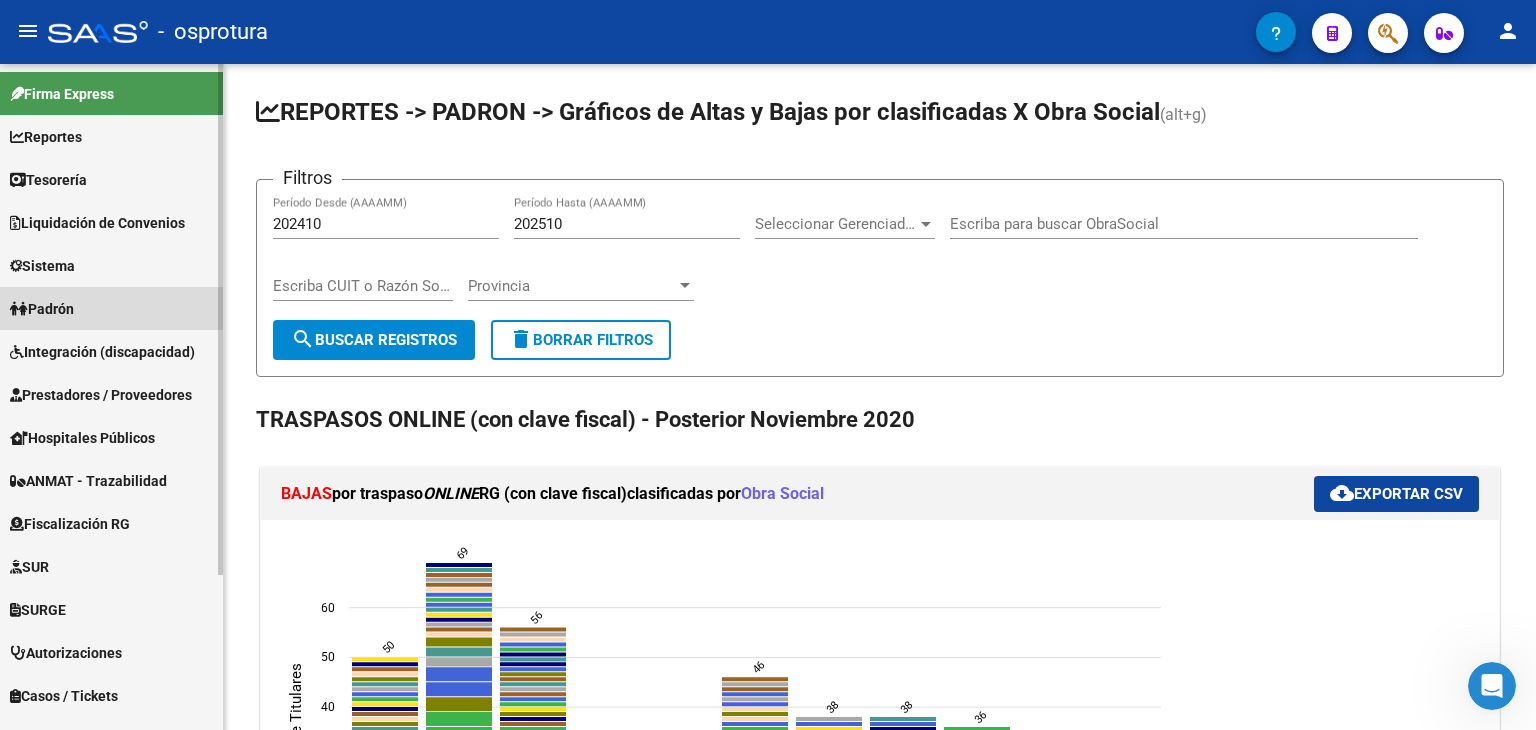 click on "Padrón" at bounding box center (42, 309) 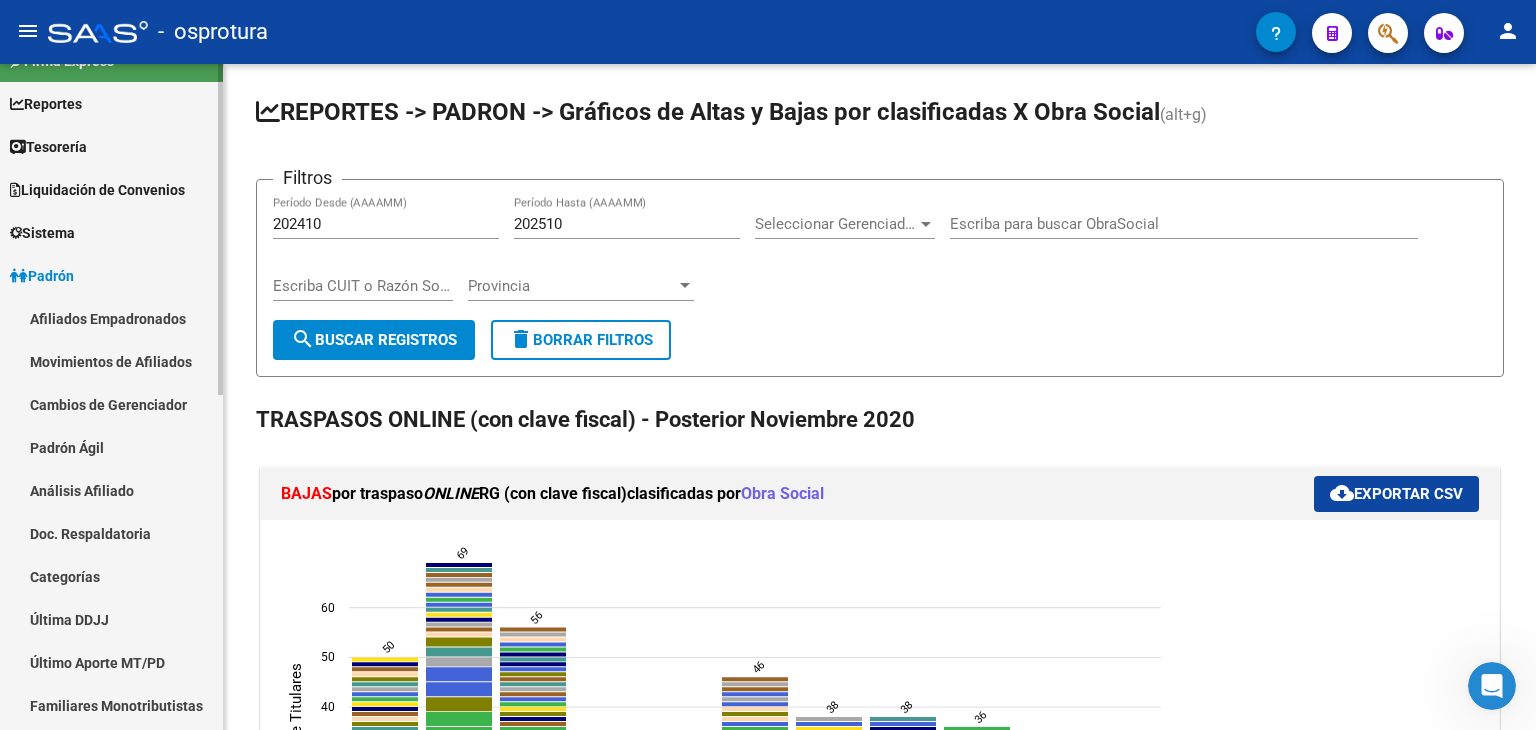 scroll, scrollTop: 0, scrollLeft: 0, axis: both 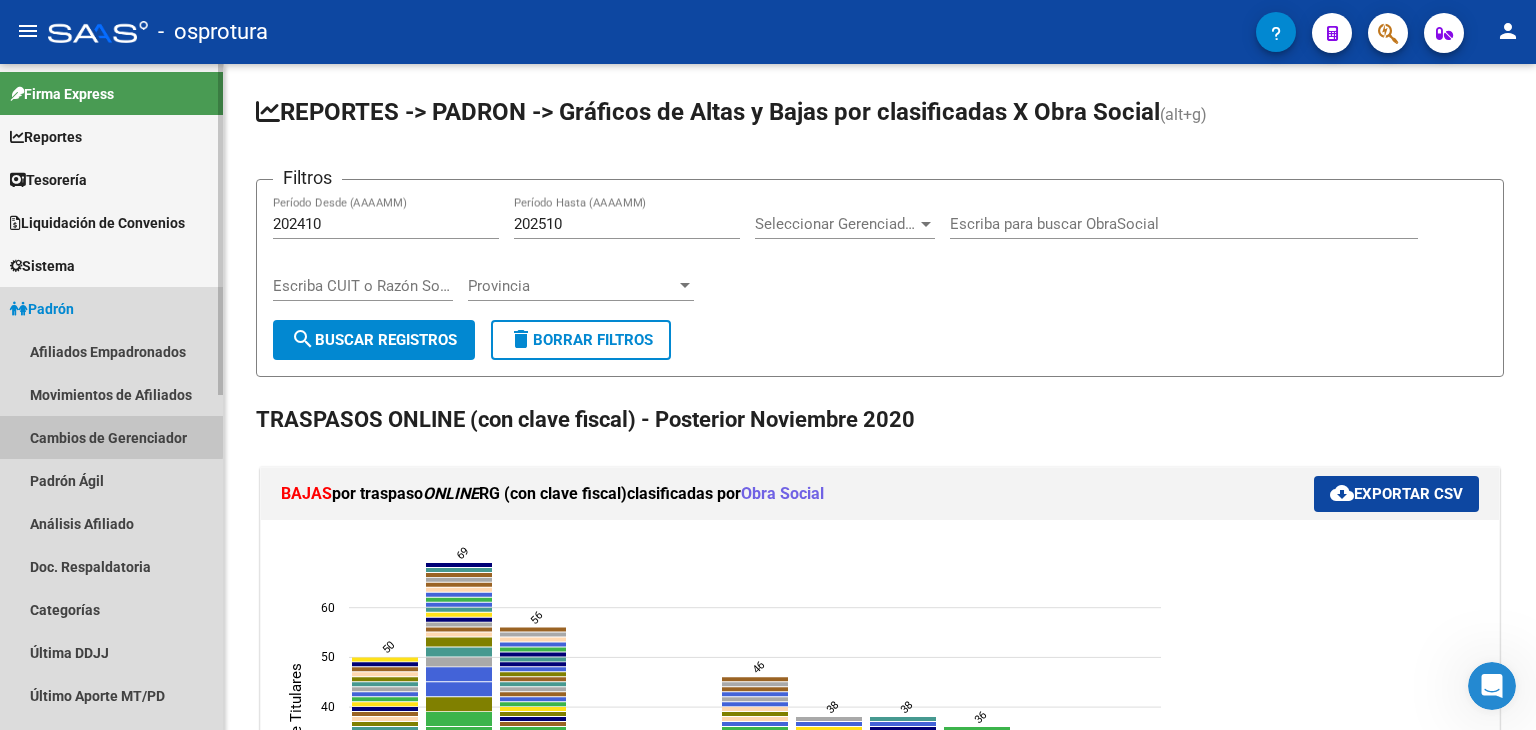 click on "Cambios de Gerenciador" at bounding box center (111, 437) 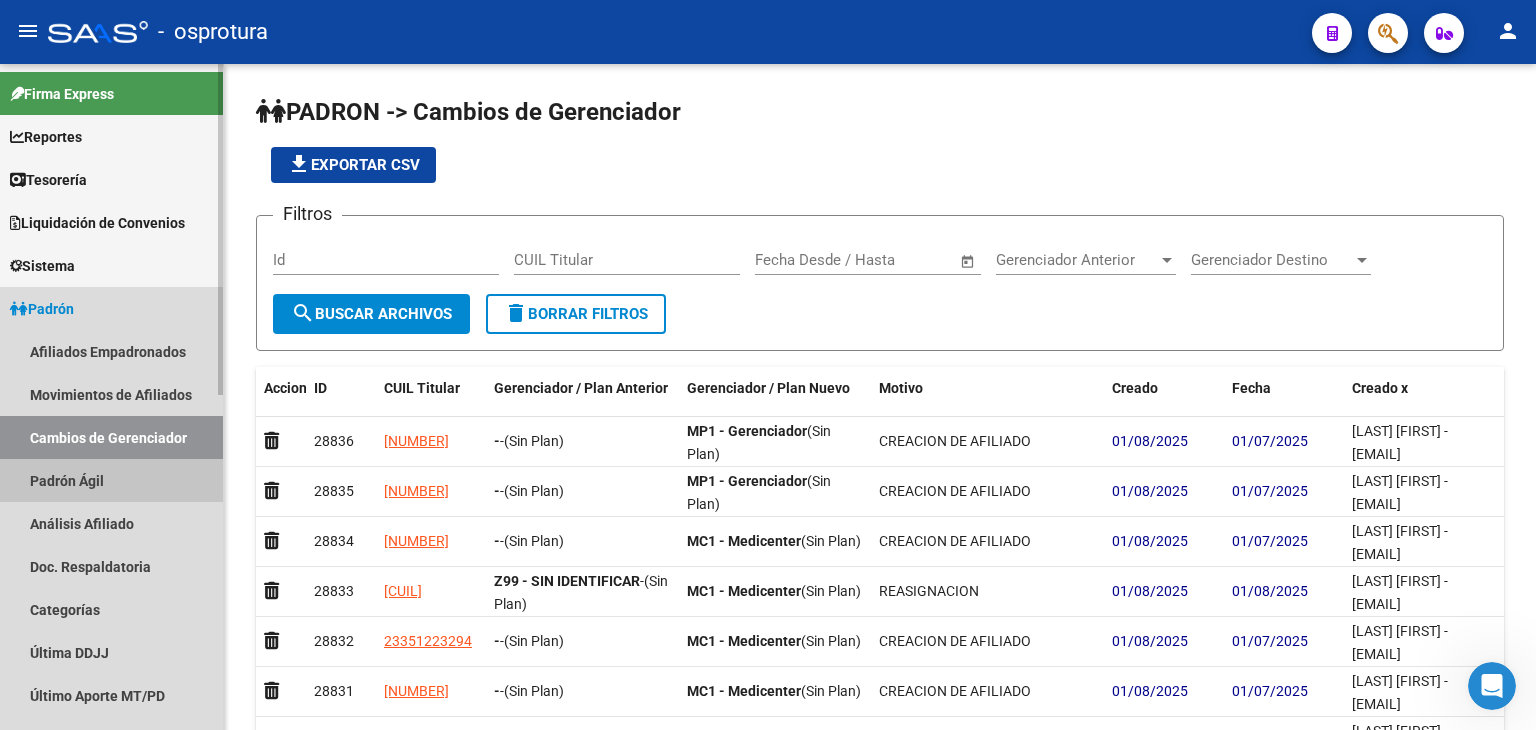 click on "Padrón Ágil" at bounding box center (111, 480) 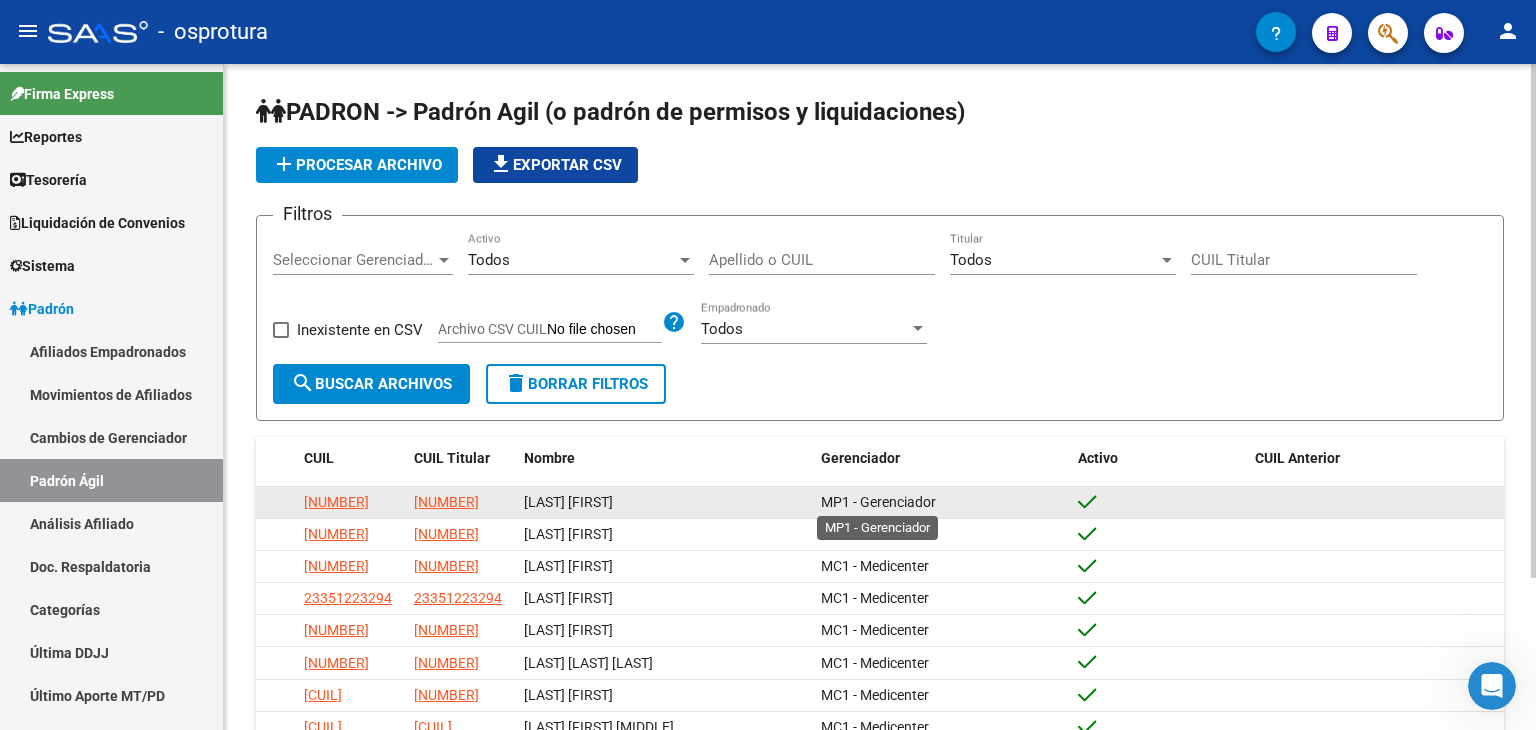 click on "MP1 - Gerenciador" 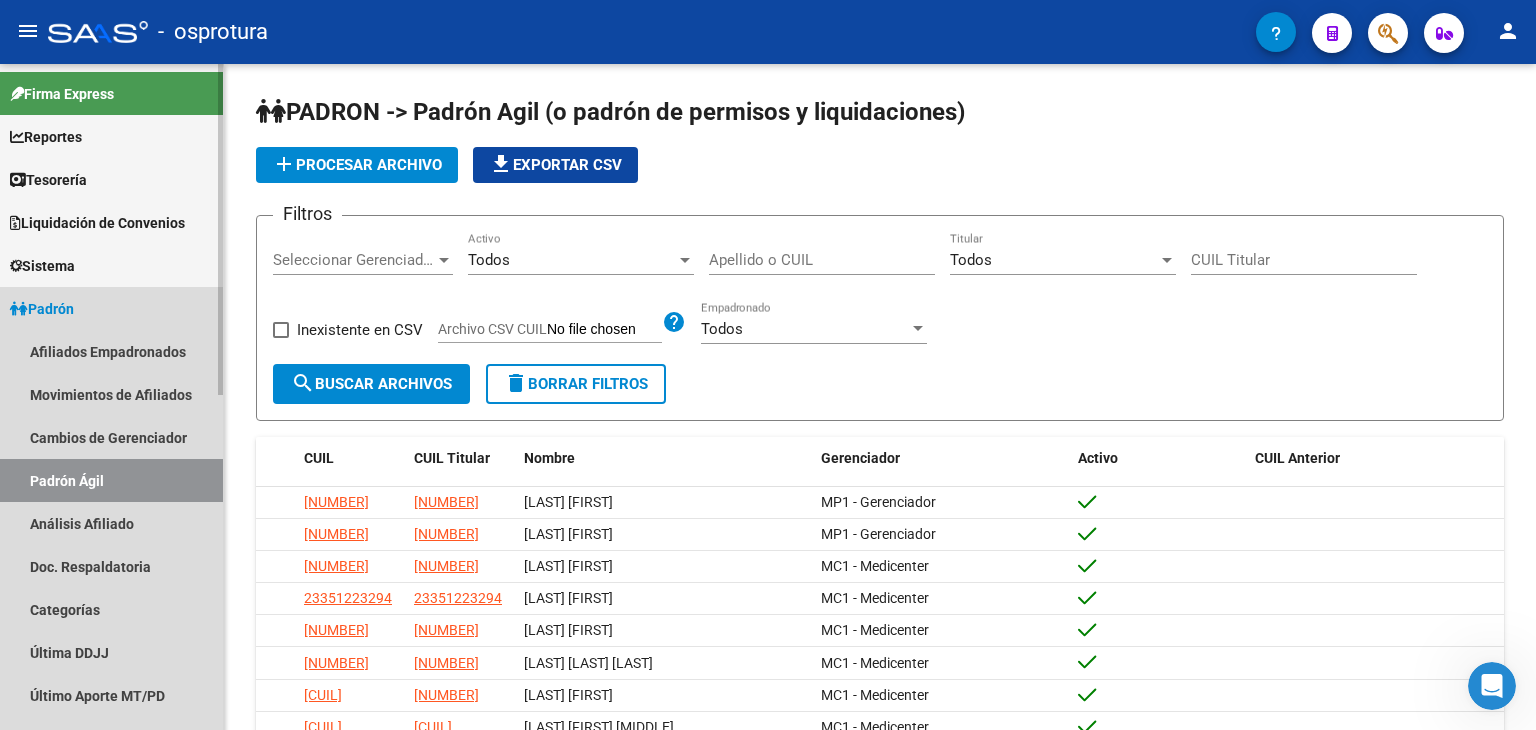 click on "Padrón" at bounding box center (111, 308) 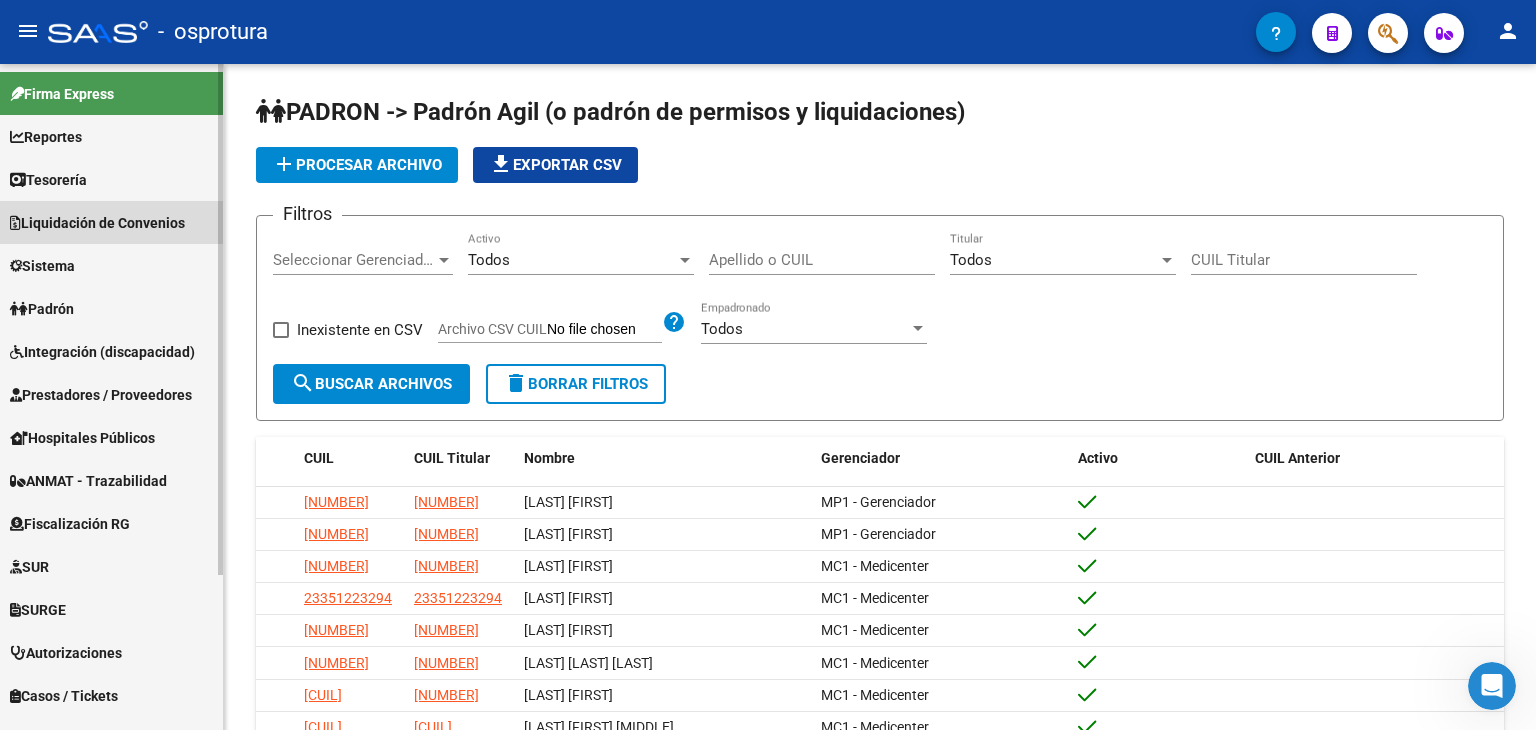 click on "Liquidación de Convenios" at bounding box center [97, 223] 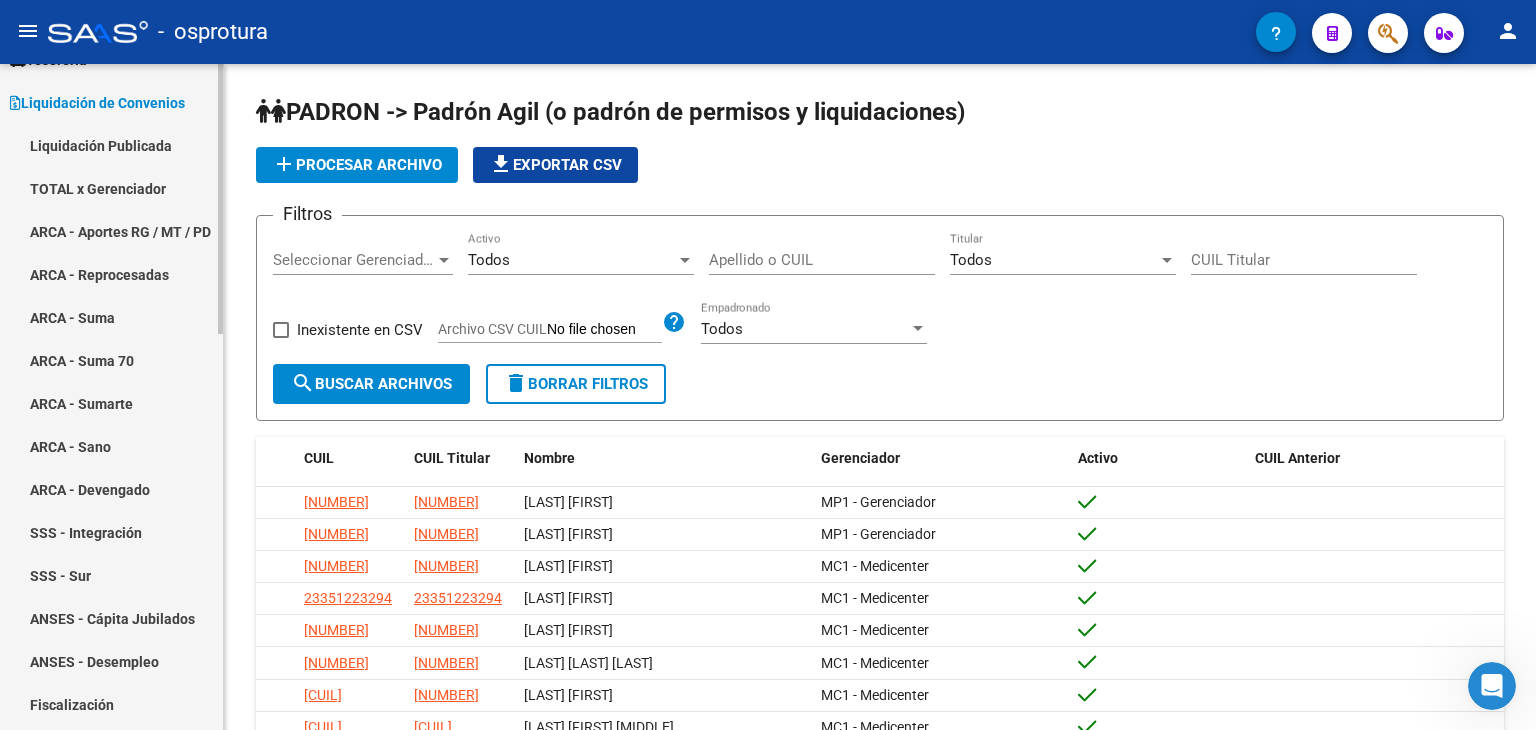 scroll, scrollTop: 80, scrollLeft: 0, axis: vertical 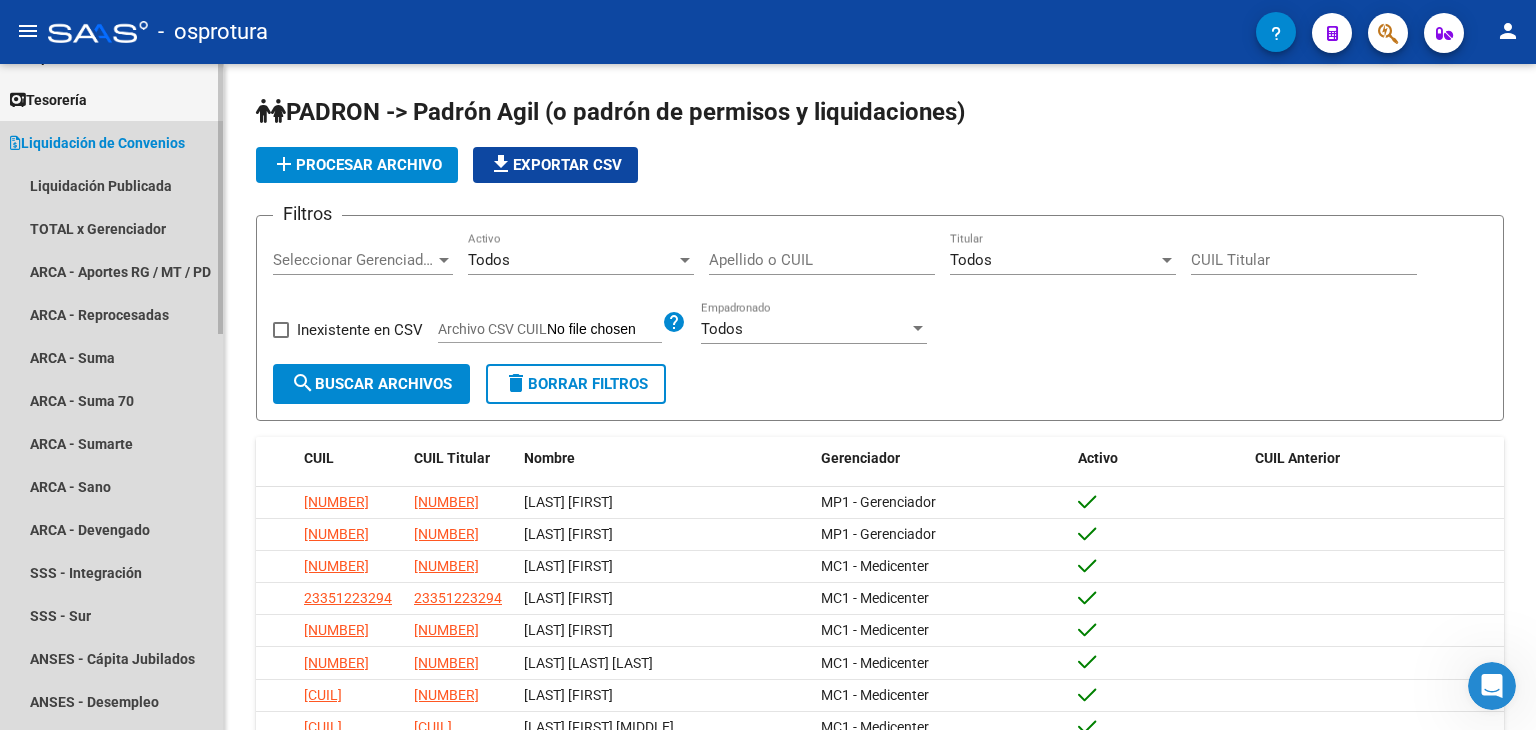 click on "Liquidación de Convenios" at bounding box center (97, 143) 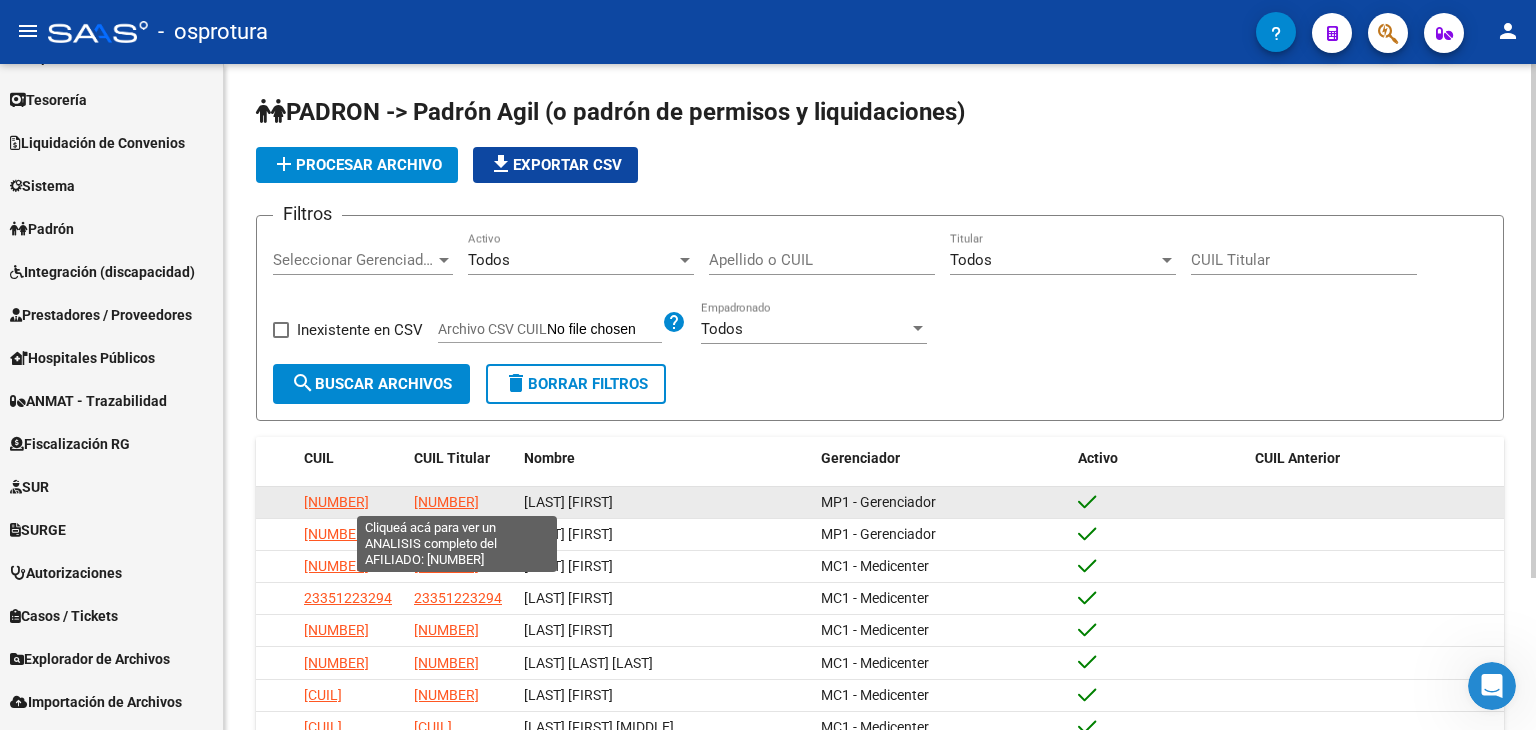 click on "[NUMBER]" 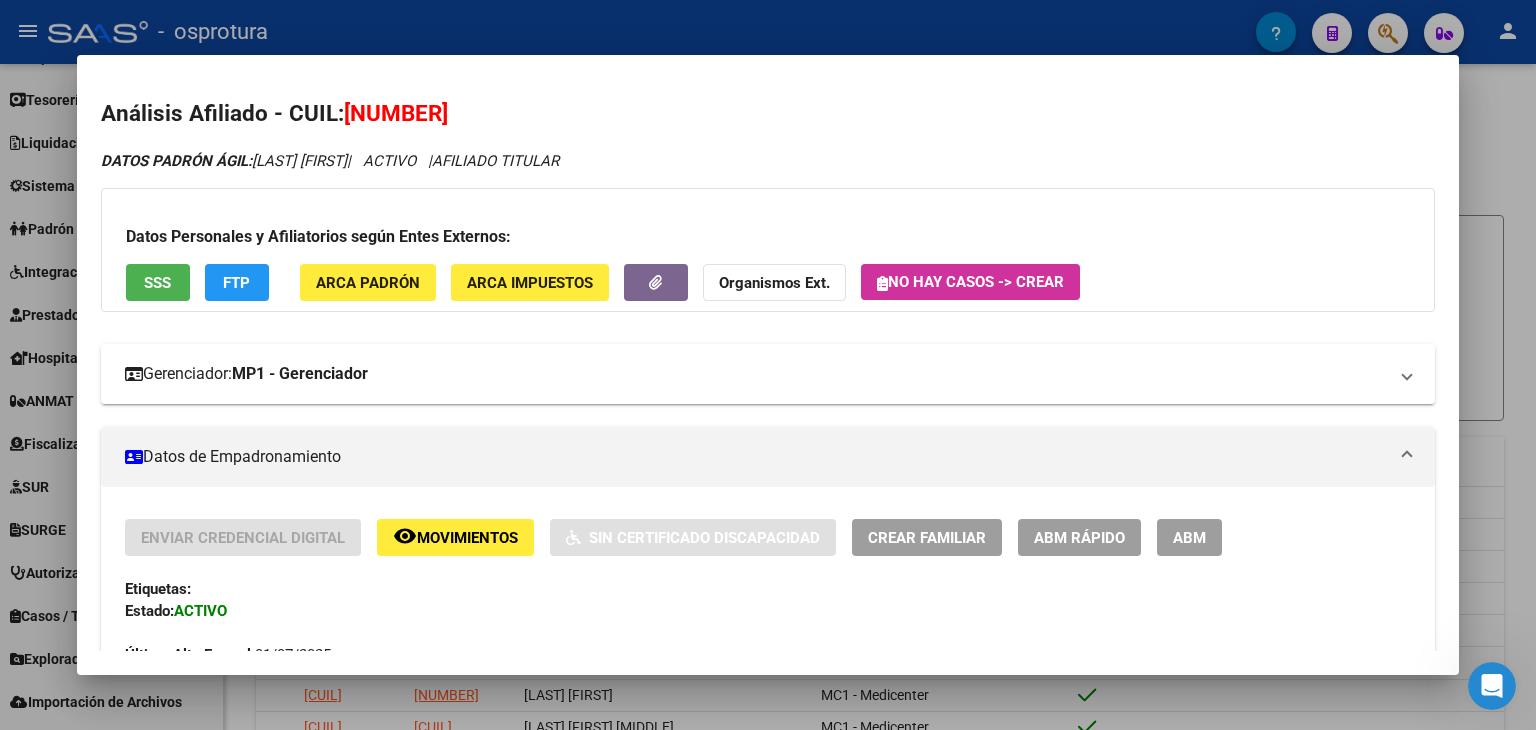 click on "Gerenciador:      MP1 - Gerenciador" at bounding box center [756, 374] 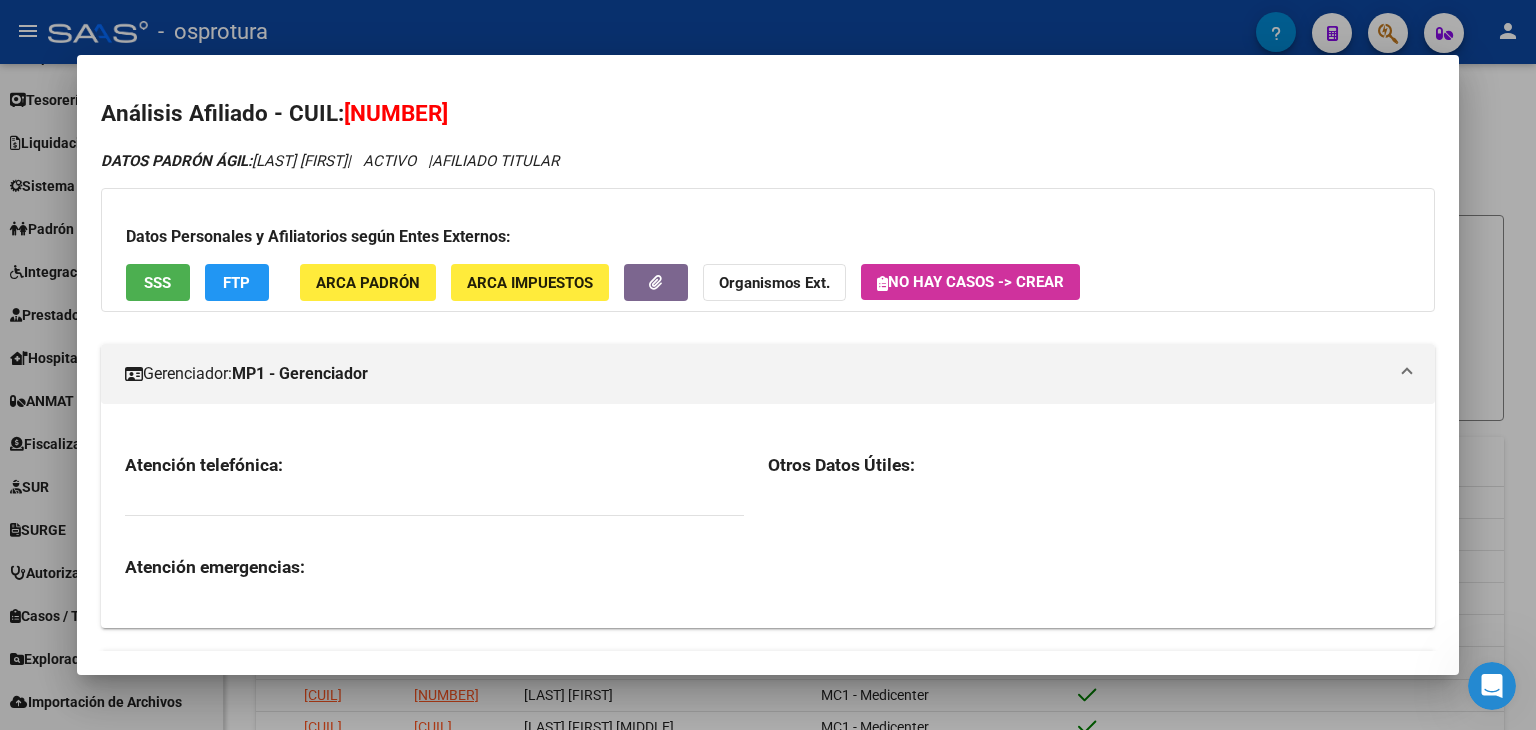 click on "Otros Datos Útiles:" at bounding box center [1089, 515] 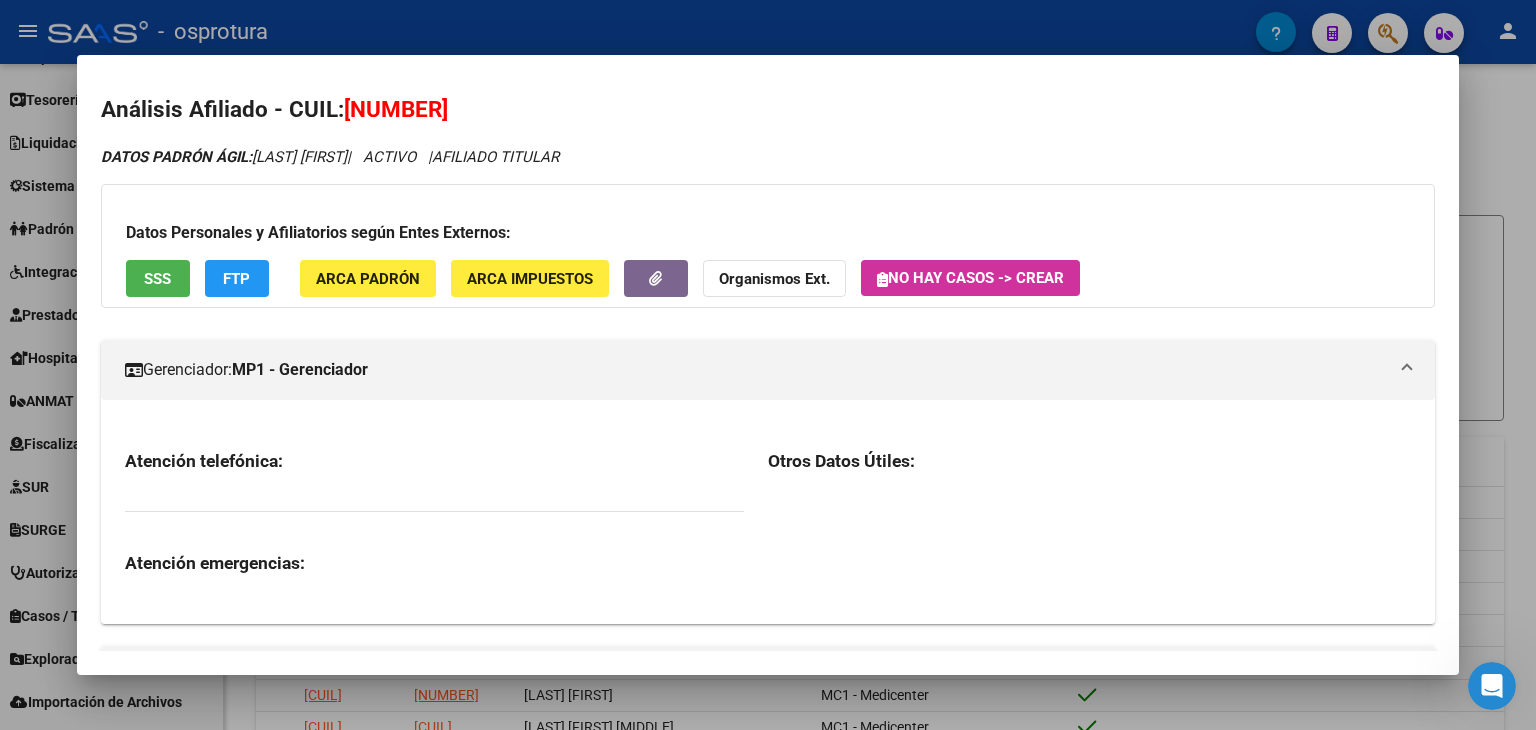 scroll, scrollTop: 0, scrollLeft: 0, axis: both 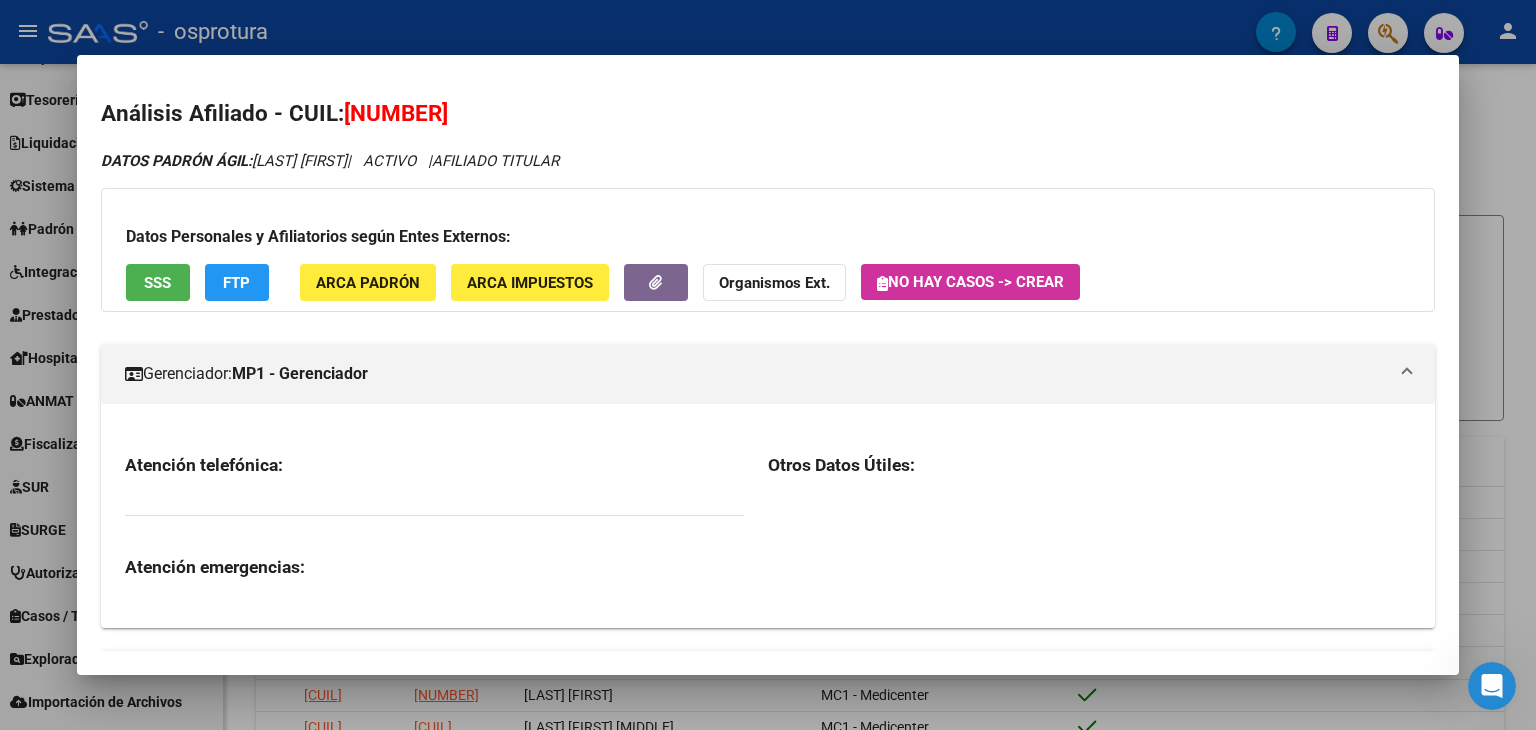 click at bounding box center [768, 365] 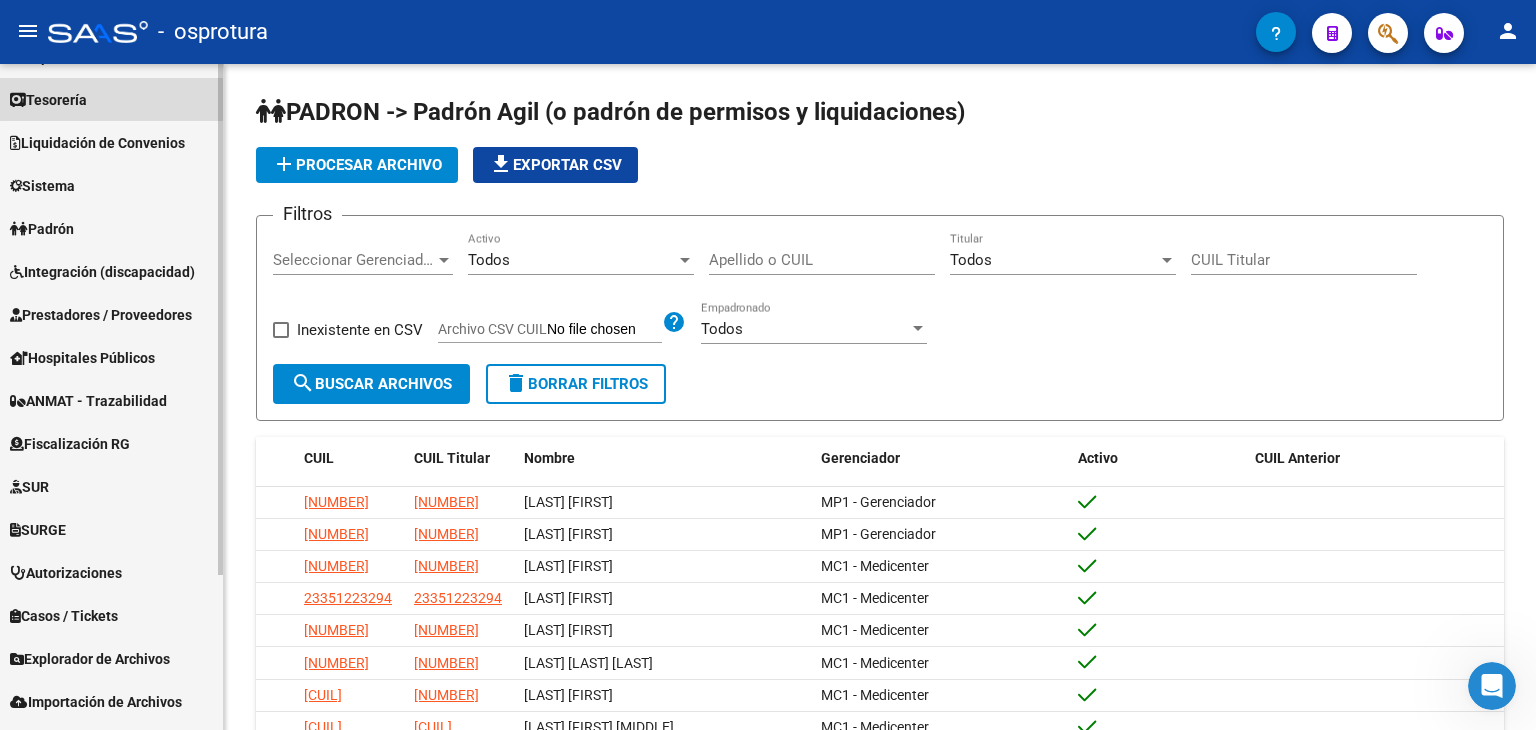 click on "Tesorería" at bounding box center [111, 99] 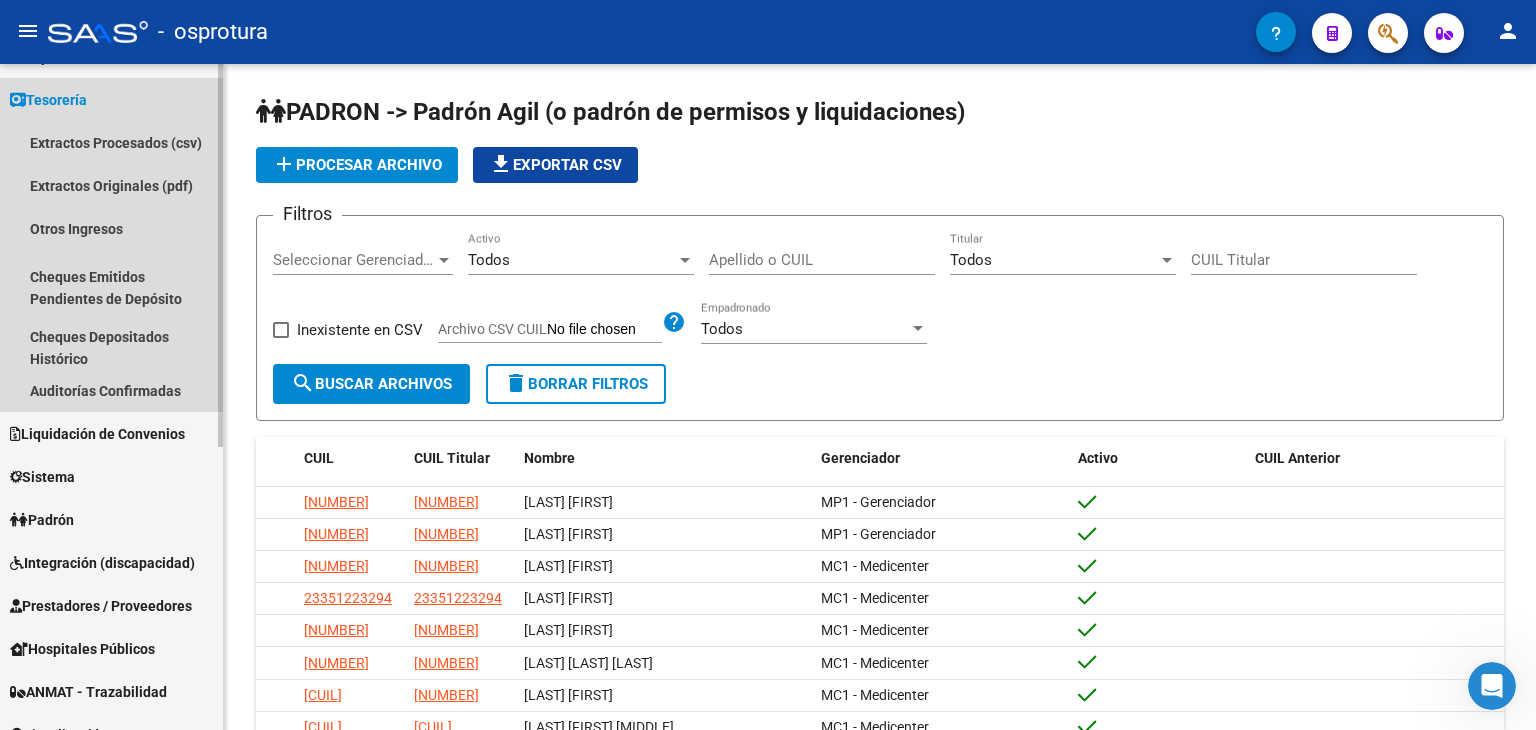 click on "Tesorería" at bounding box center (111, 99) 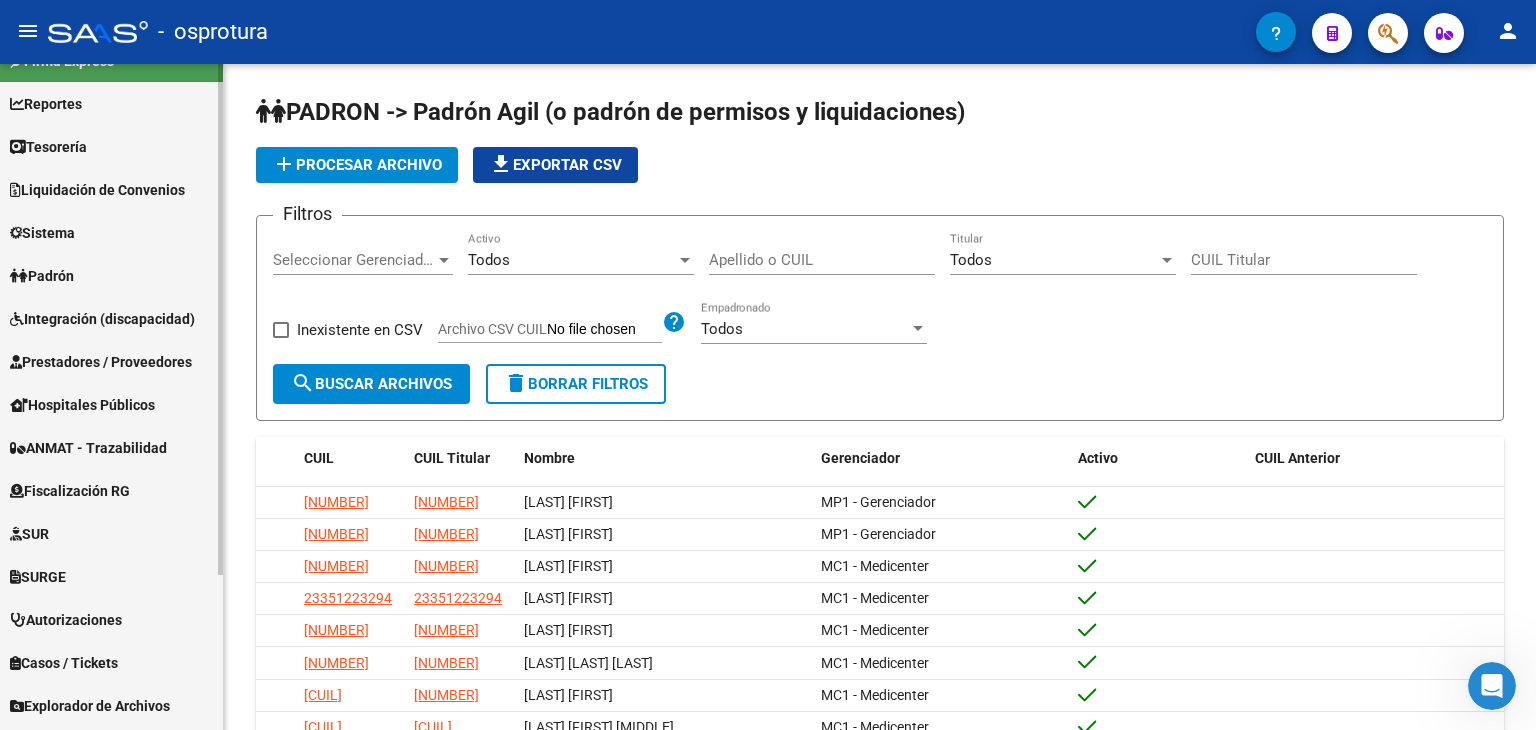 scroll, scrollTop: 0, scrollLeft: 0, axis: both 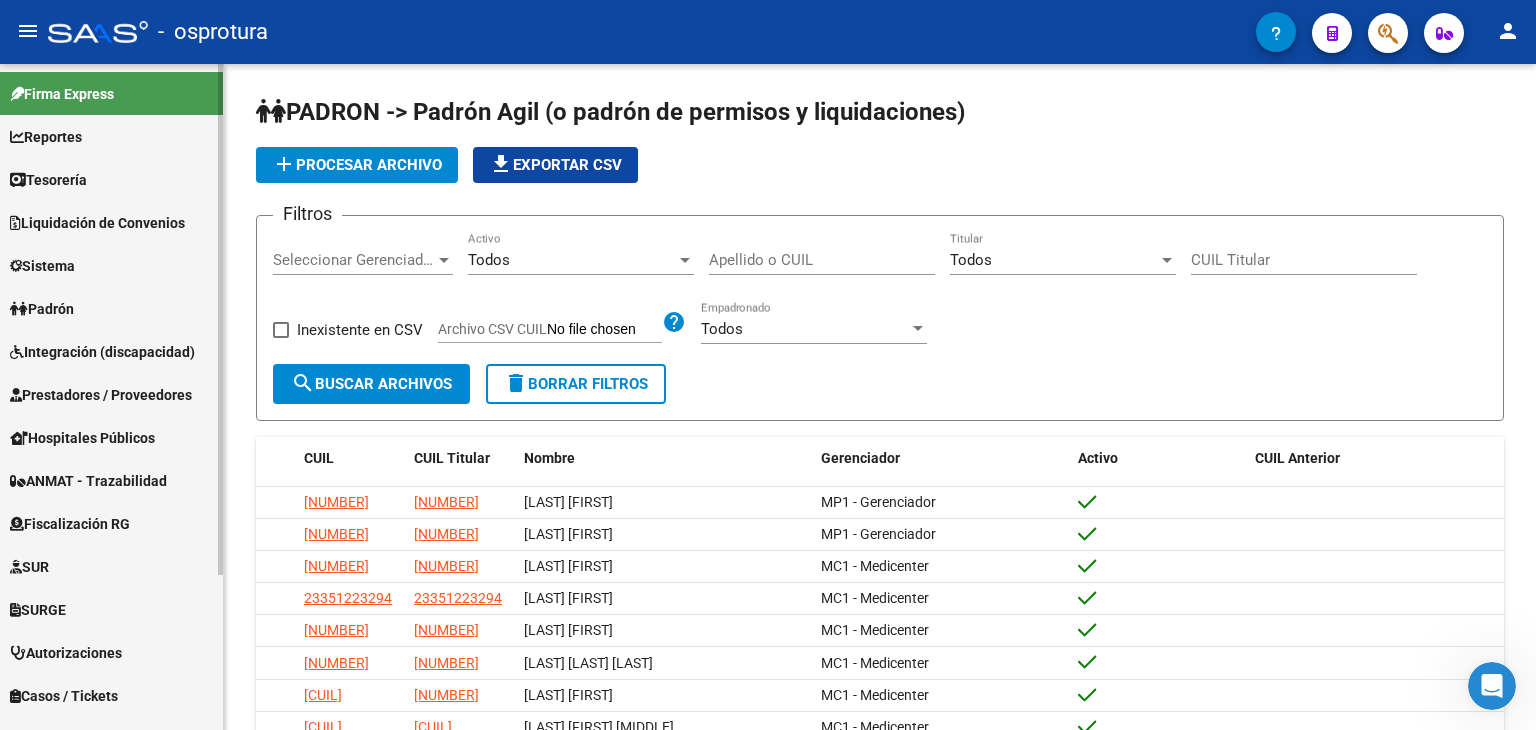 click on "Reportes" at bounding box center (111, 136) 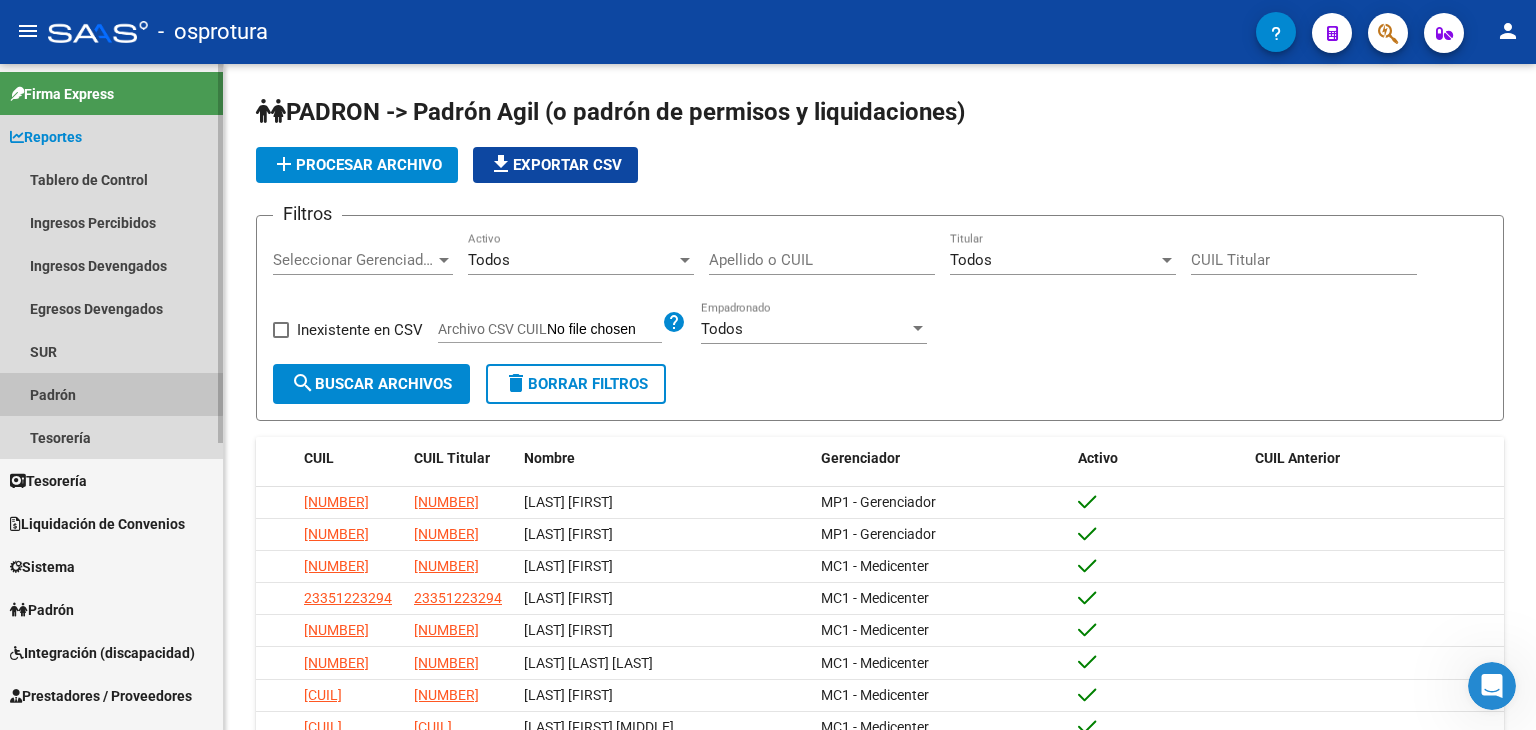 click on "Padrón" at bounding box center (111, 394) 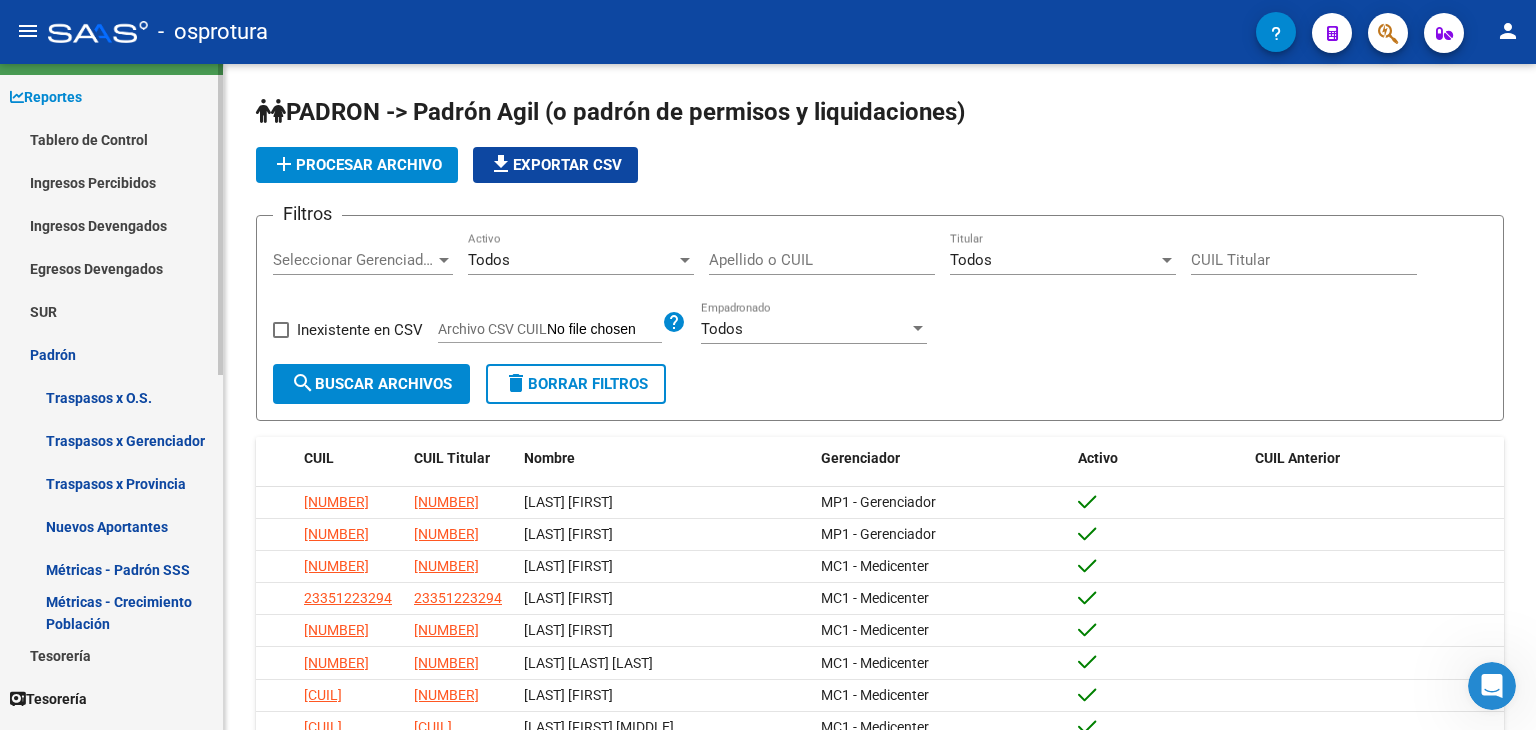scroll, scrollTop: 80, scrollLeft: 0, axis: vertical 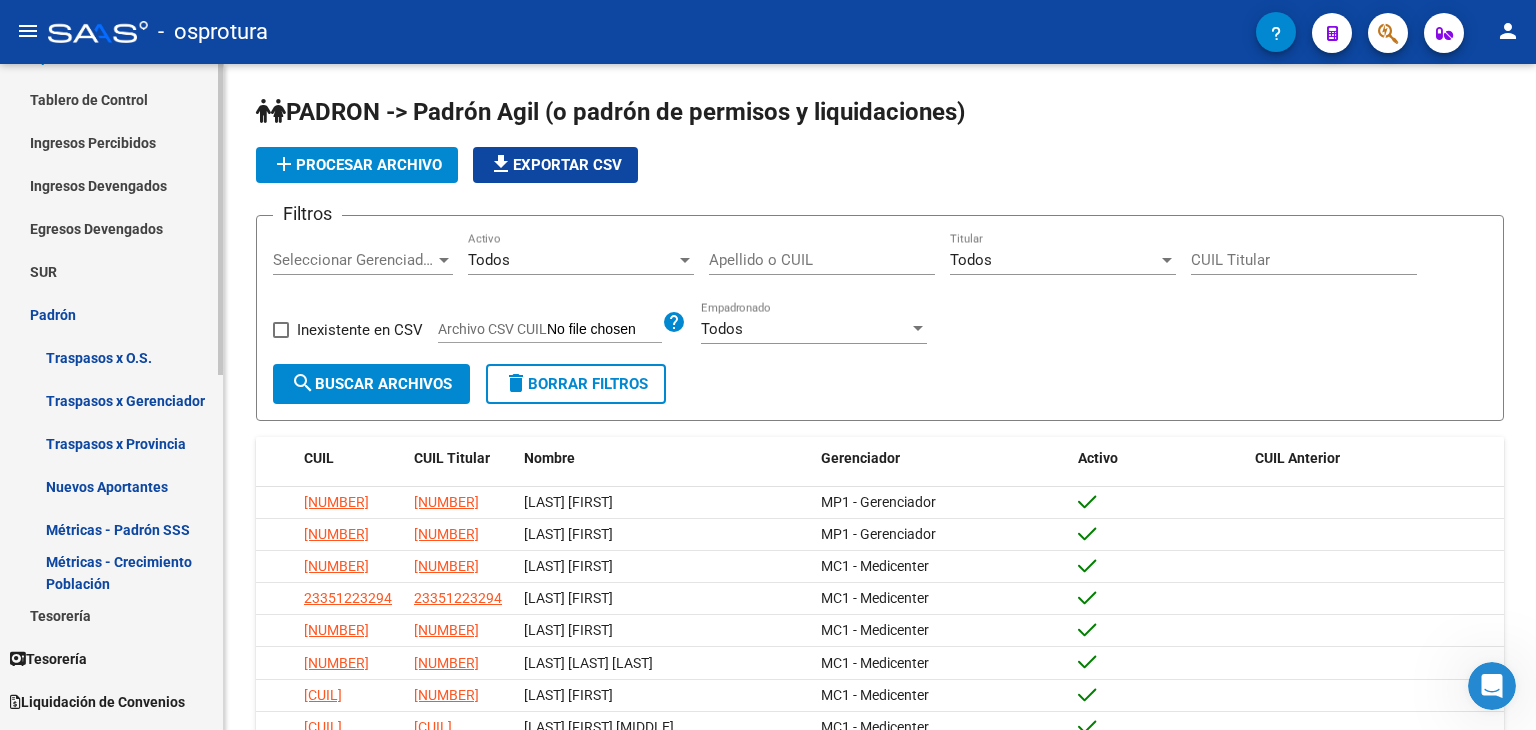 click on "Traspasos x Gerenciador" at bounding box center [111, 400] 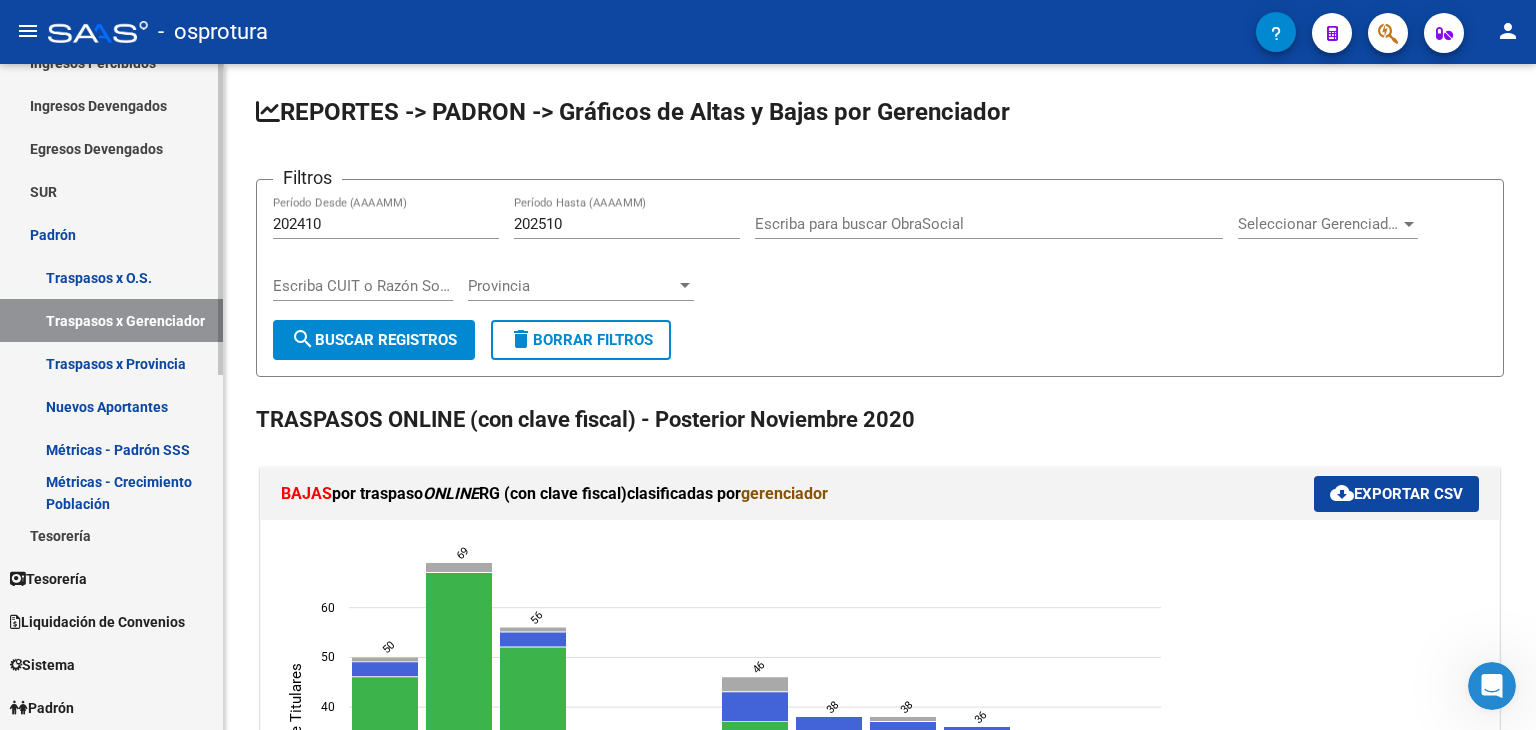 scroll, scrollTop: 200, scrollLeft: 0, axis: vertical 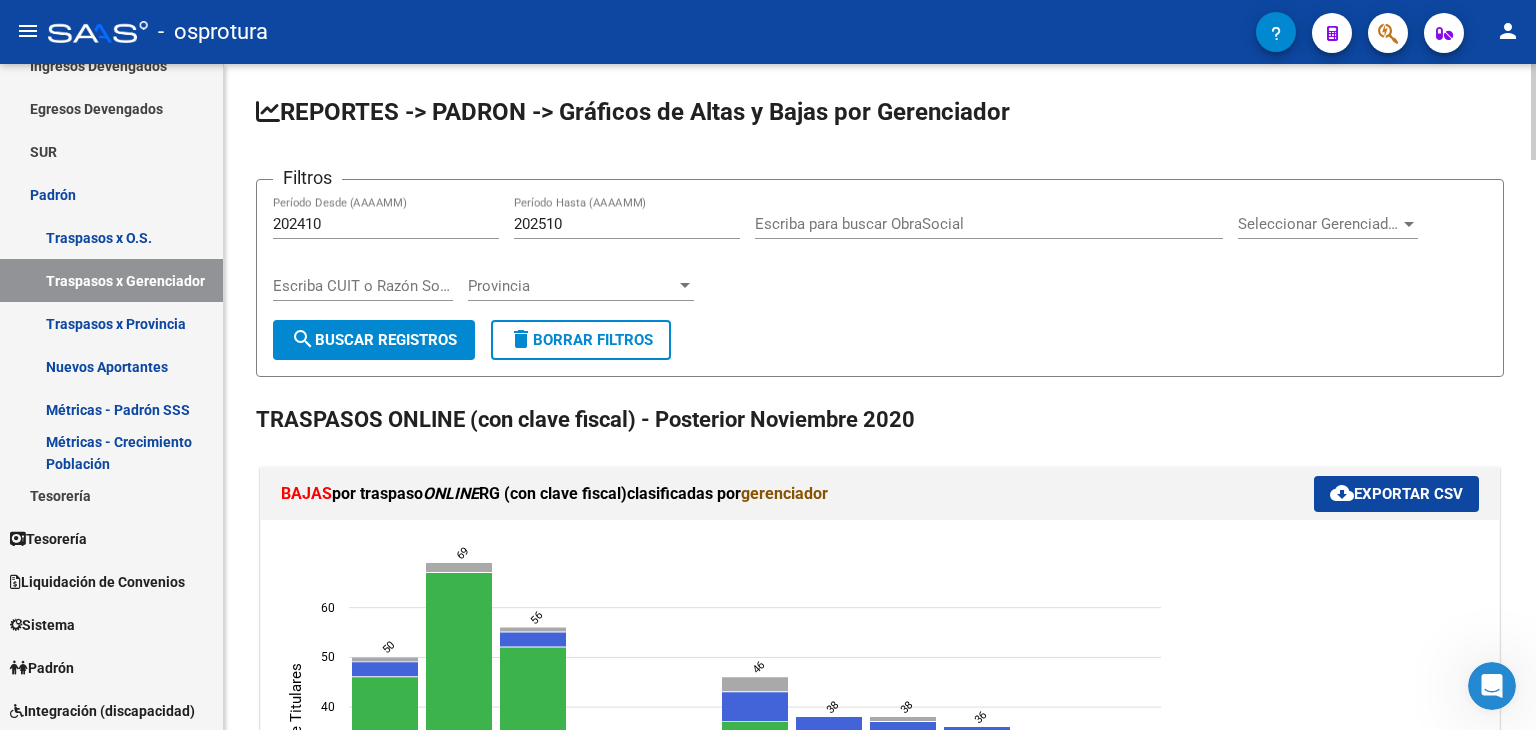 click on "TRASPASOS ONLINE (con clave fiscal) - Posterior Noviembre 2020" 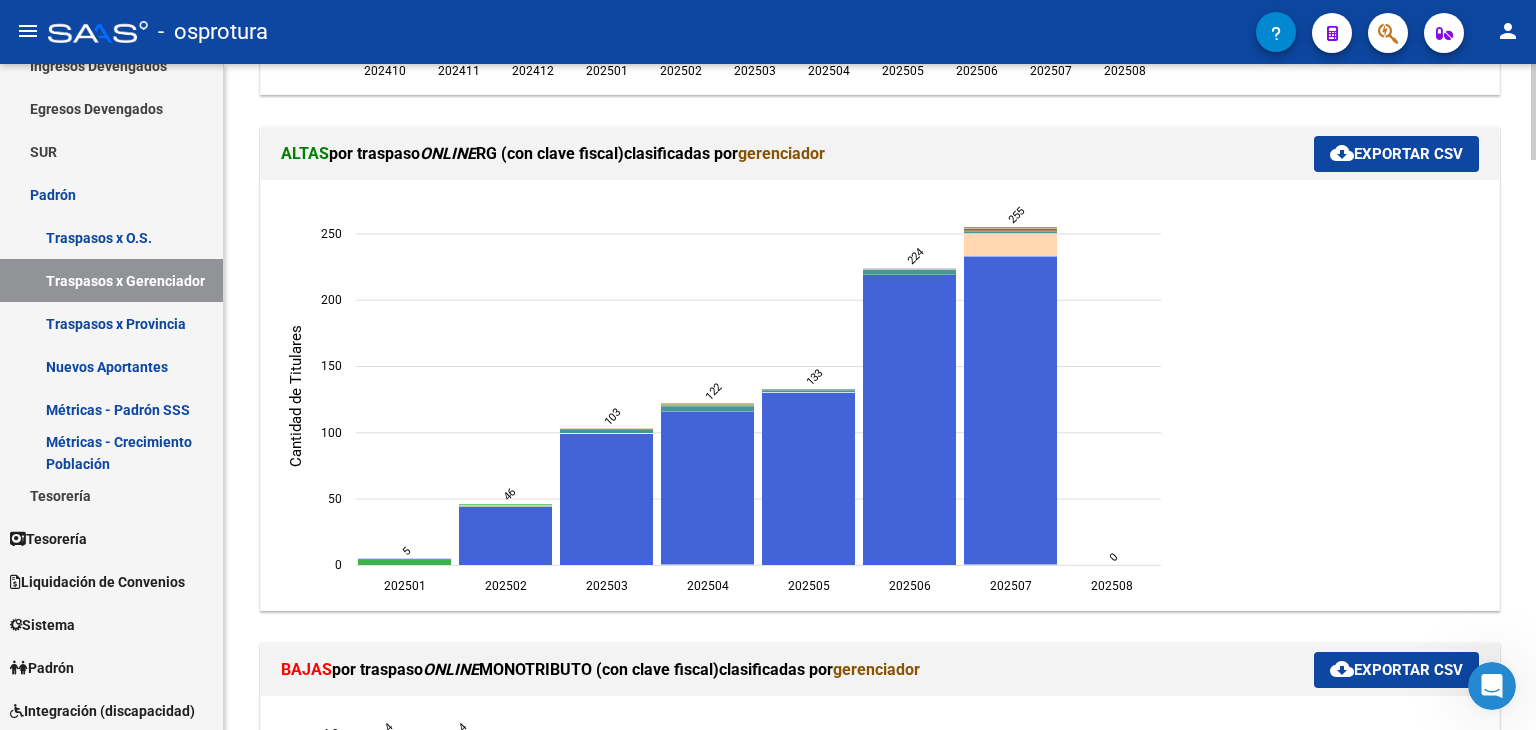 scroll, scrollTop: 880, scrollLeft: 0, axis: vertical 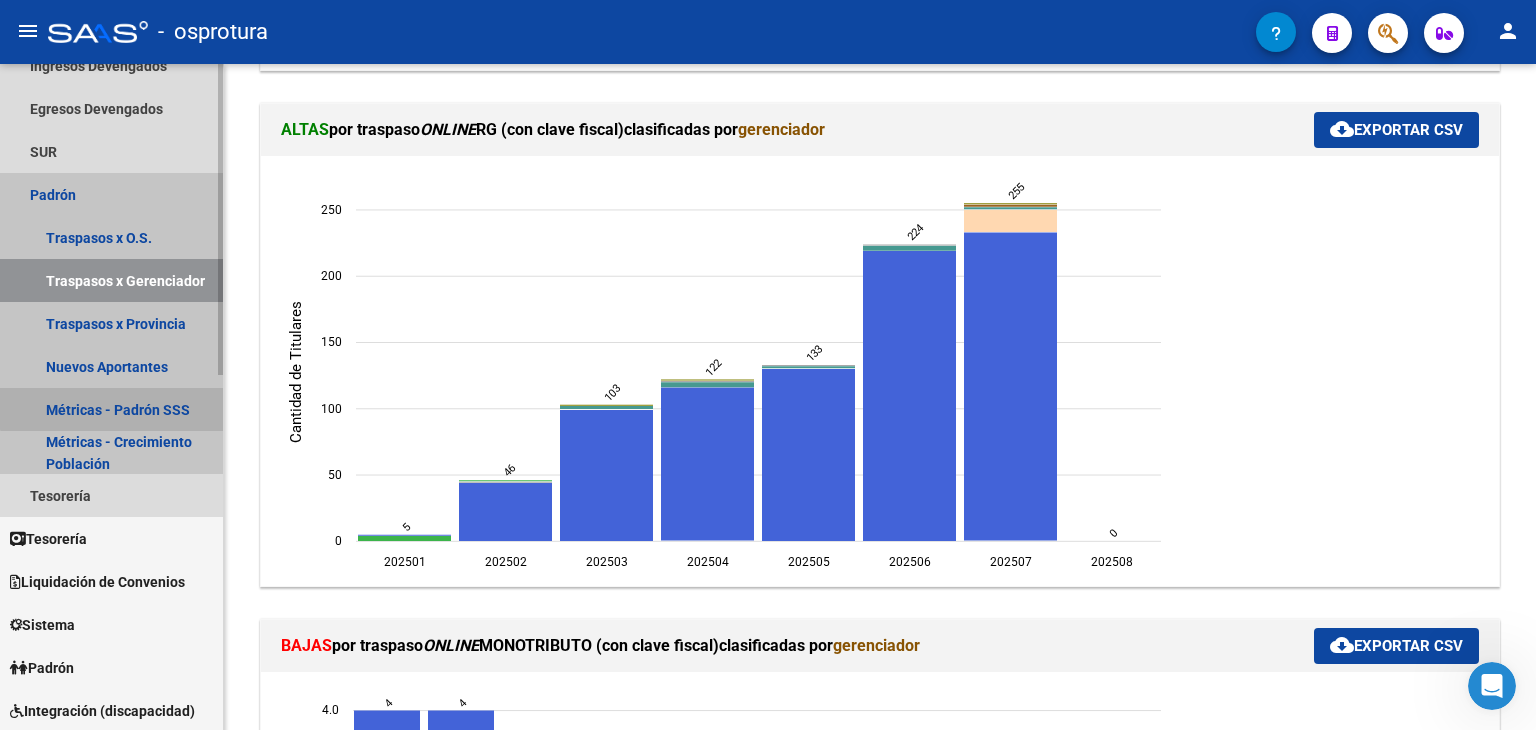click on "Métricas - Padrón SSS" at bounding box center [111, 409] 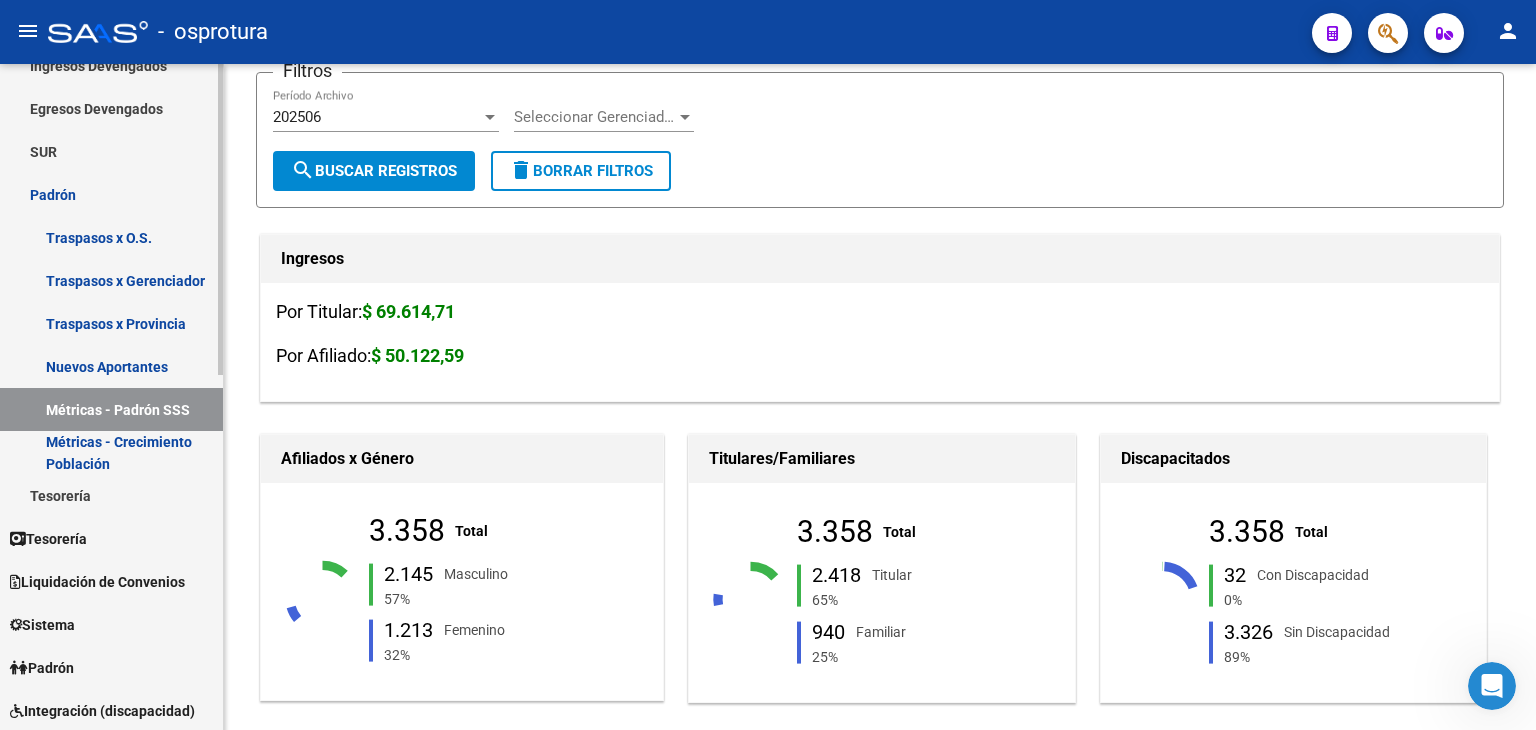 scroll, scrollTop: 880, scrollLeft: 0, axis: vertical 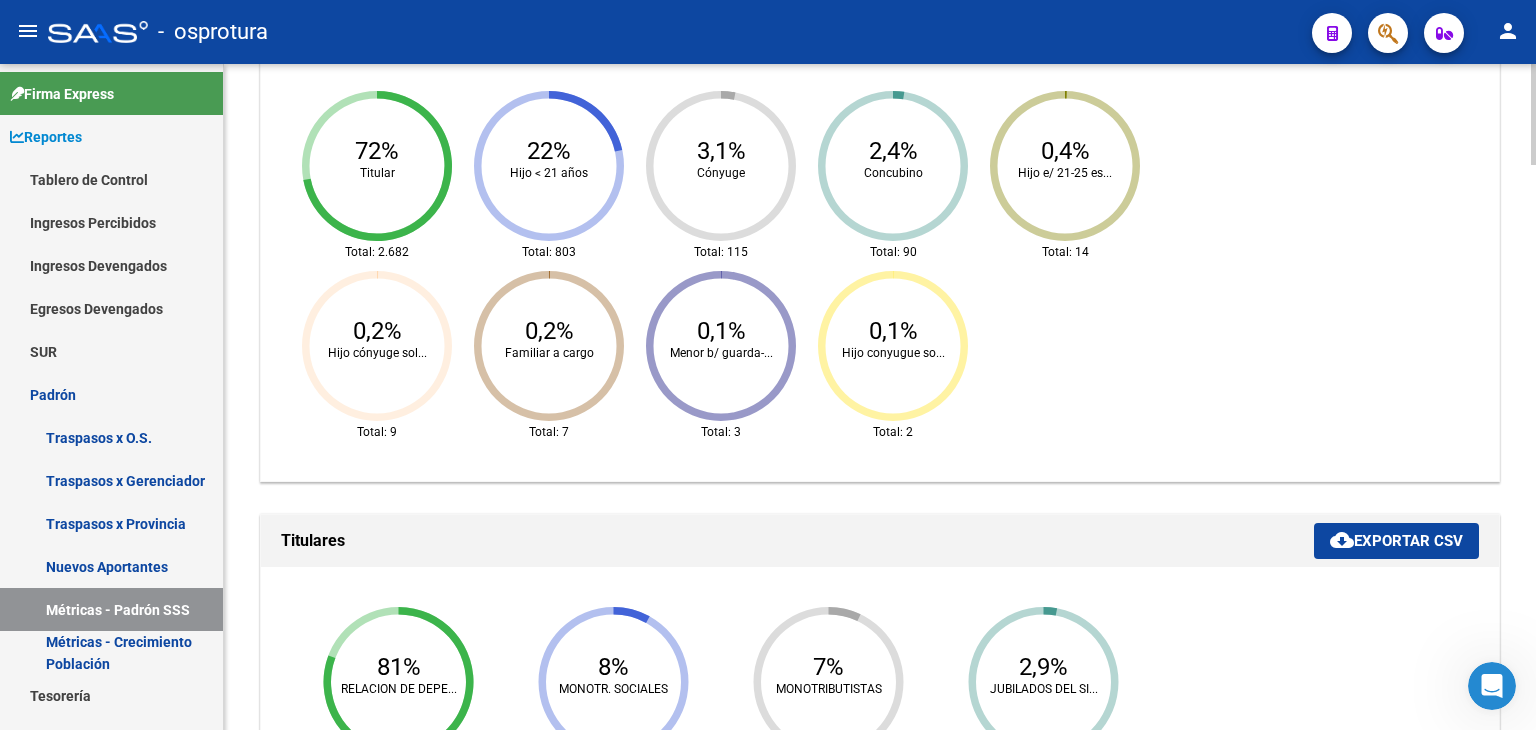 click on "72%   Titular   Total: 2.682   22%   Hijo < 21 años   Total: 803   3,1%   Cónyuge   Total: 115   2,4%   Concubino   Total: 90   0,4%   Hijo e/ 21-25 es...   Total: 14   0,2%   Hijo cónyuge sol...   Total: 9   0,2%   Familiar a cargo   Total: 7   0,1%   Menor b/ guarda-...   Total: 3   0,1%   Hijo conyugue so...   Total: 2" at bounding box center (880, 266) 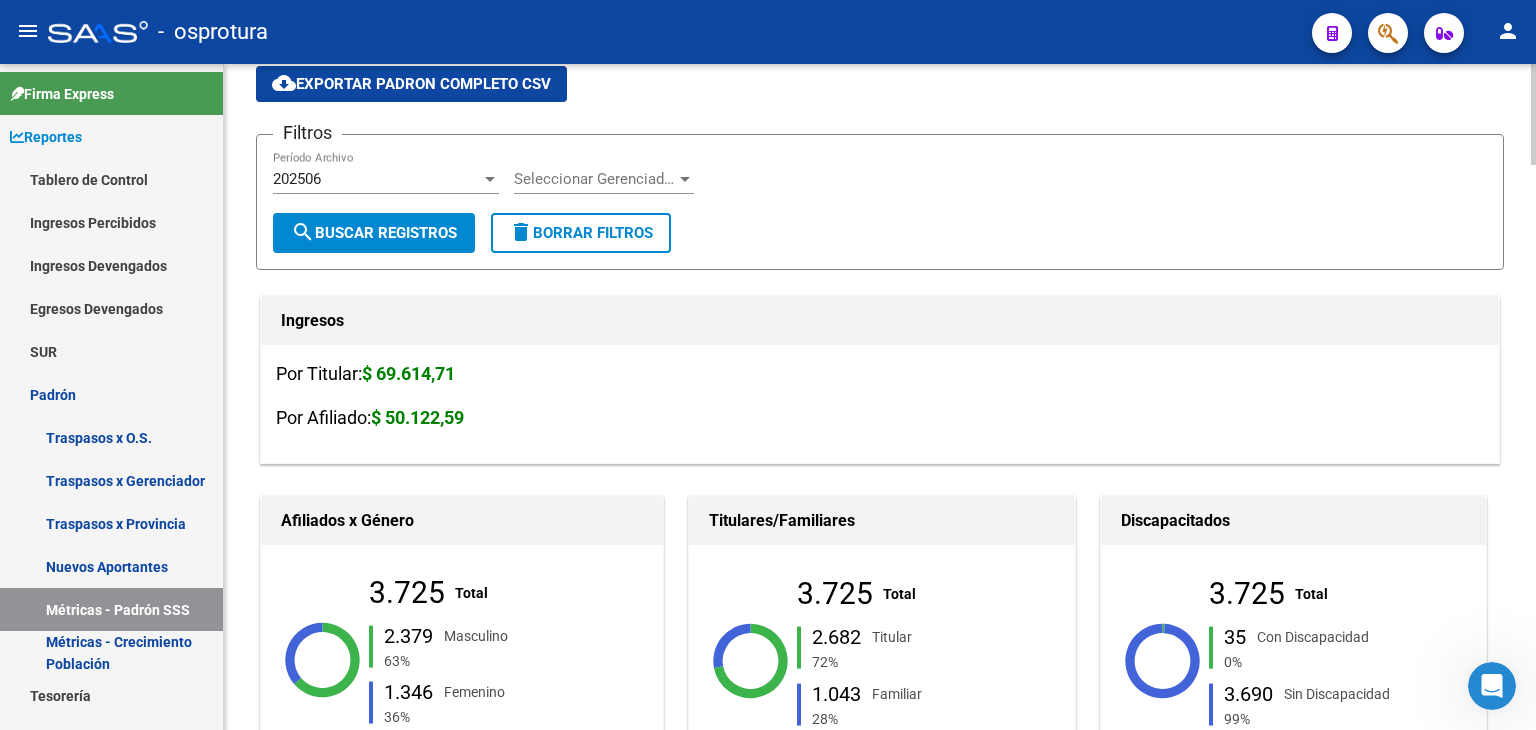 scroll, scrollTop: 80, scrollLeft: 0, axis: vertical 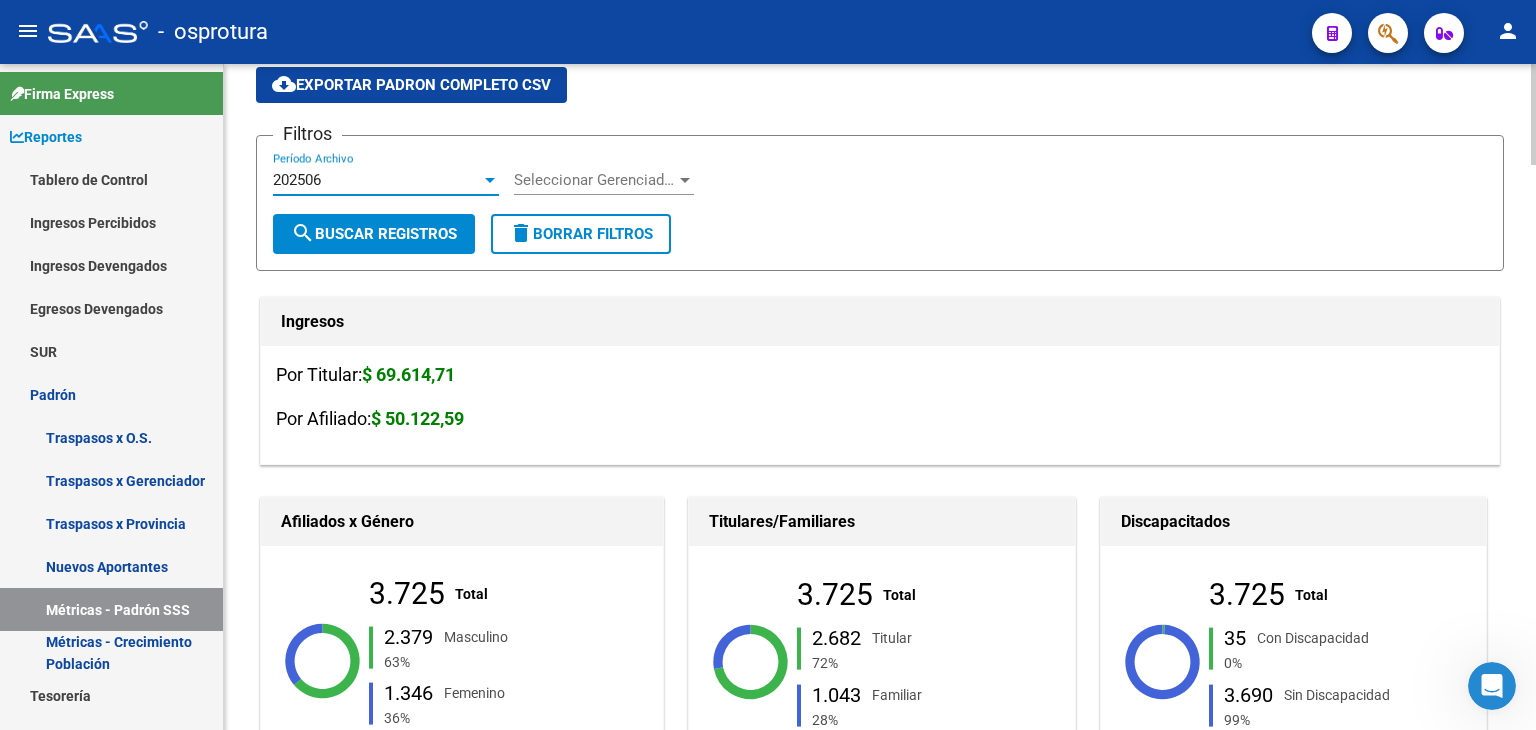 click on "202506" at bounding box center [377, 180] 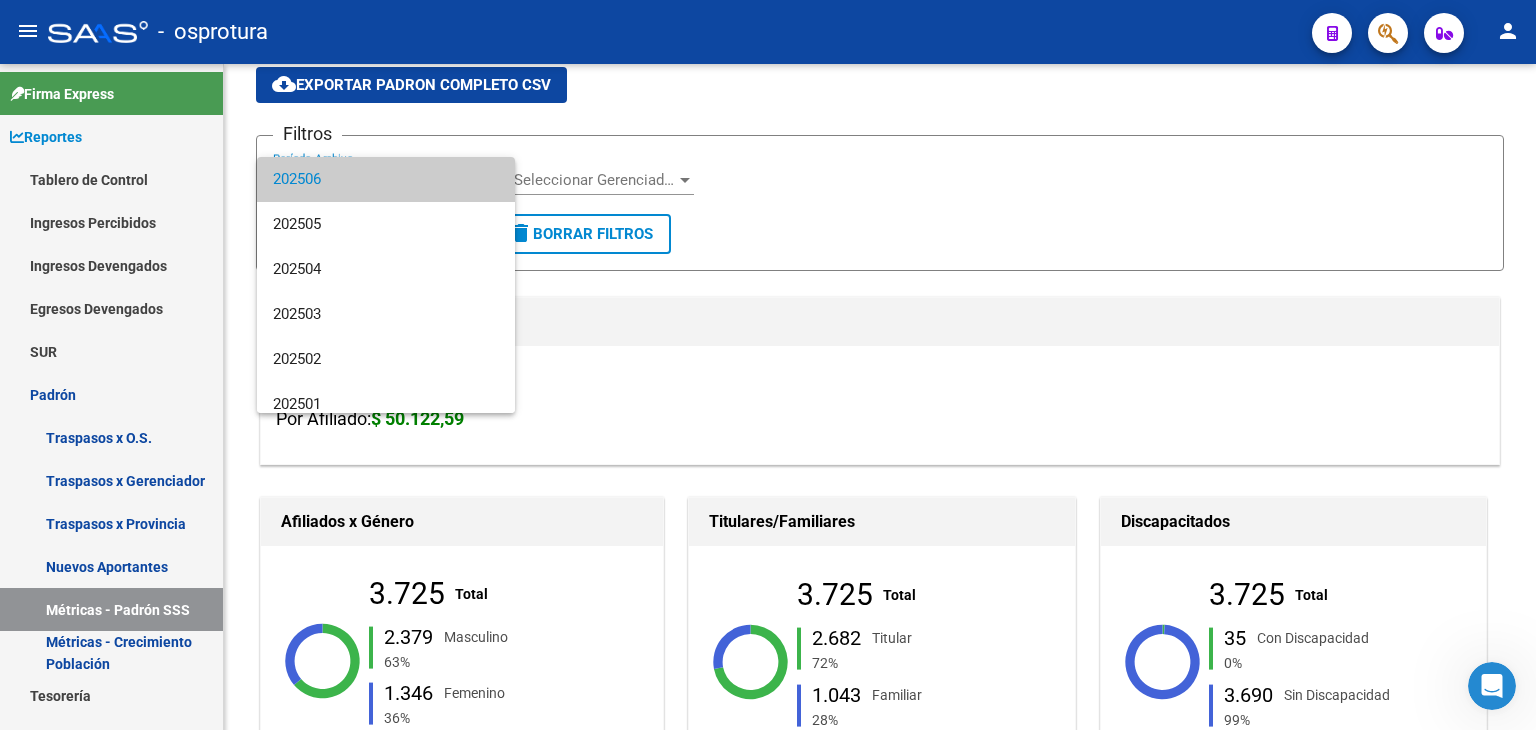 click at bounding box center [768, 365] 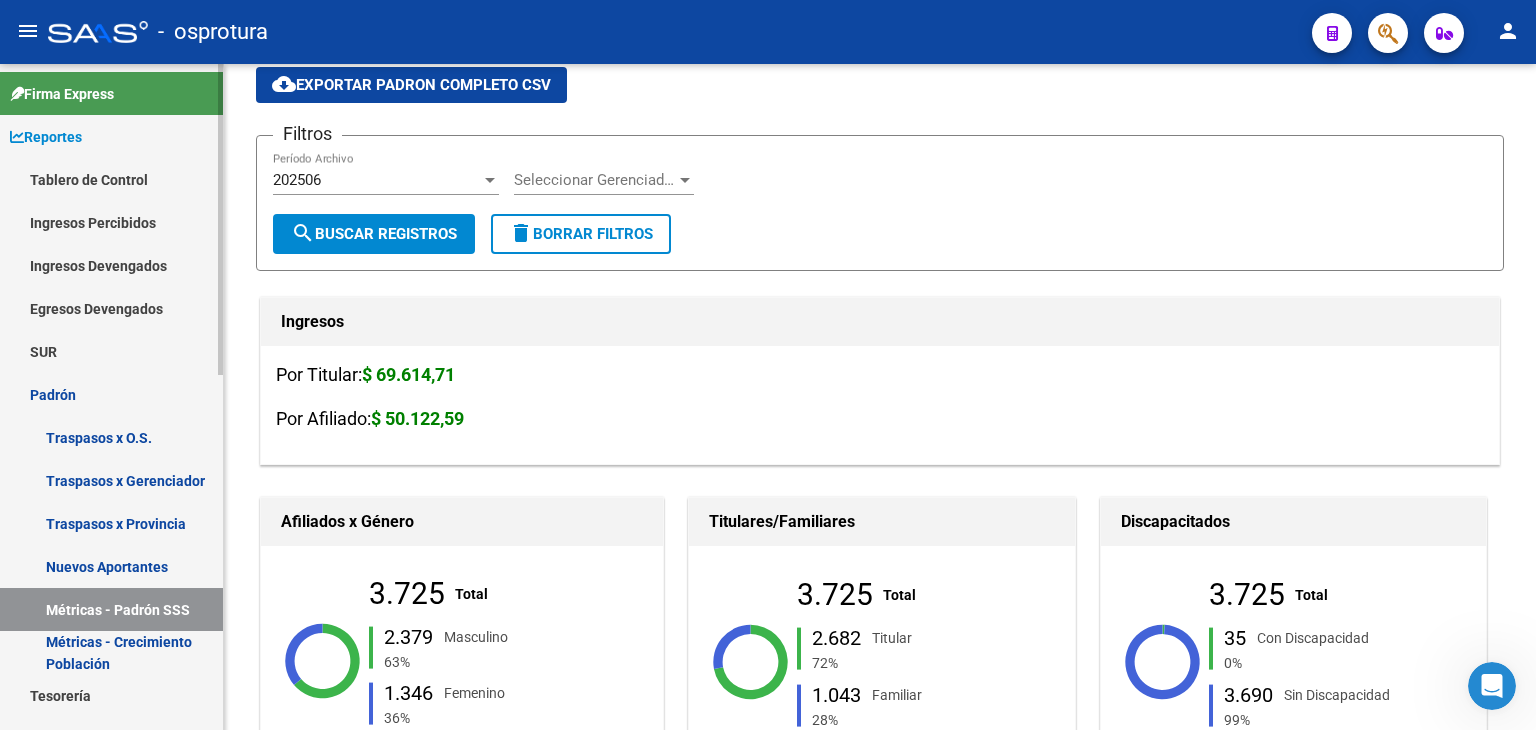 click on "Padrón" at bounding box center [111, 394] 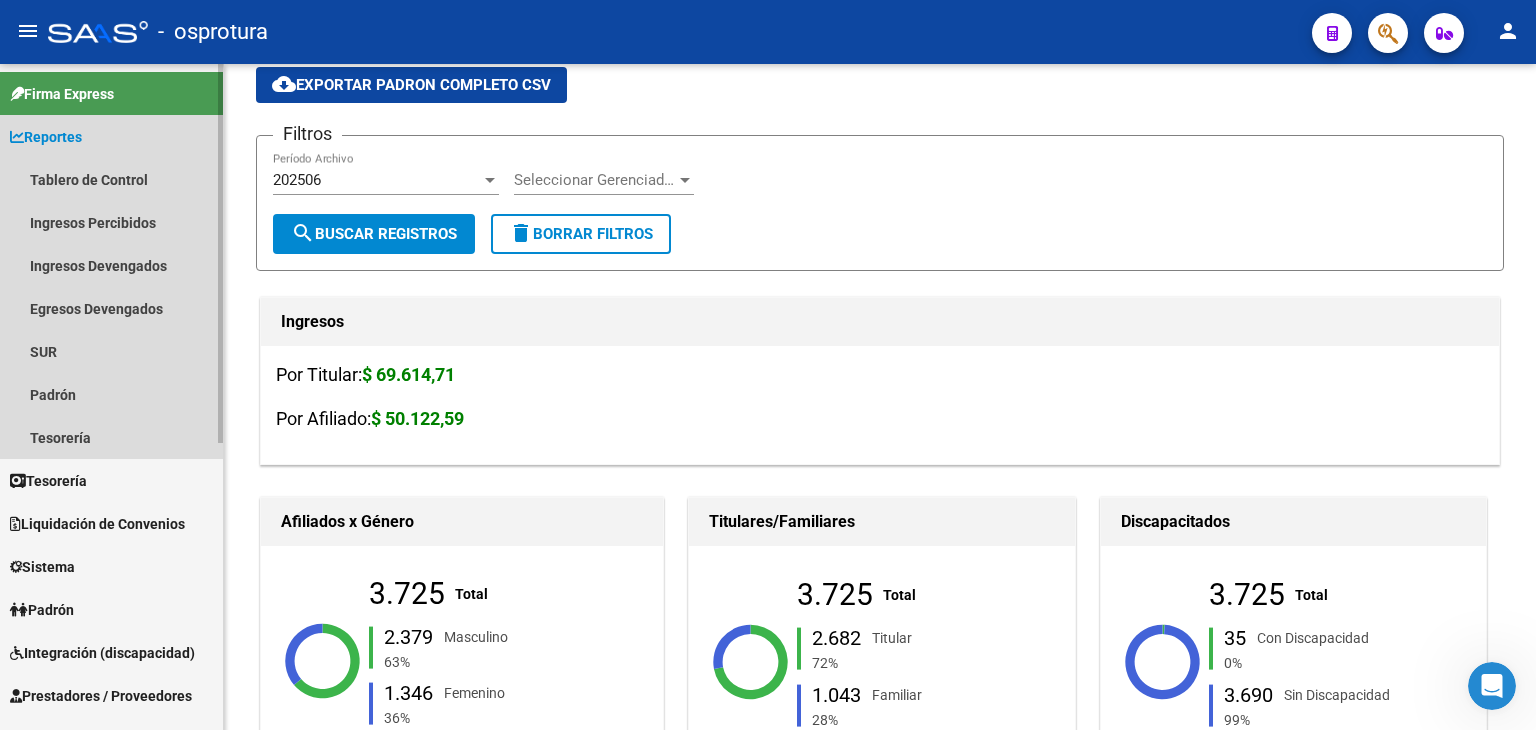 click on "Reportes" at bounding box center [111, 136] 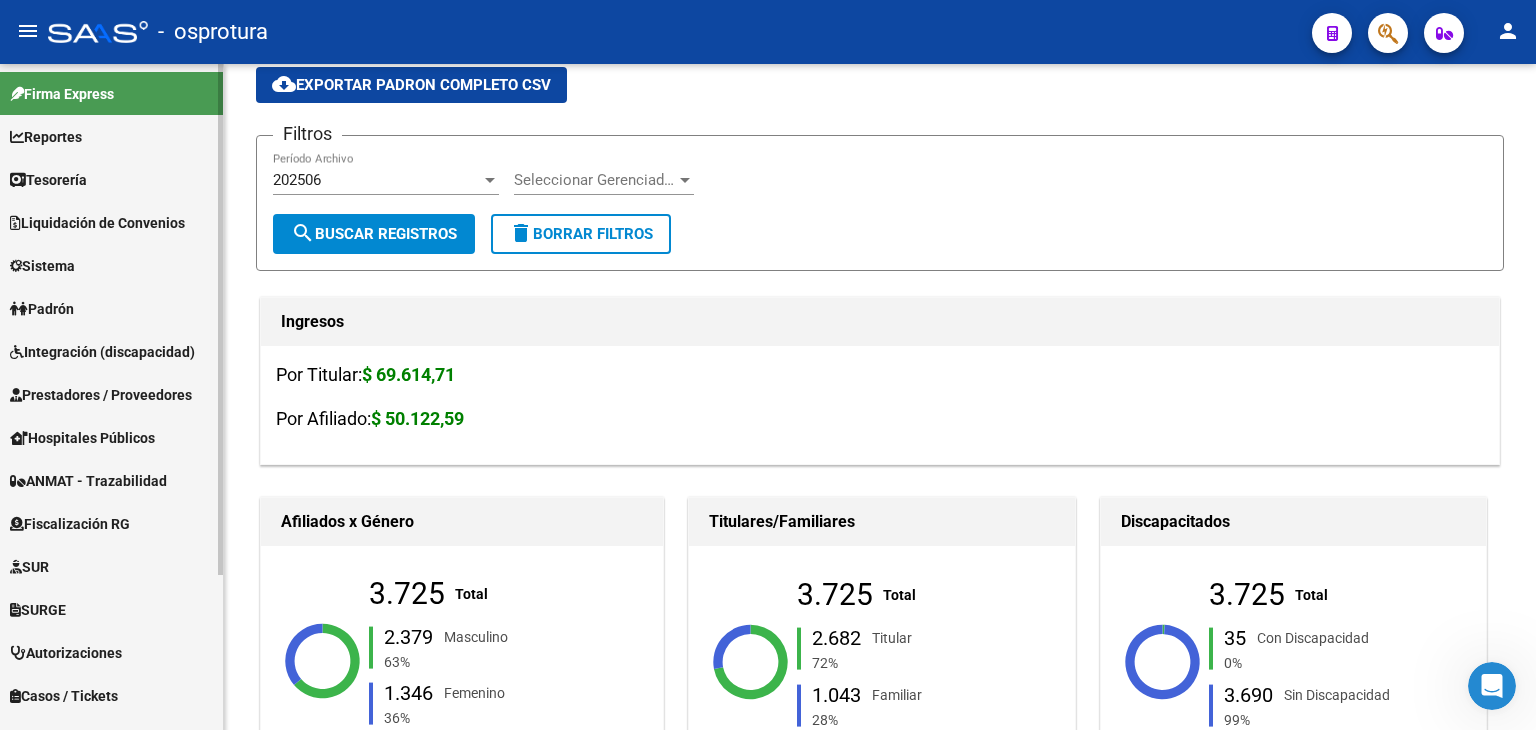 click on "Tesorería" at bounding box center (48, 180) 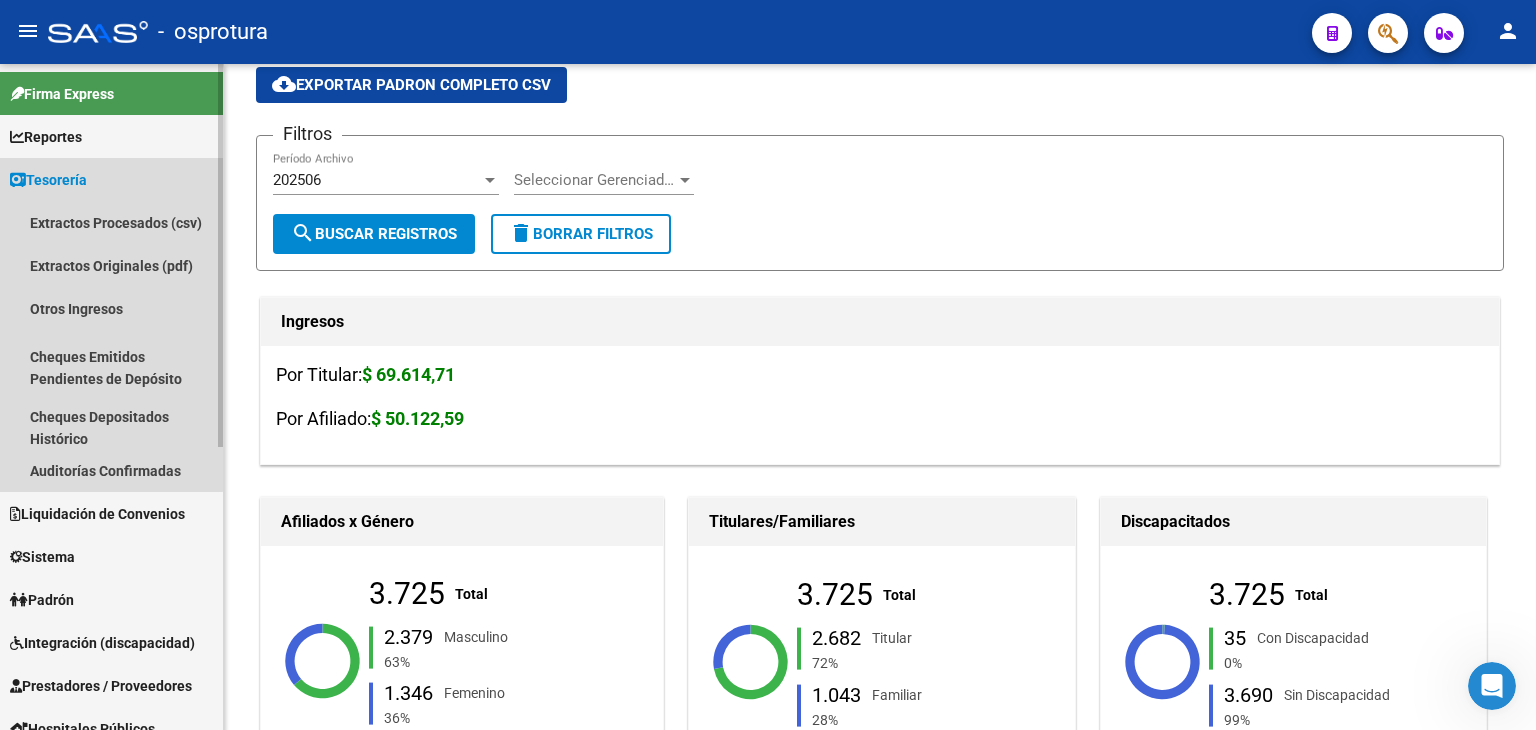 click on "Tesorería" at bounding box center [48, 180] 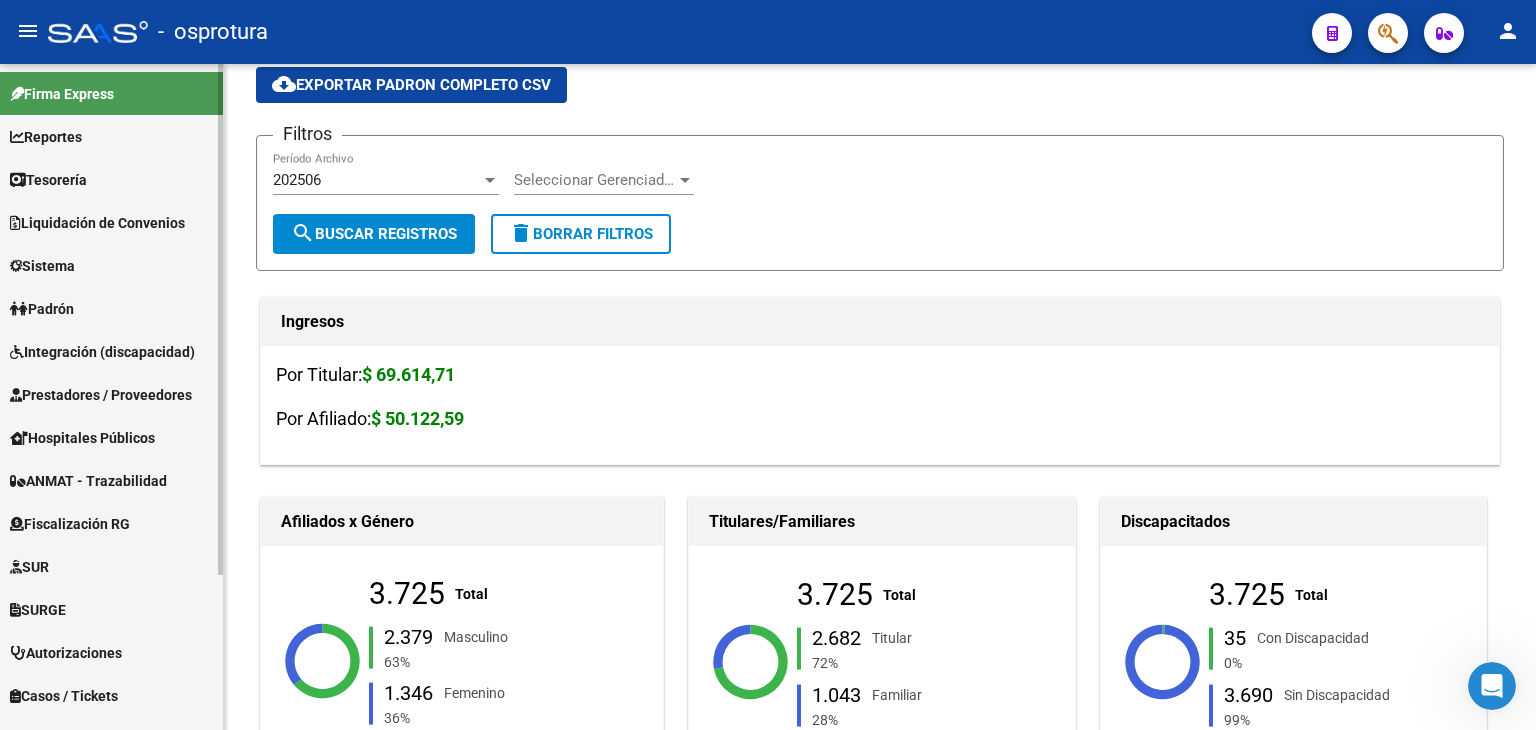 click on "Liquidación de Convenios" at bounding box center [97, 223] 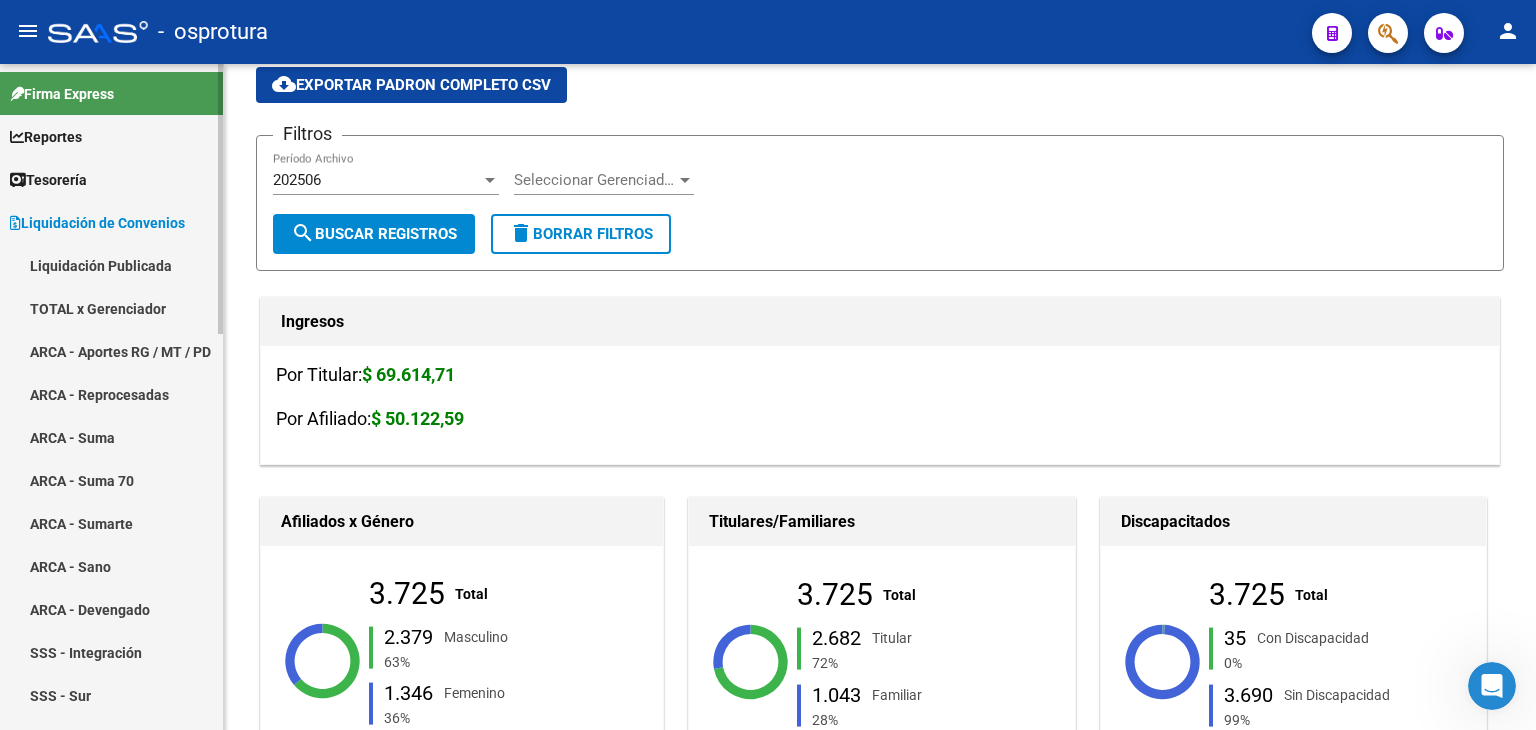 click on "TOTAL x Gerenciador" at bounding box center (111, 308) 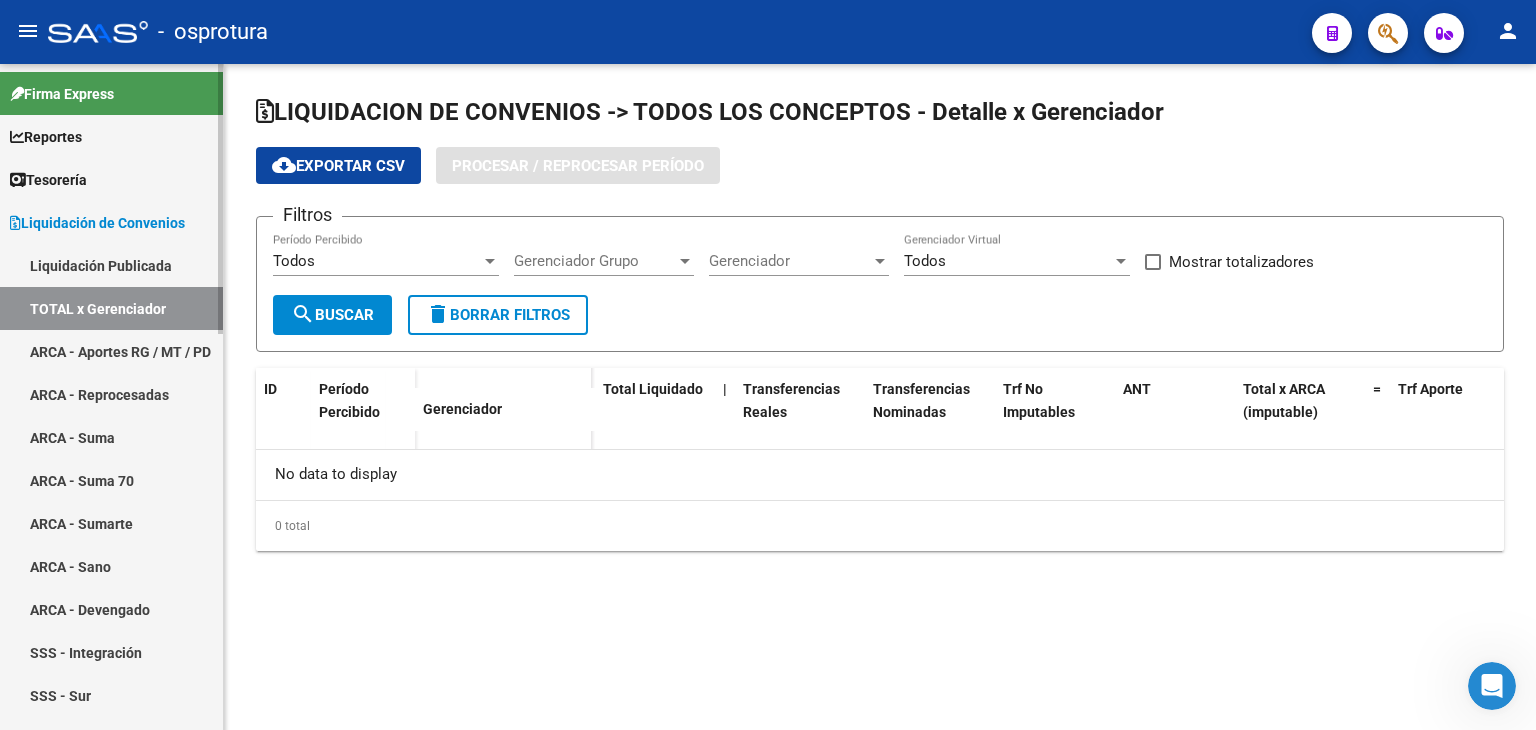 scroll, scrollTop: 0, scrollLeft: 0, axis: both 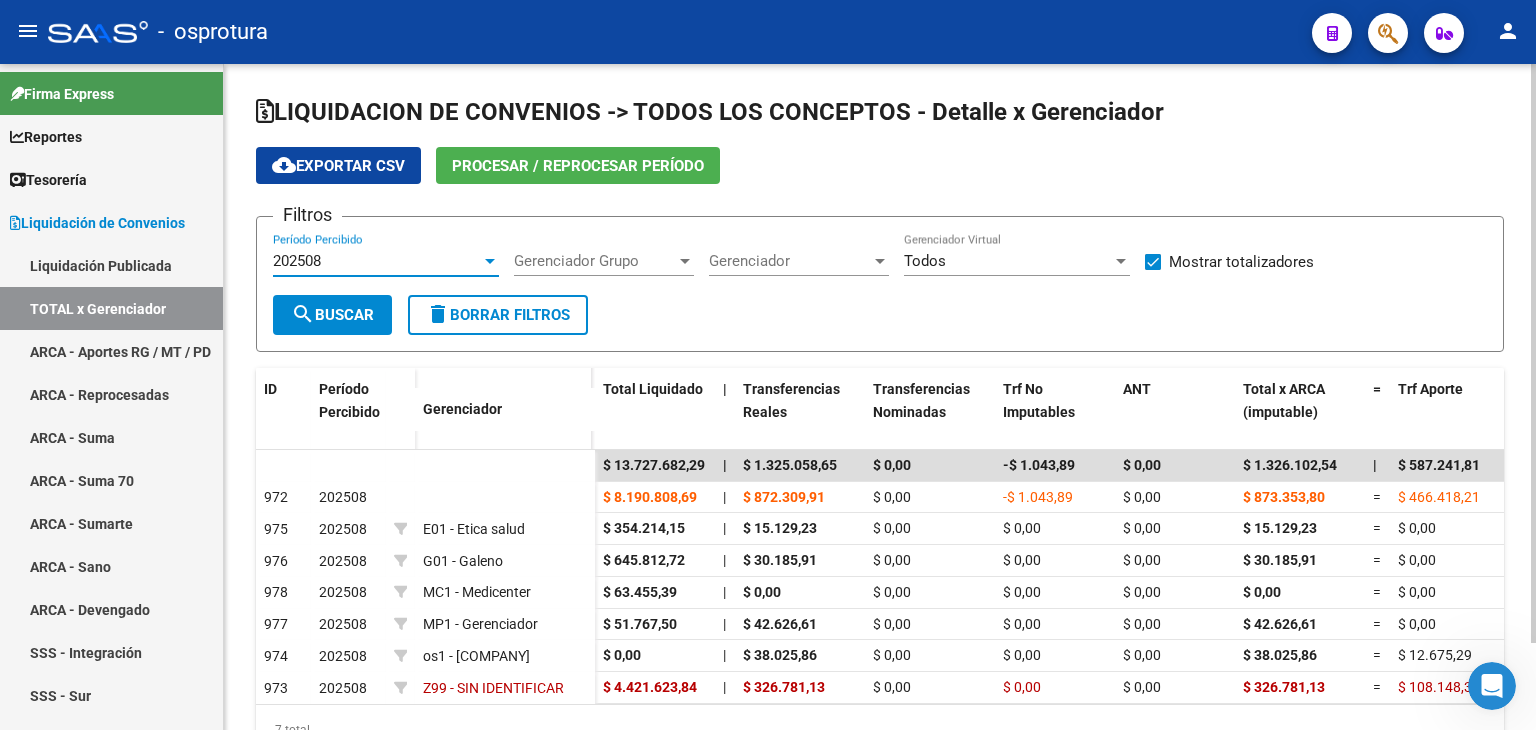 click on "202508" at bounding box center (377, 261) 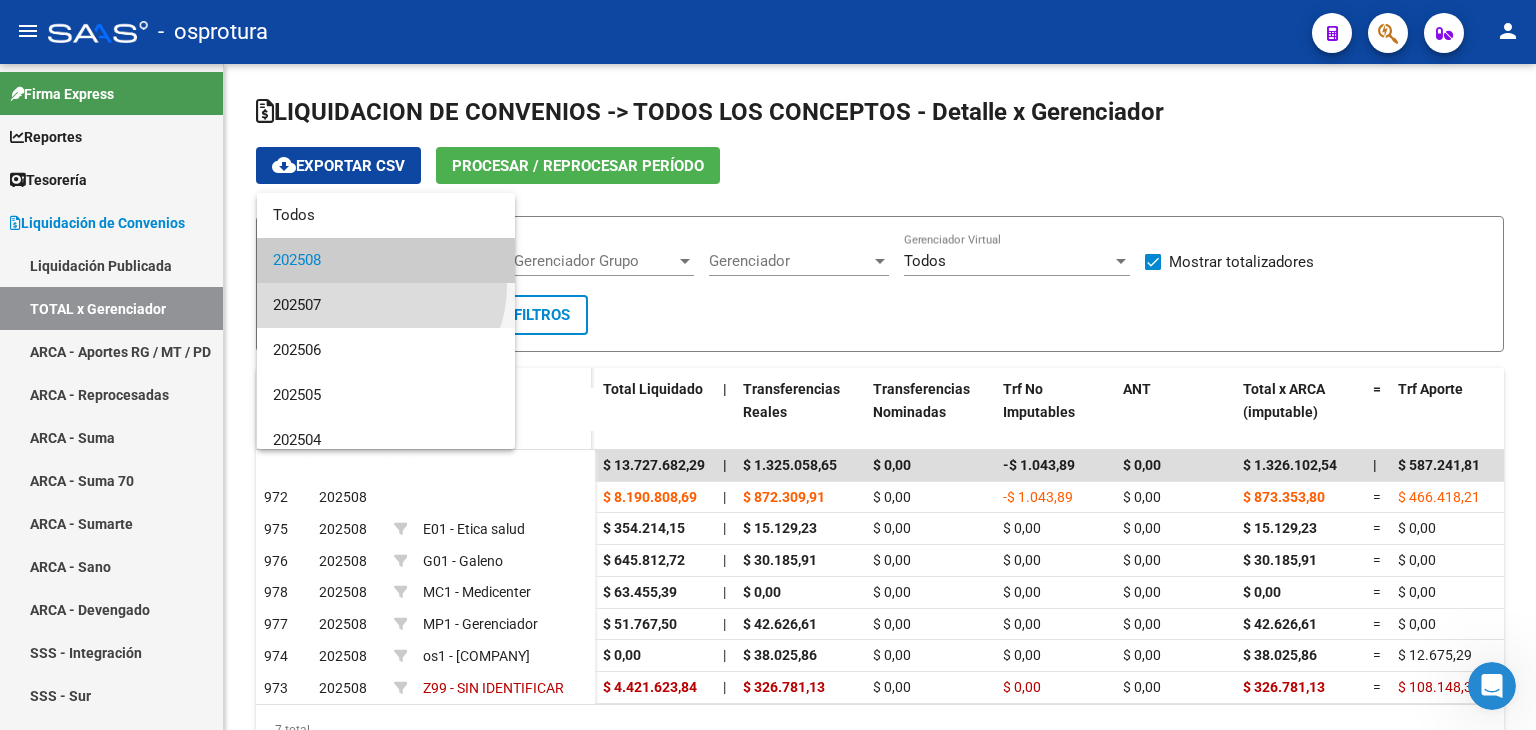 click on "202507" at bounding box center (386, 305) 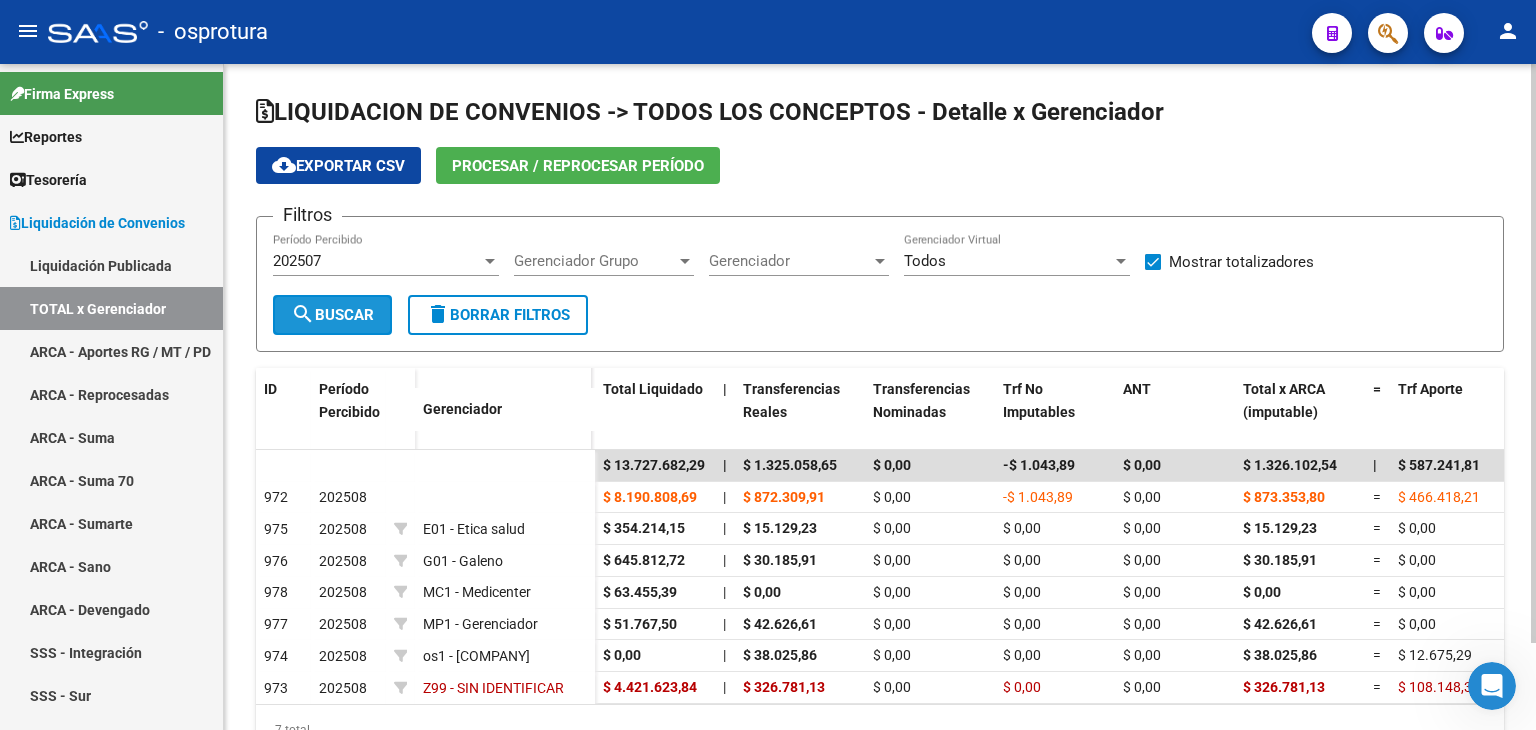 click on "search  Buscar" 